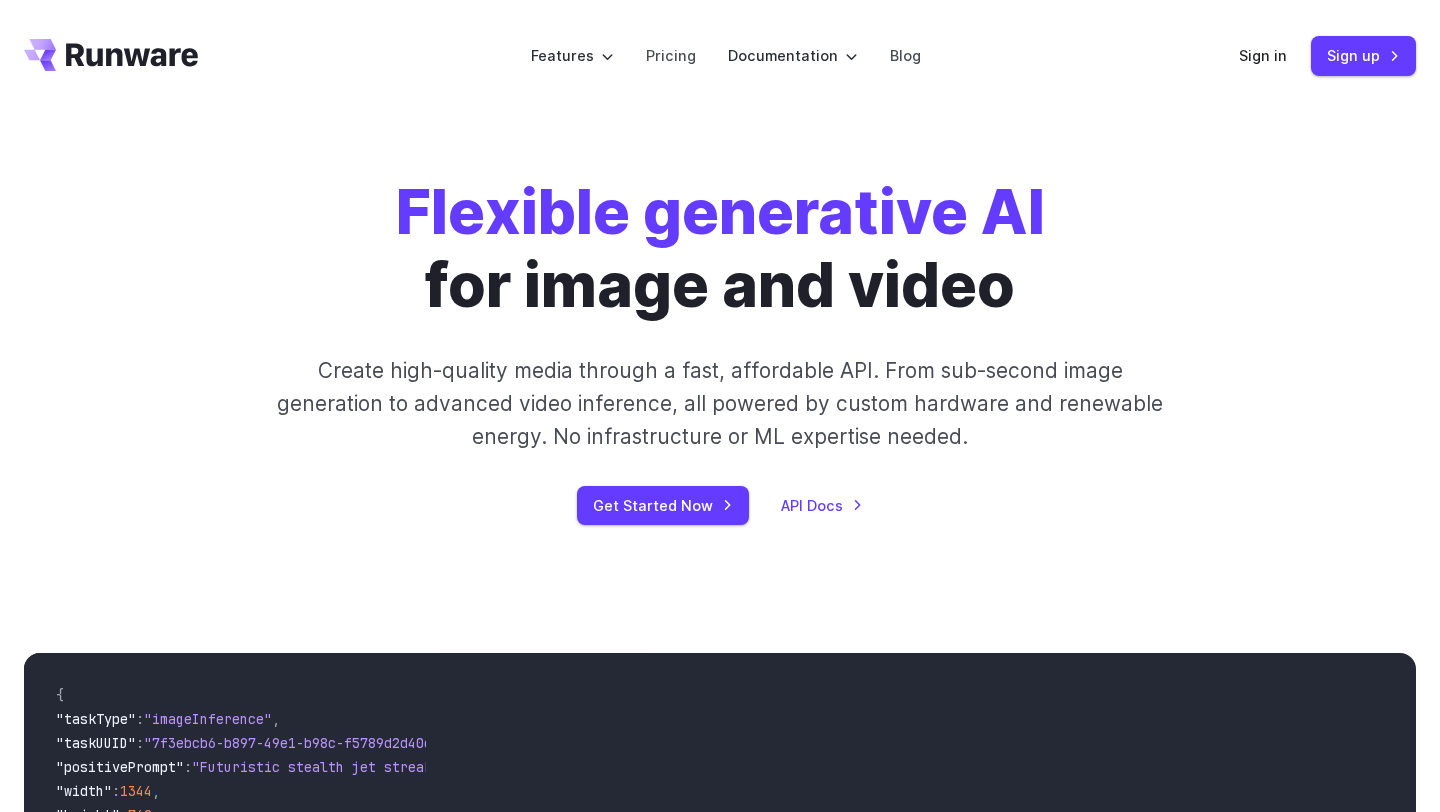 scroll, scrollTop: 0, scrollLeft: 0, axis: both 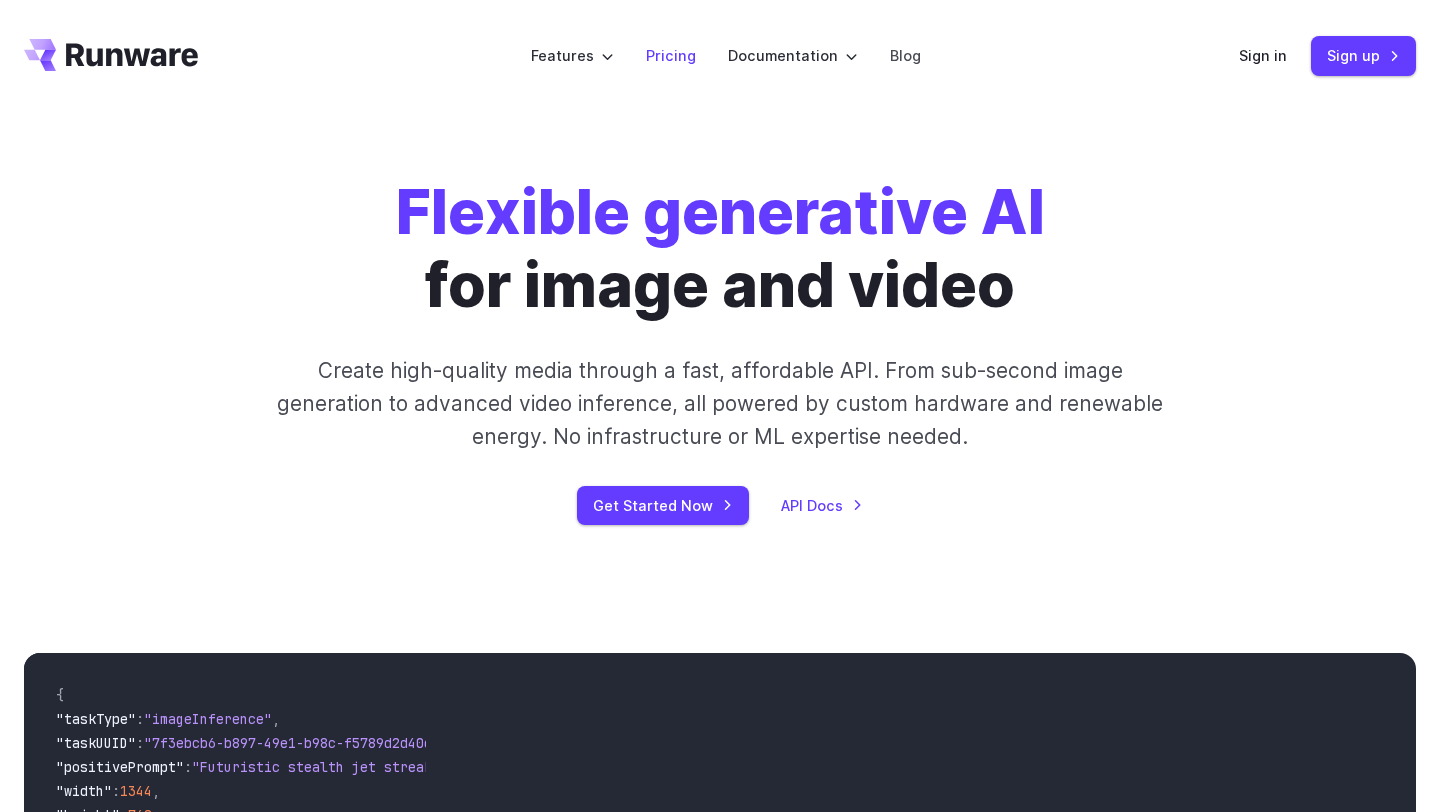click on "Pricing" at bounding box center [671, 55] 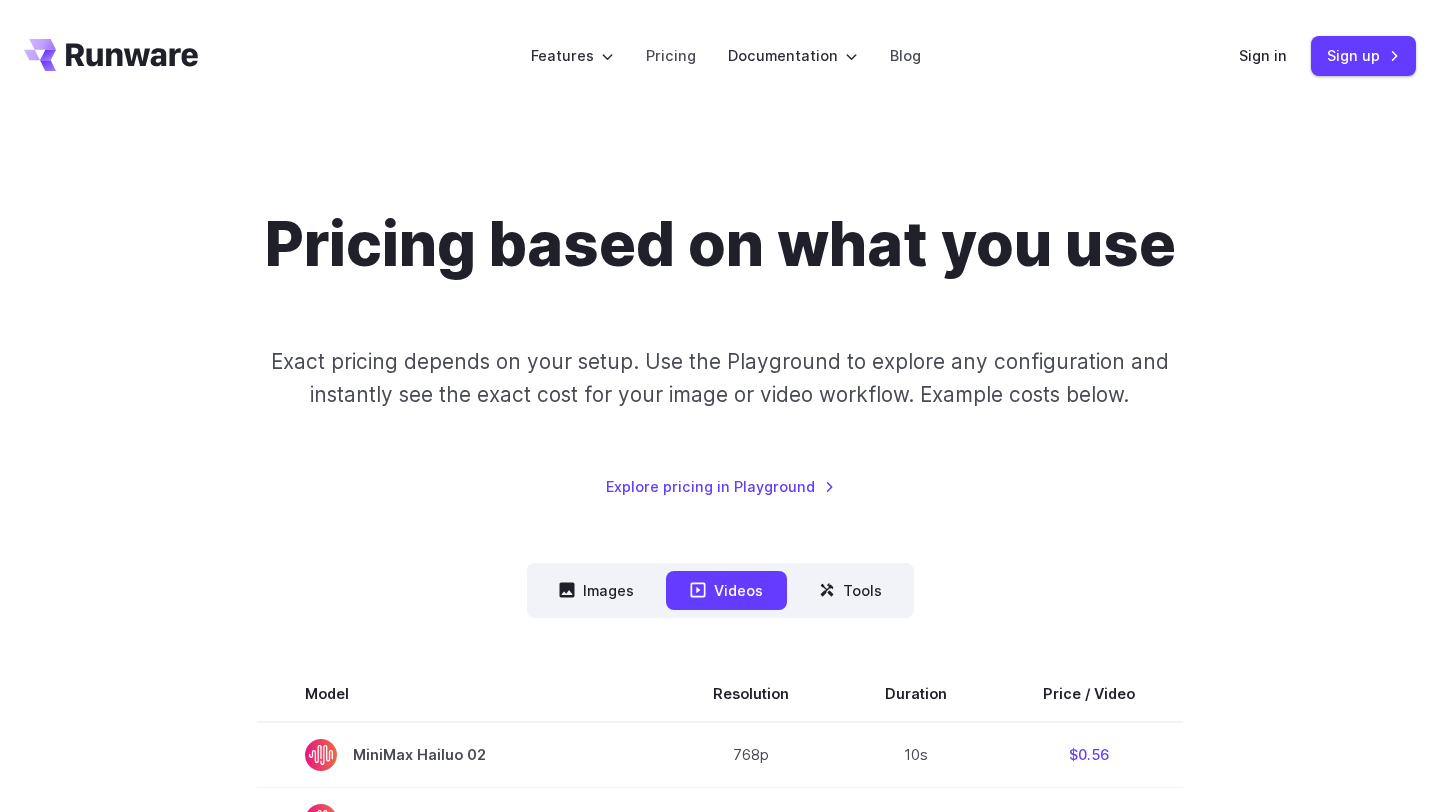 scroll, scrollTop: 0, scrollLeft: 0, axis: both 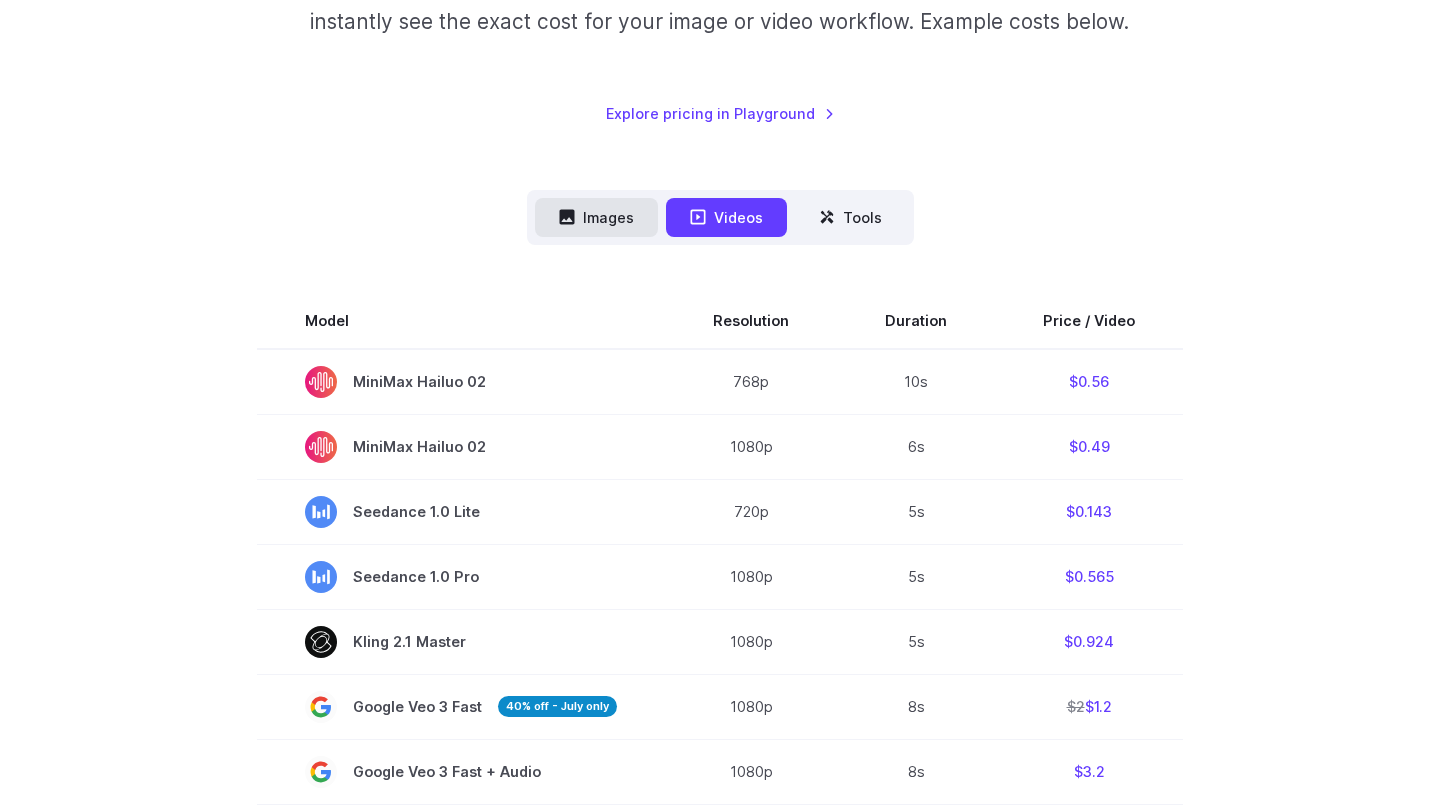 click on "Images" at bounding box center [596, 217] 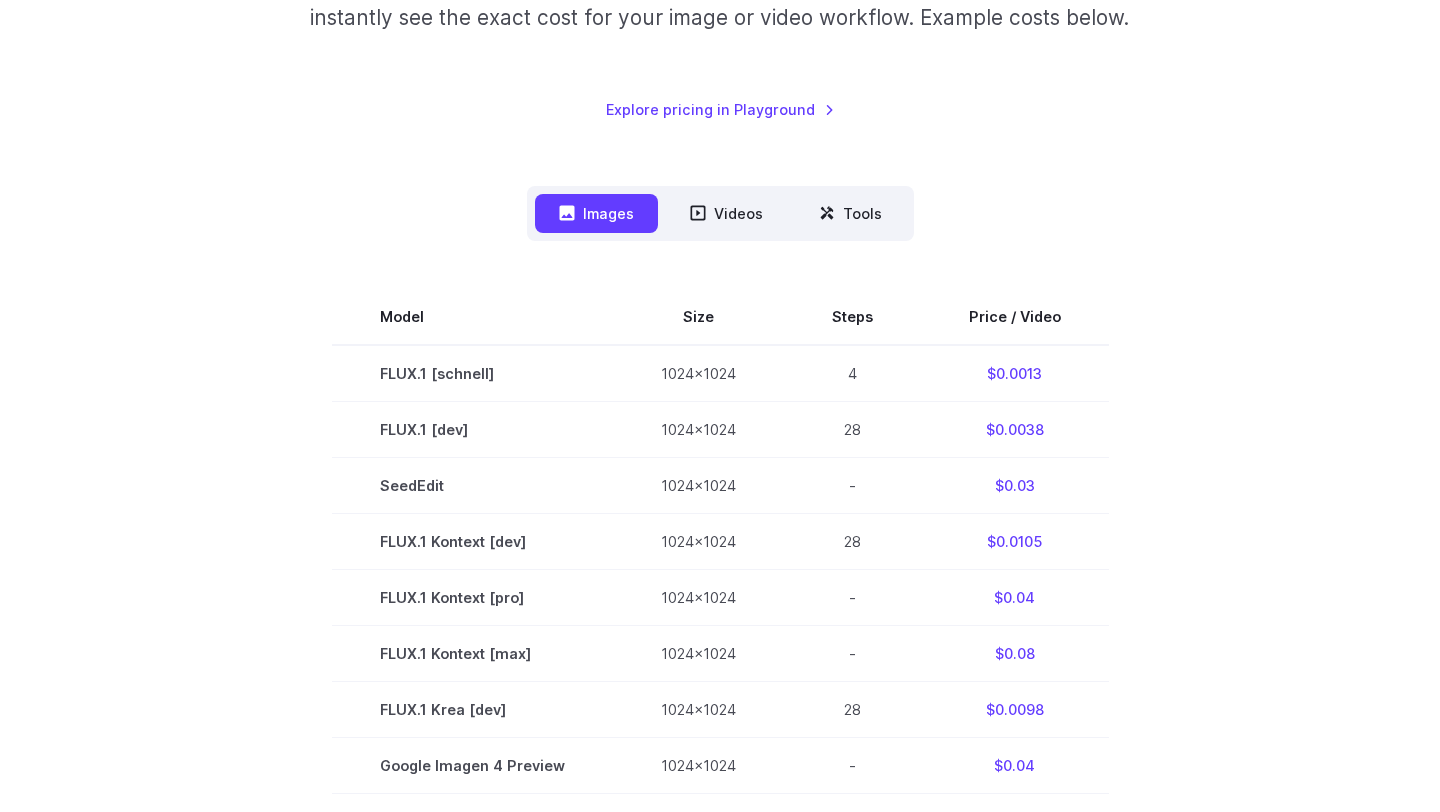 scroll, scrollTop: 318, scrollLeft: 0, axis: vertical 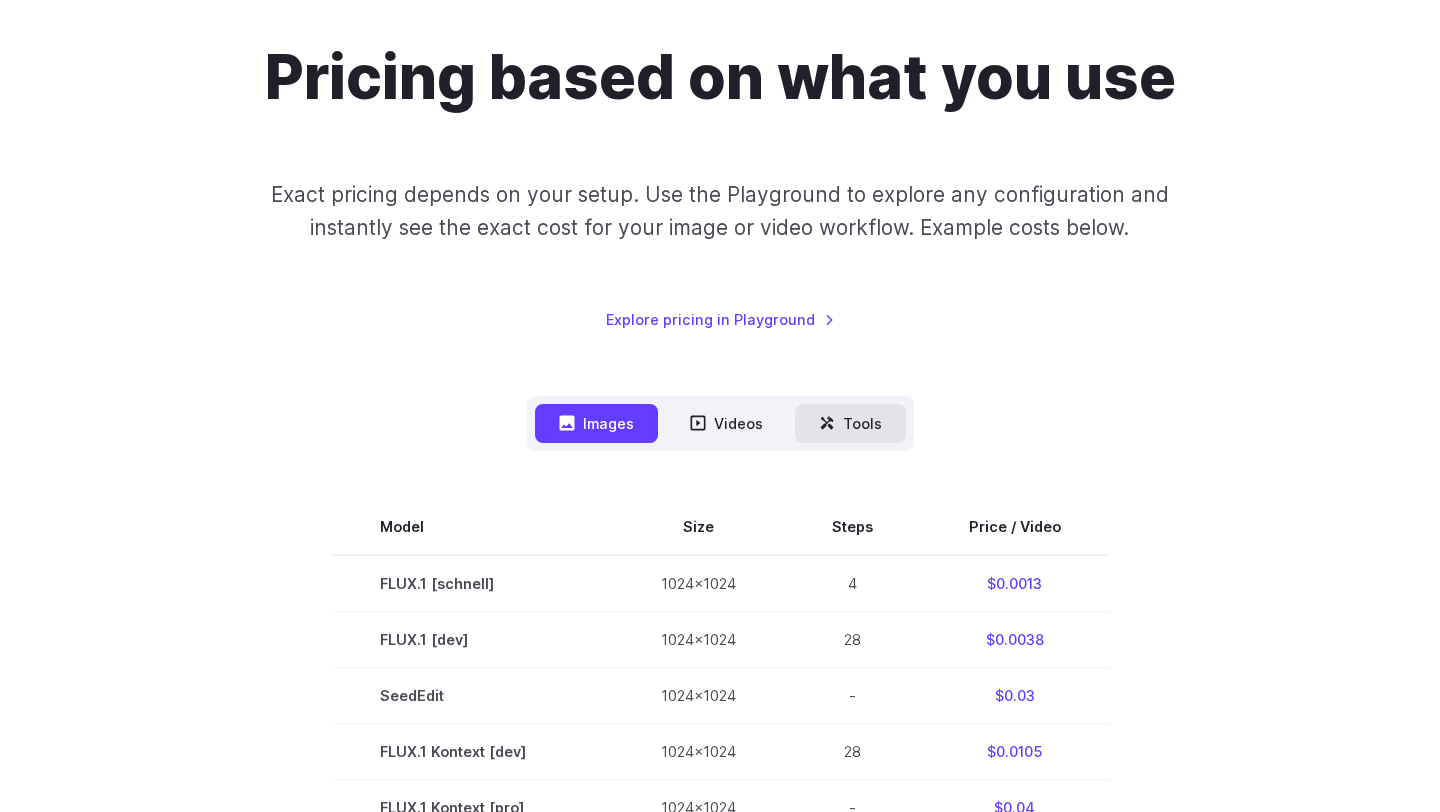 click 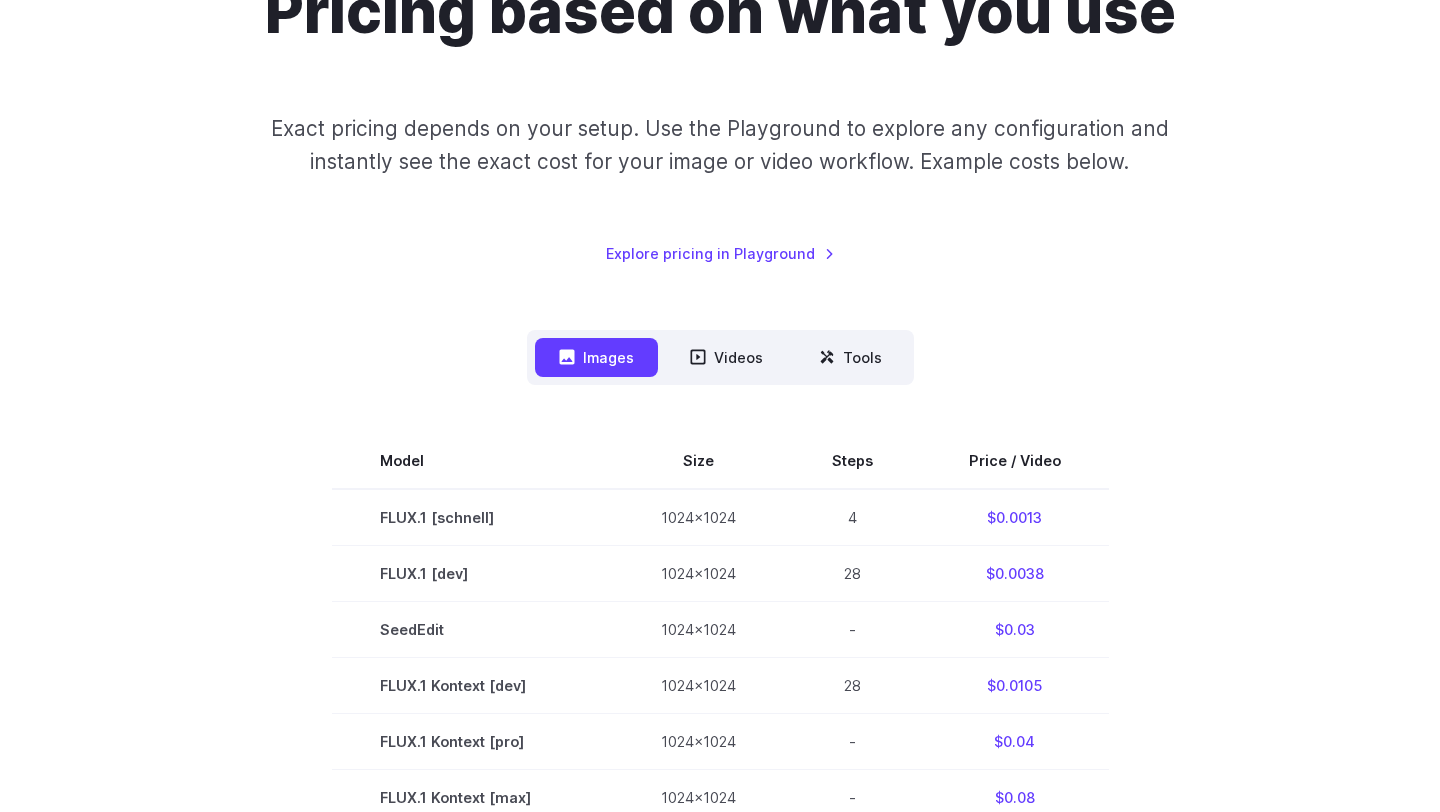 scroll, scrollTop: 332, scrollLeft: 0, axis: vertical 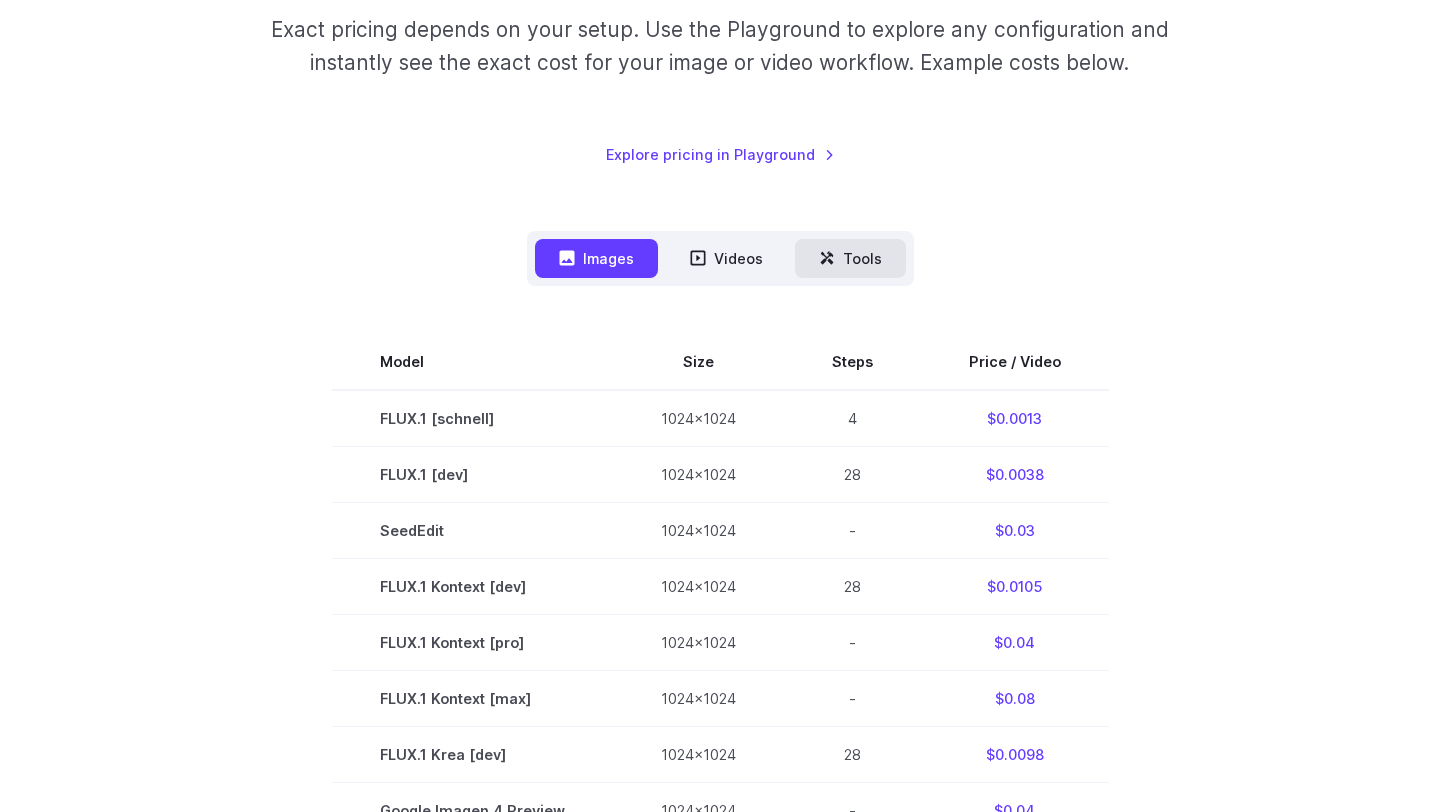 click on "Tools" at bounding box center [850, 258] 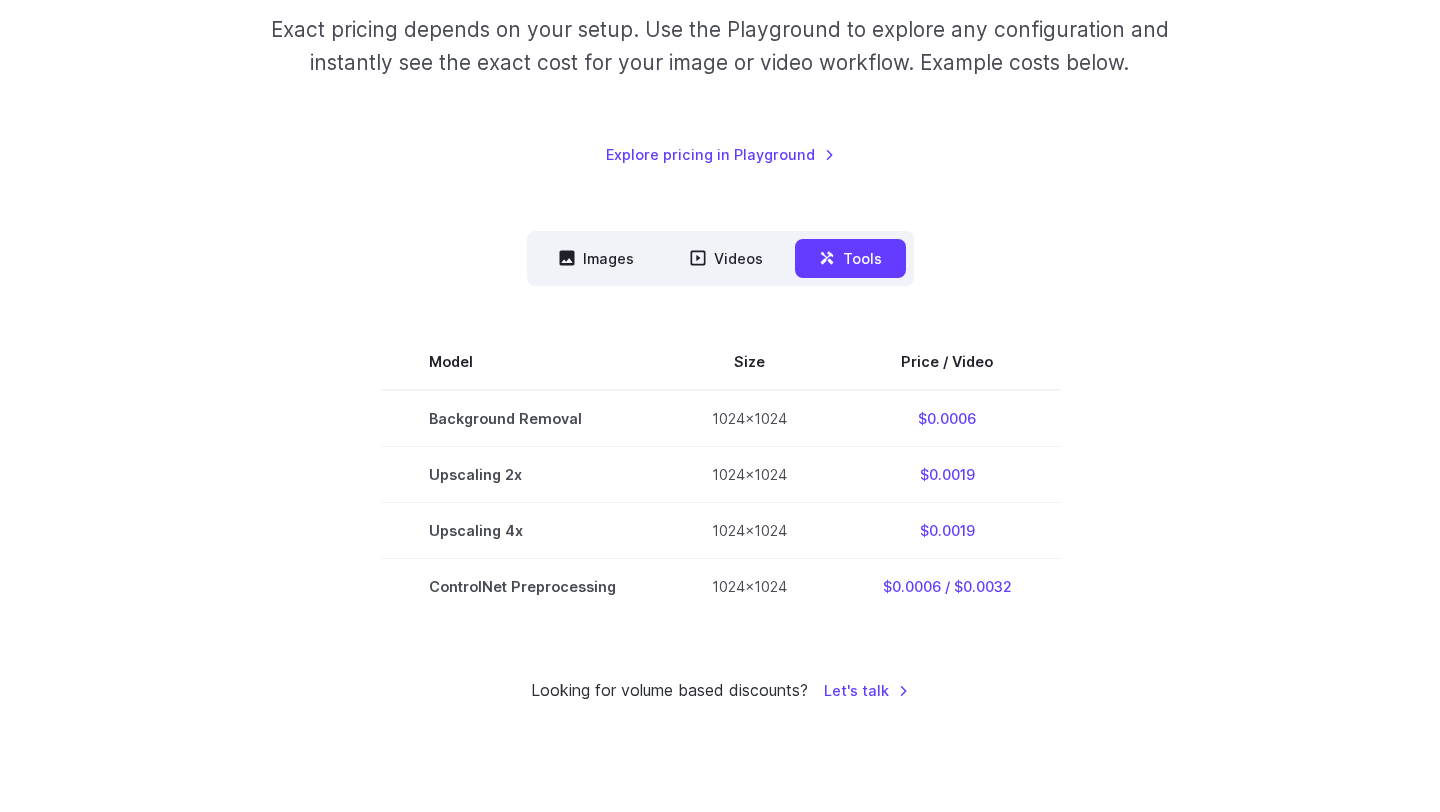 click on "Images
Videos
Tools
******
******
*****" at bounding box center (720, 258) 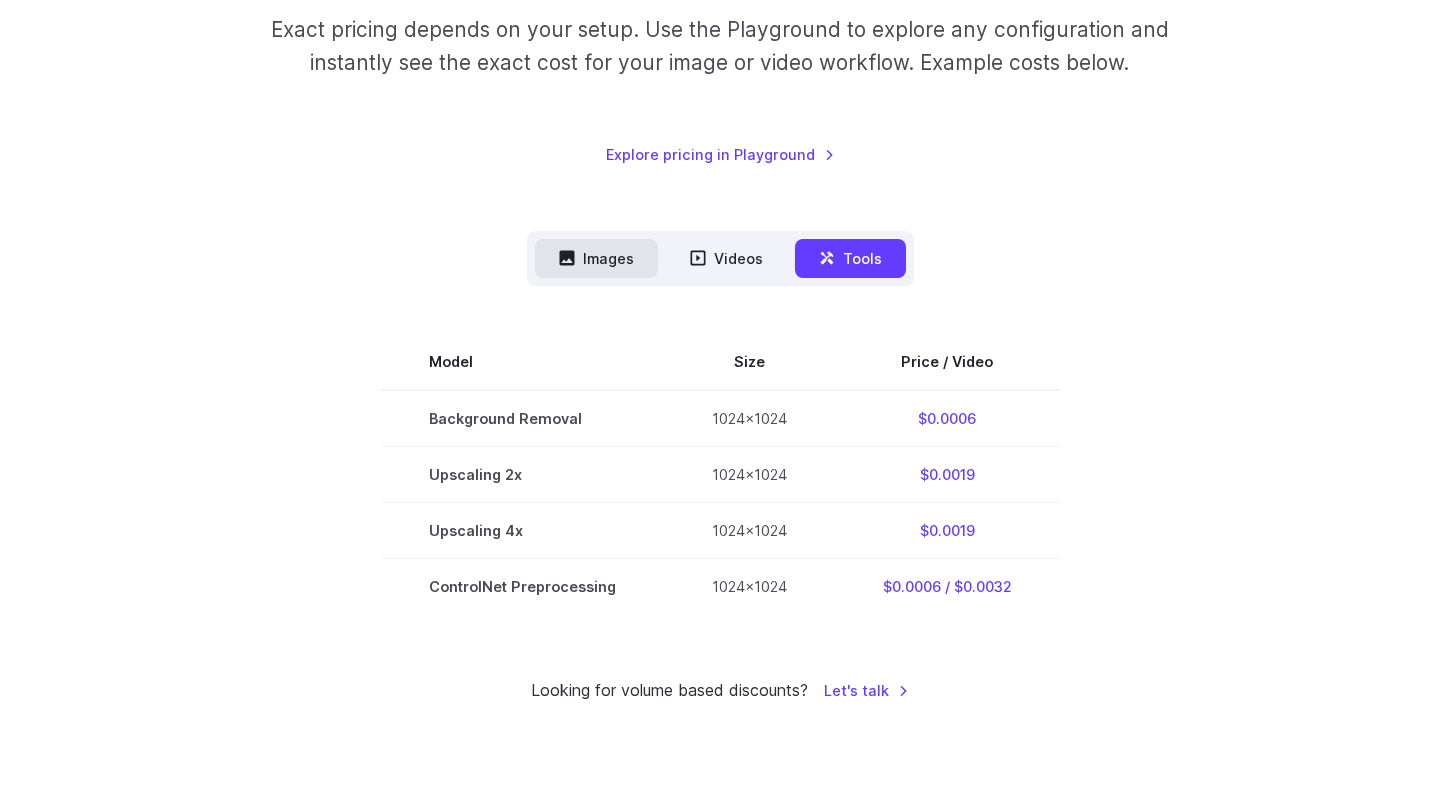 click on "Images" at bounding box center (596, 258) 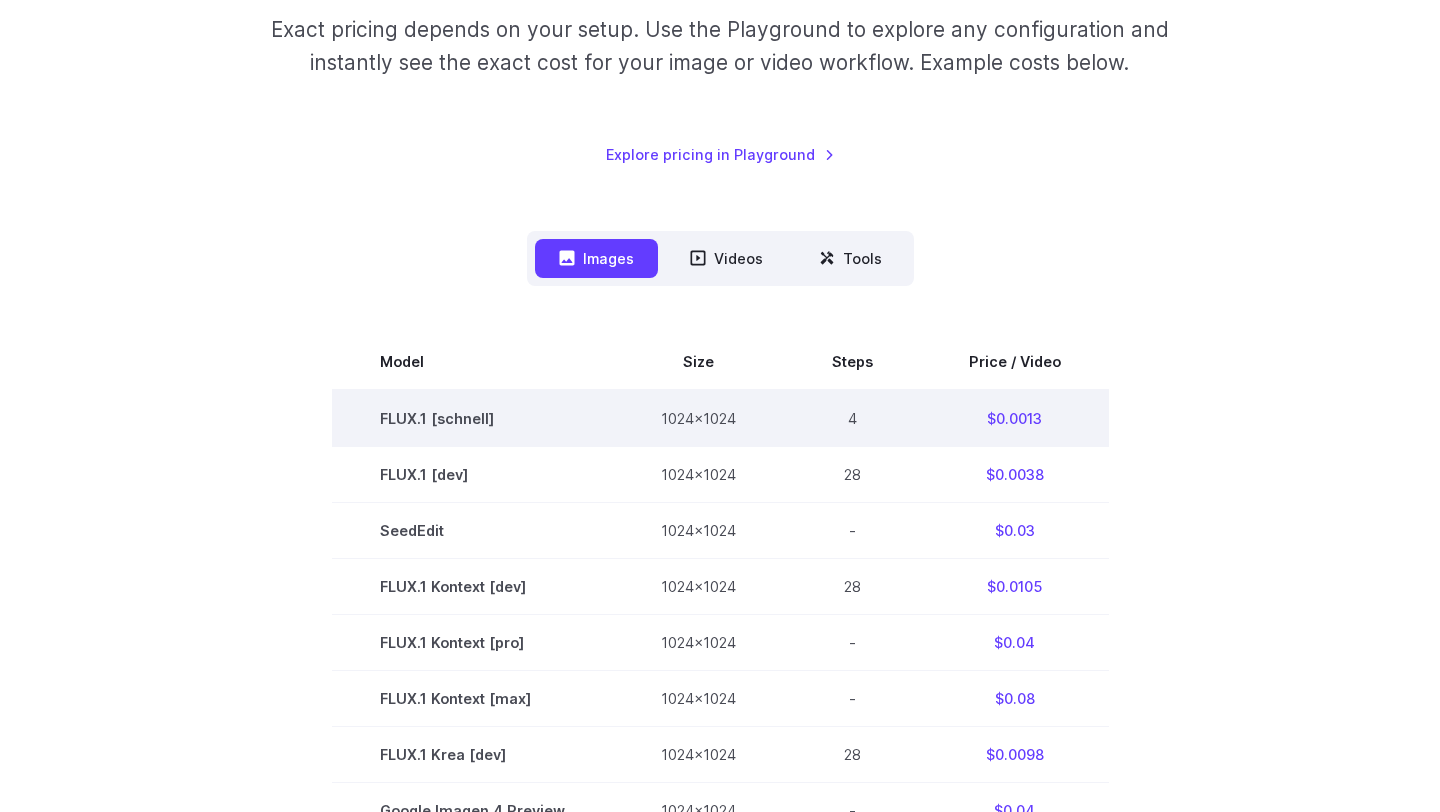 click on "4" at bounding box center (852, 418) 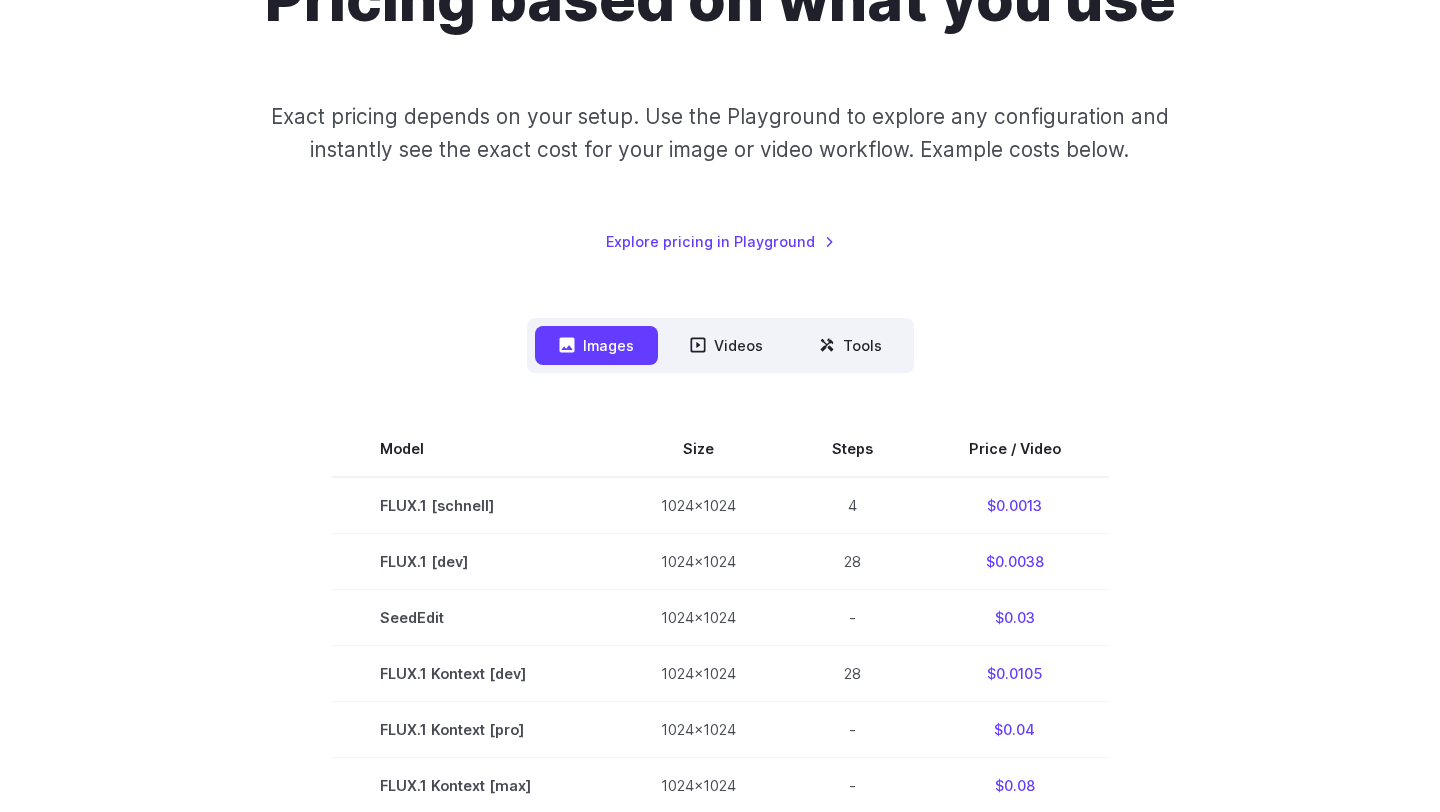 scroll, scrollTop: 119, scrollLeft: 0, axis: vertical 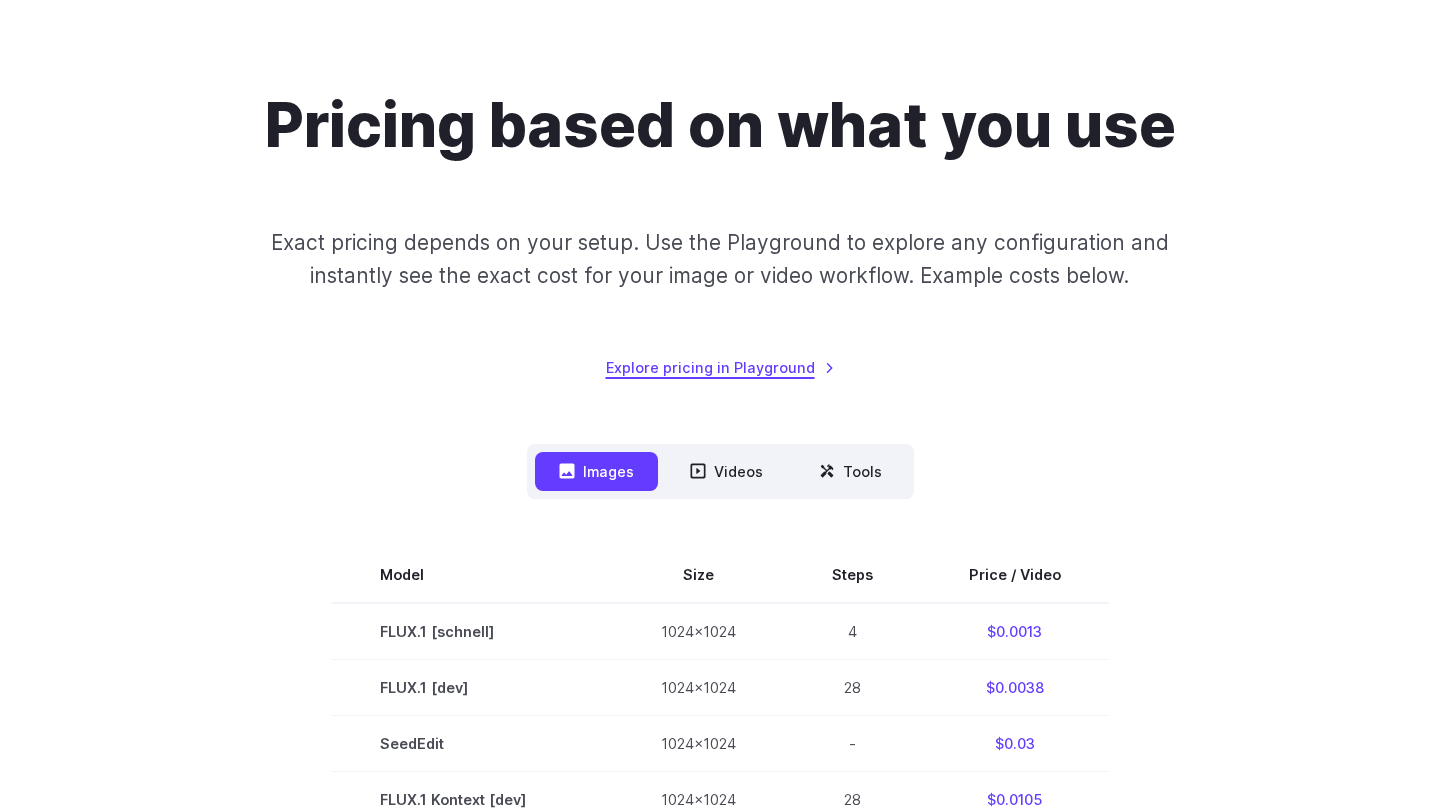 click on "Explore pricing in Playground" at bounding box center [720, 367] 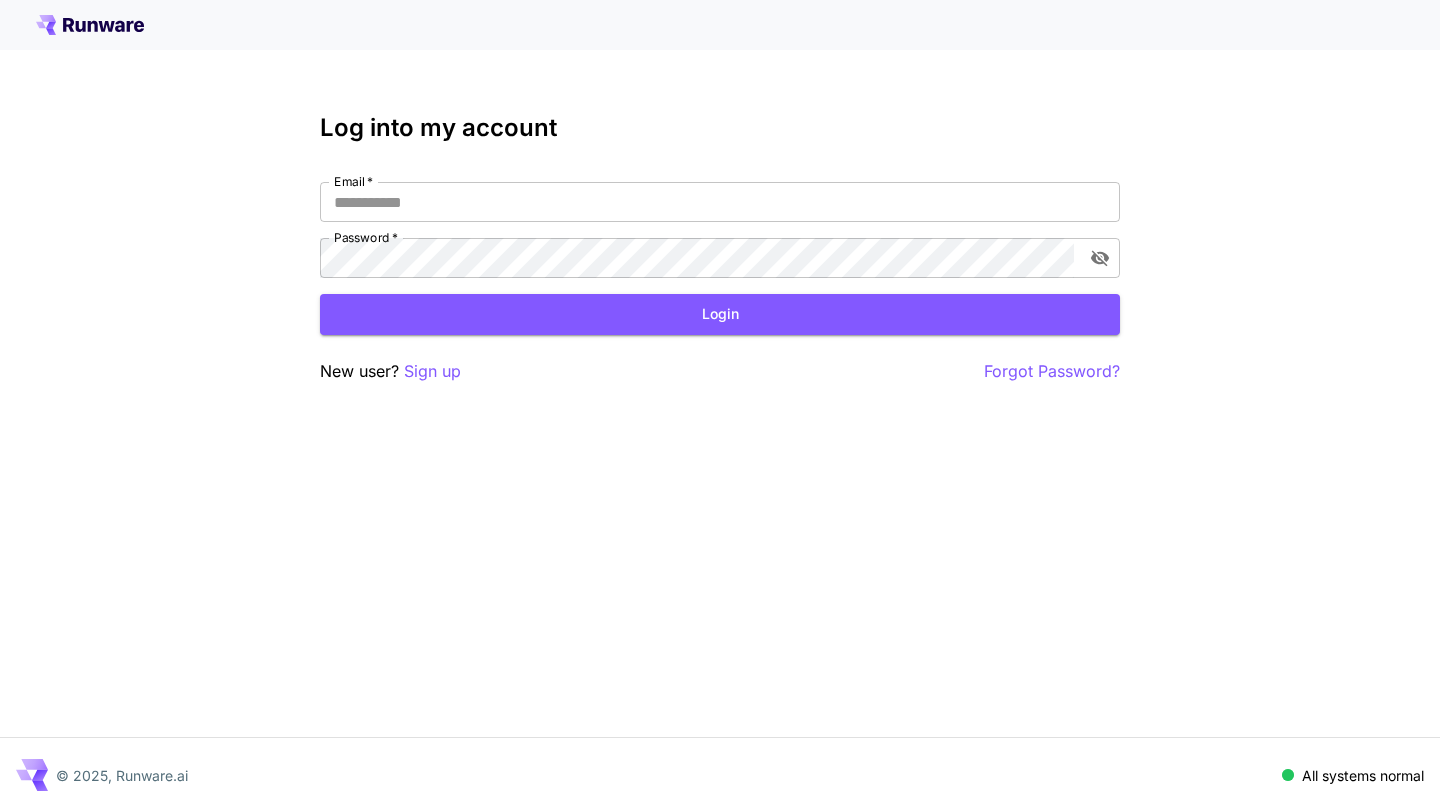 scroll, scrollTop: 0, scrollLeft: 0, axis: both 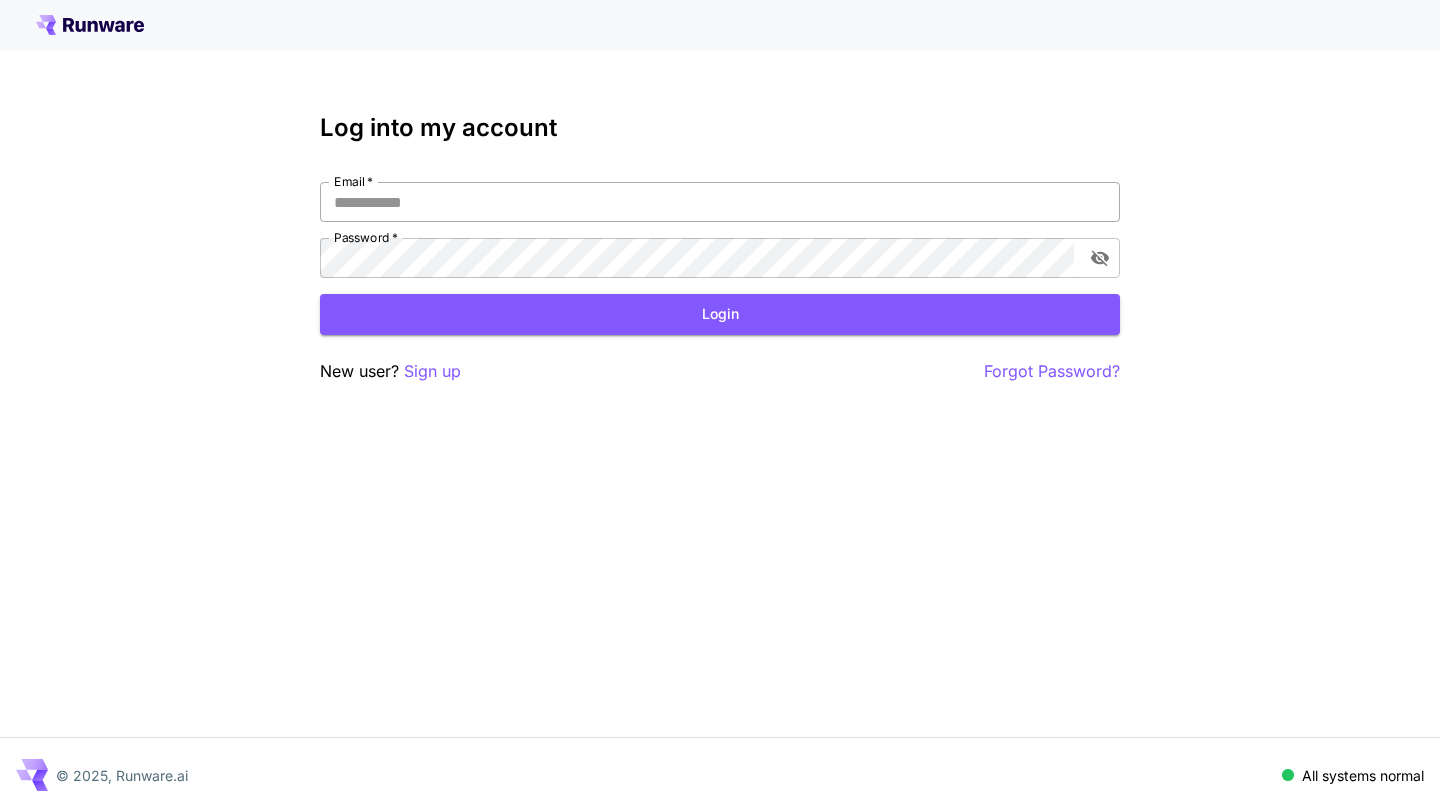 click on "Email   *" at bounding box center [720, 202] 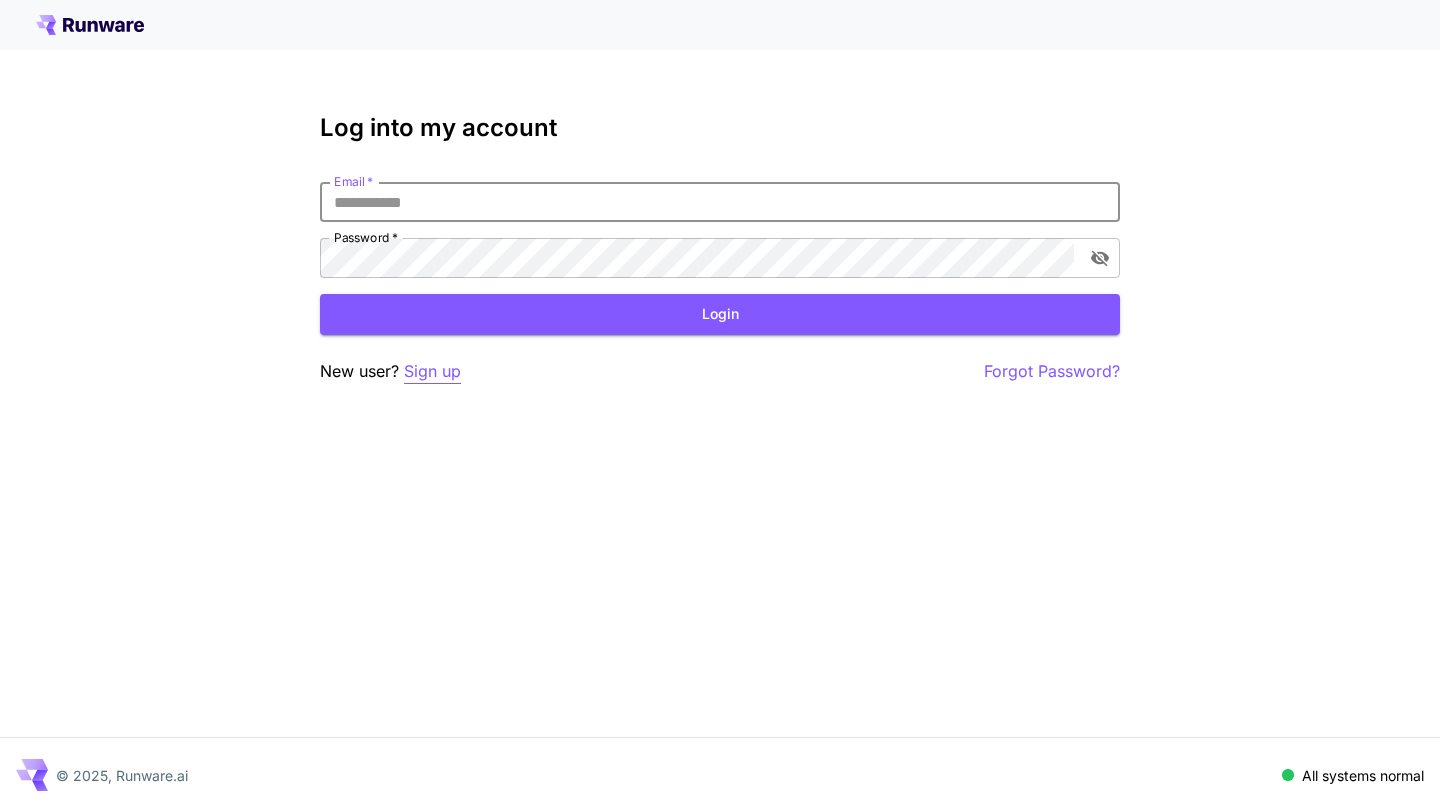 click on "Sign up" at bounding box center (432, 371) 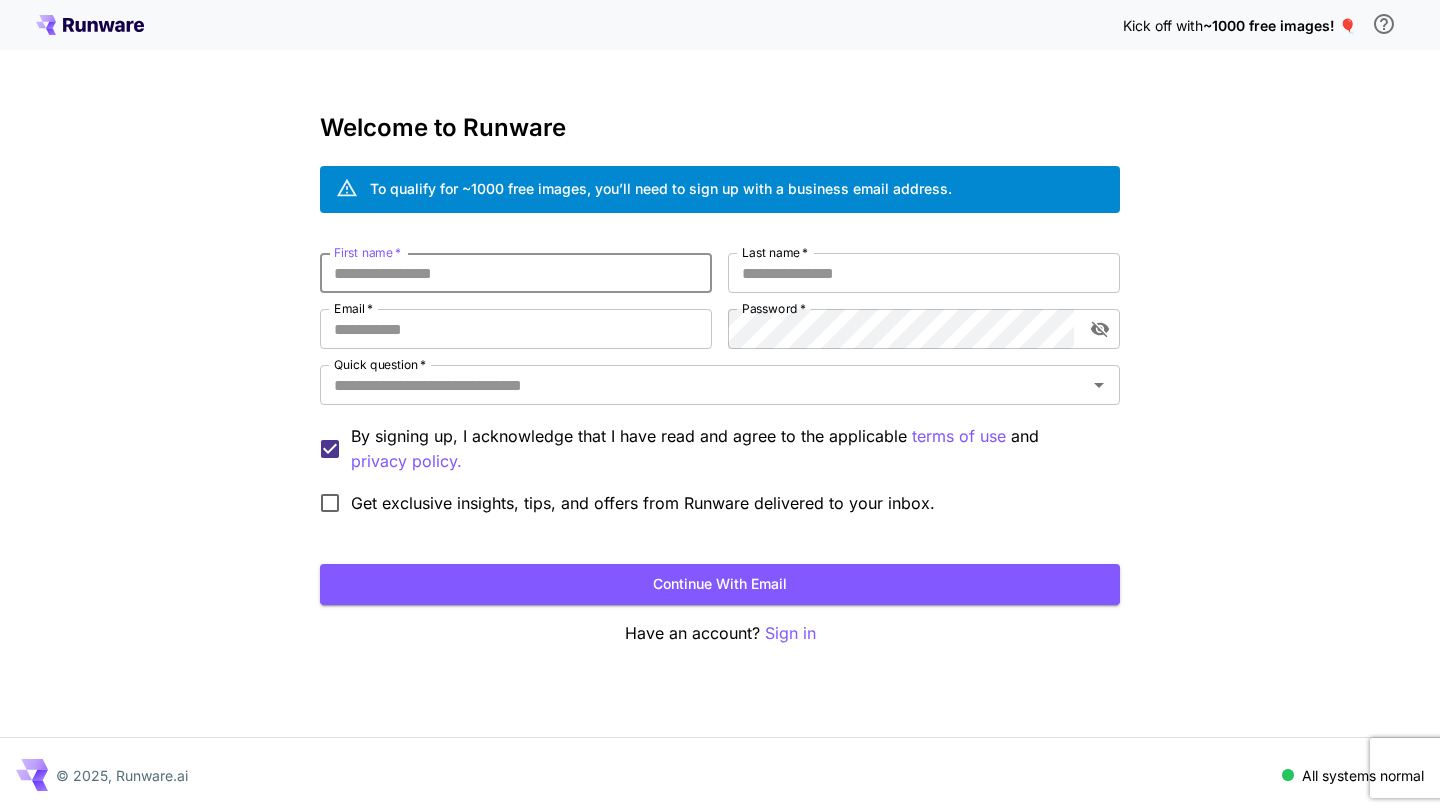 click on "First name   *" at bounding box center [516, 273] 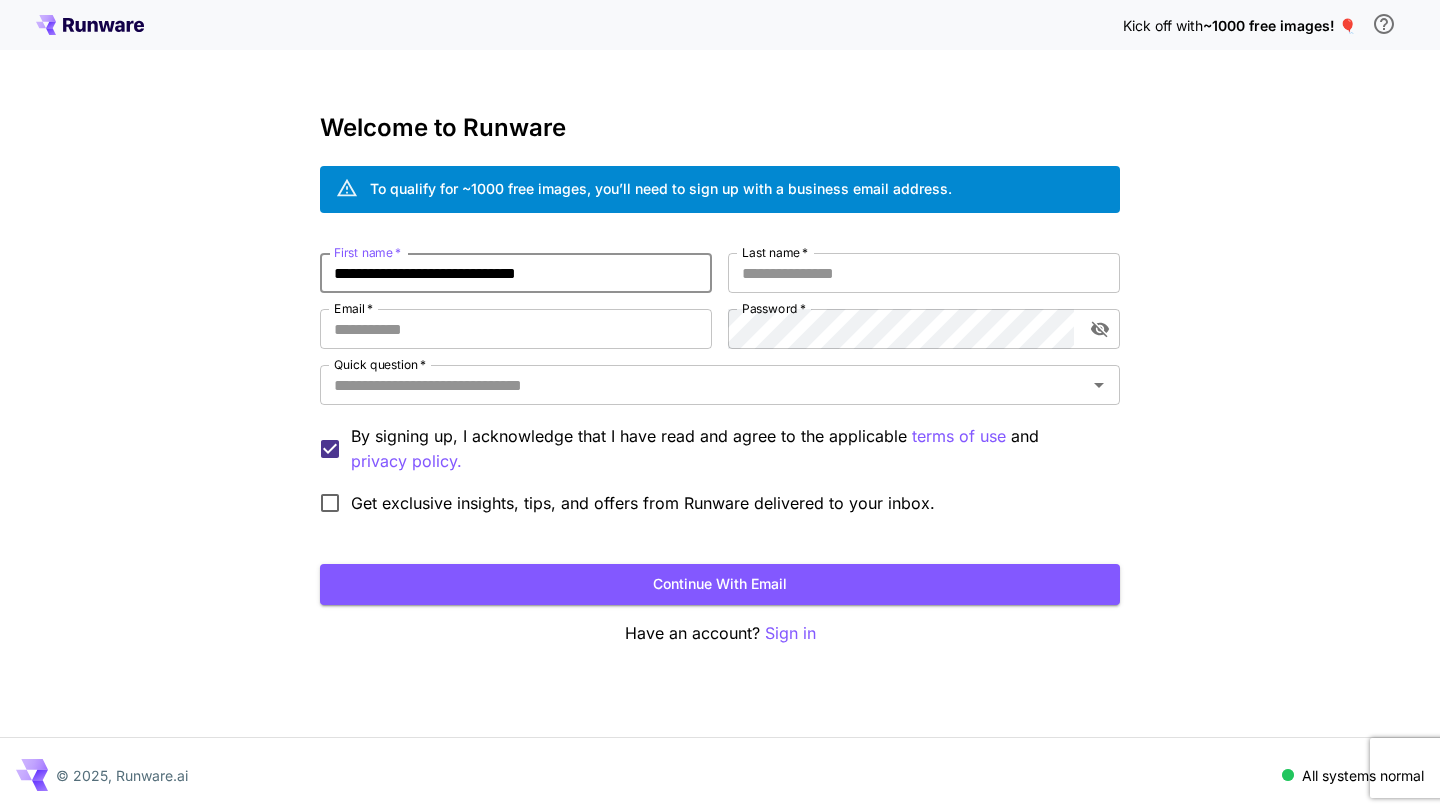 type on "**********" 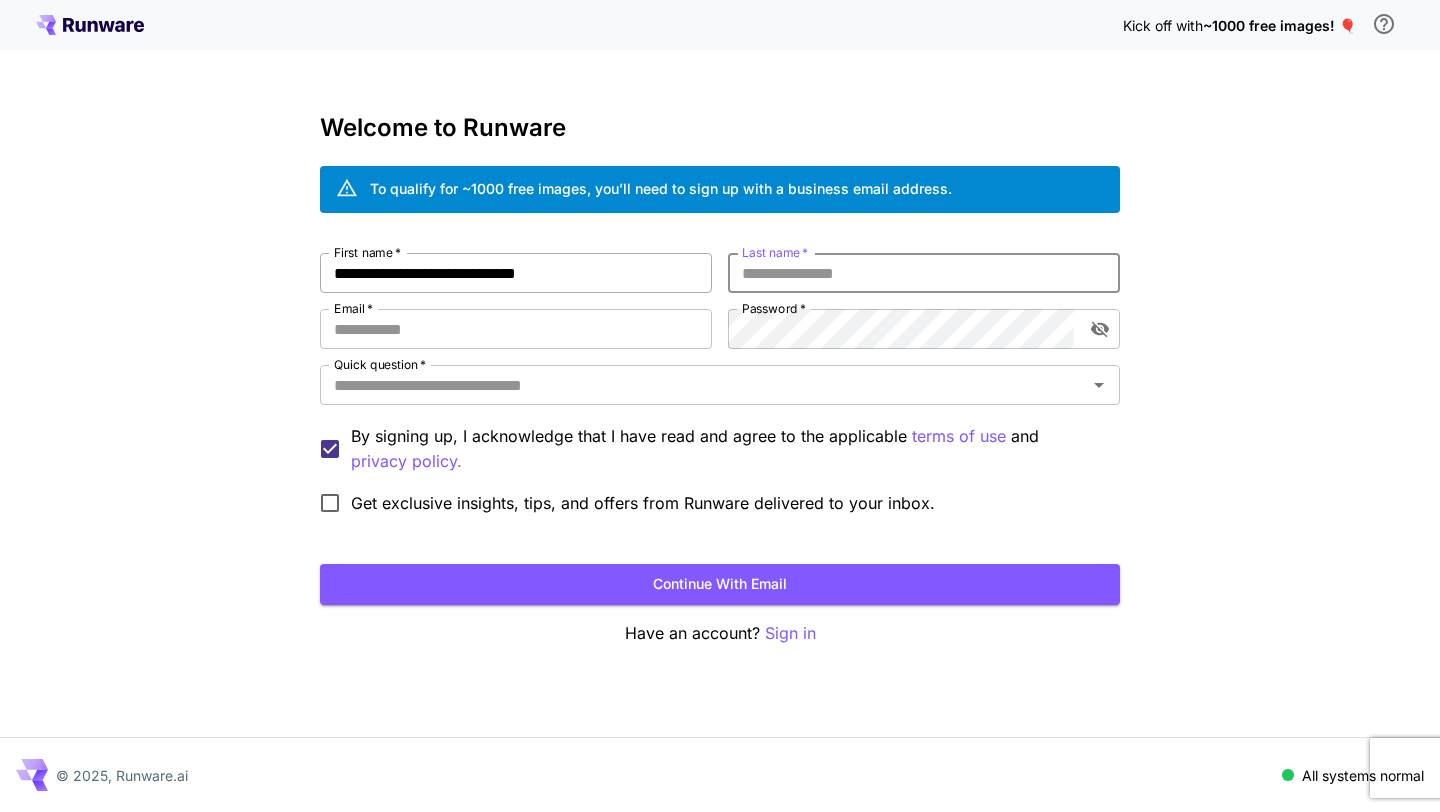 click on "**********" at bounding box center [516, 273] 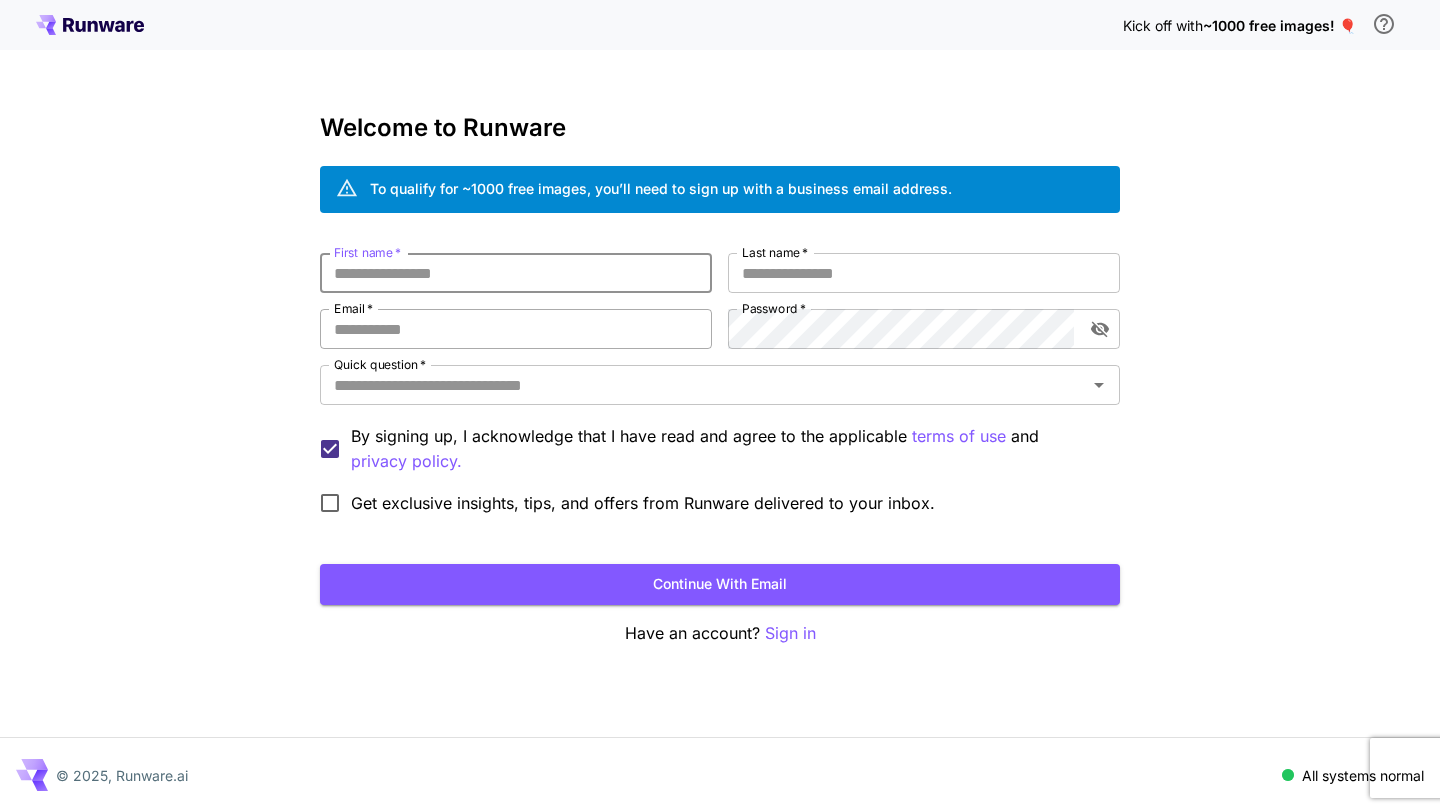 type 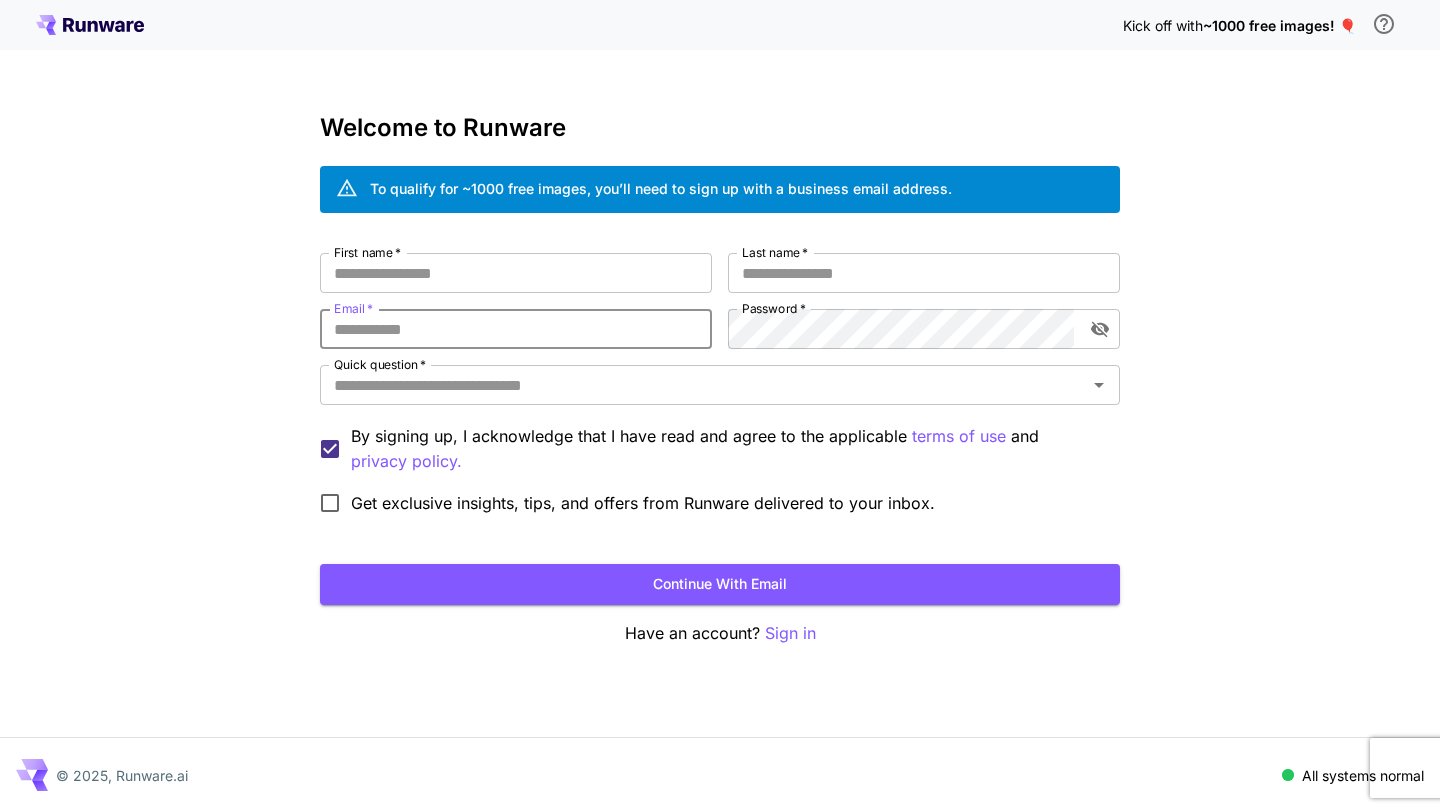 click on "Email   *" at bounding box center [516, 329] 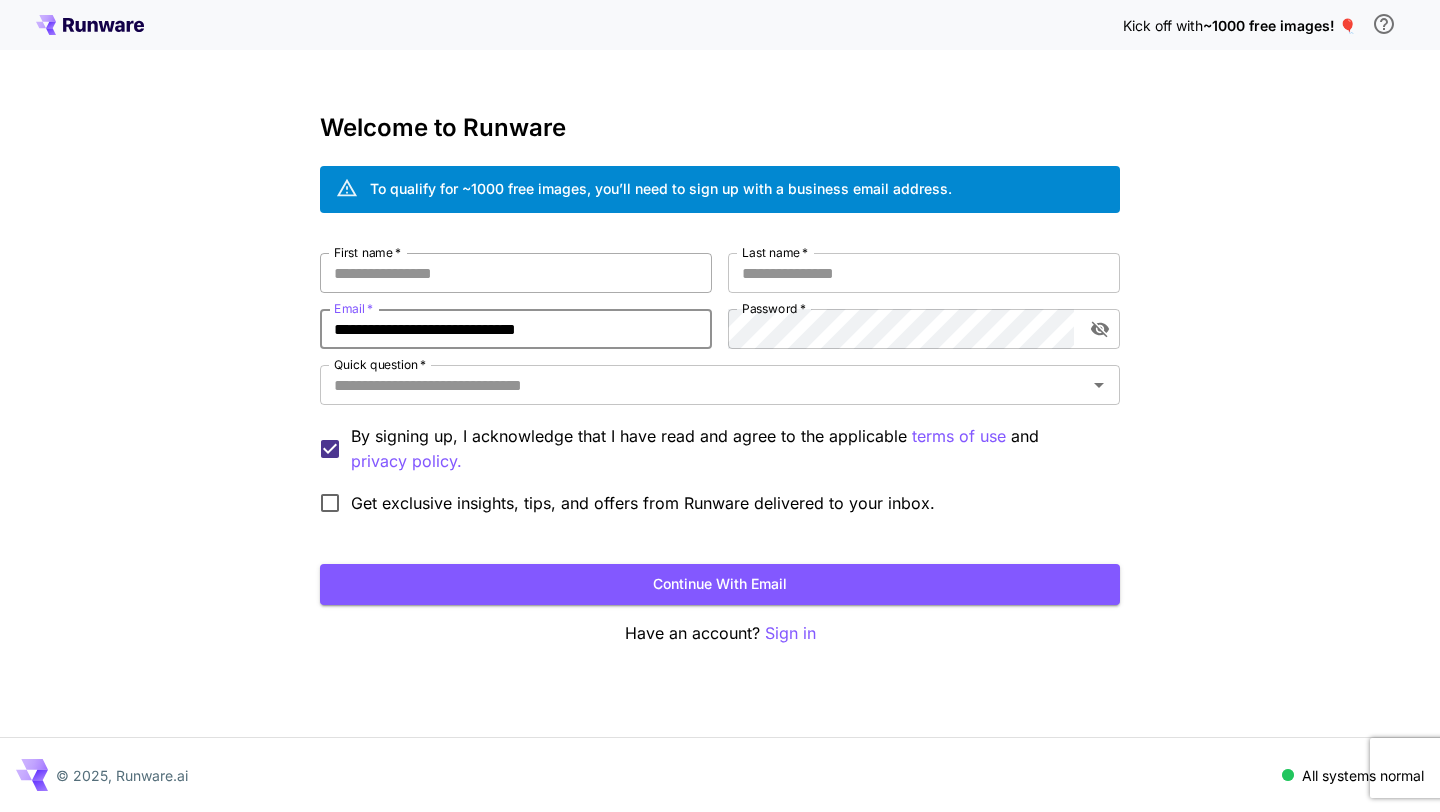 type on "**********" 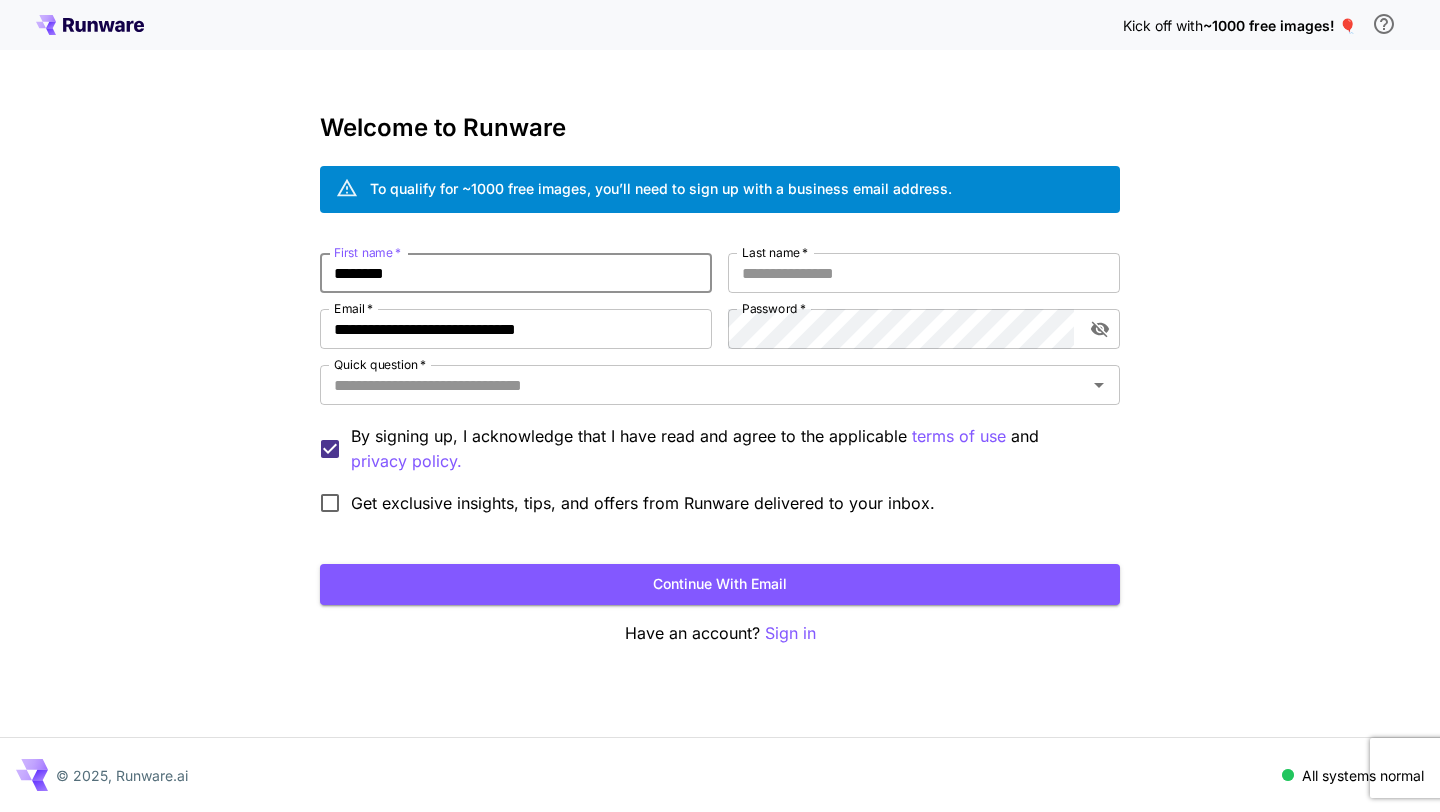 type on "********" 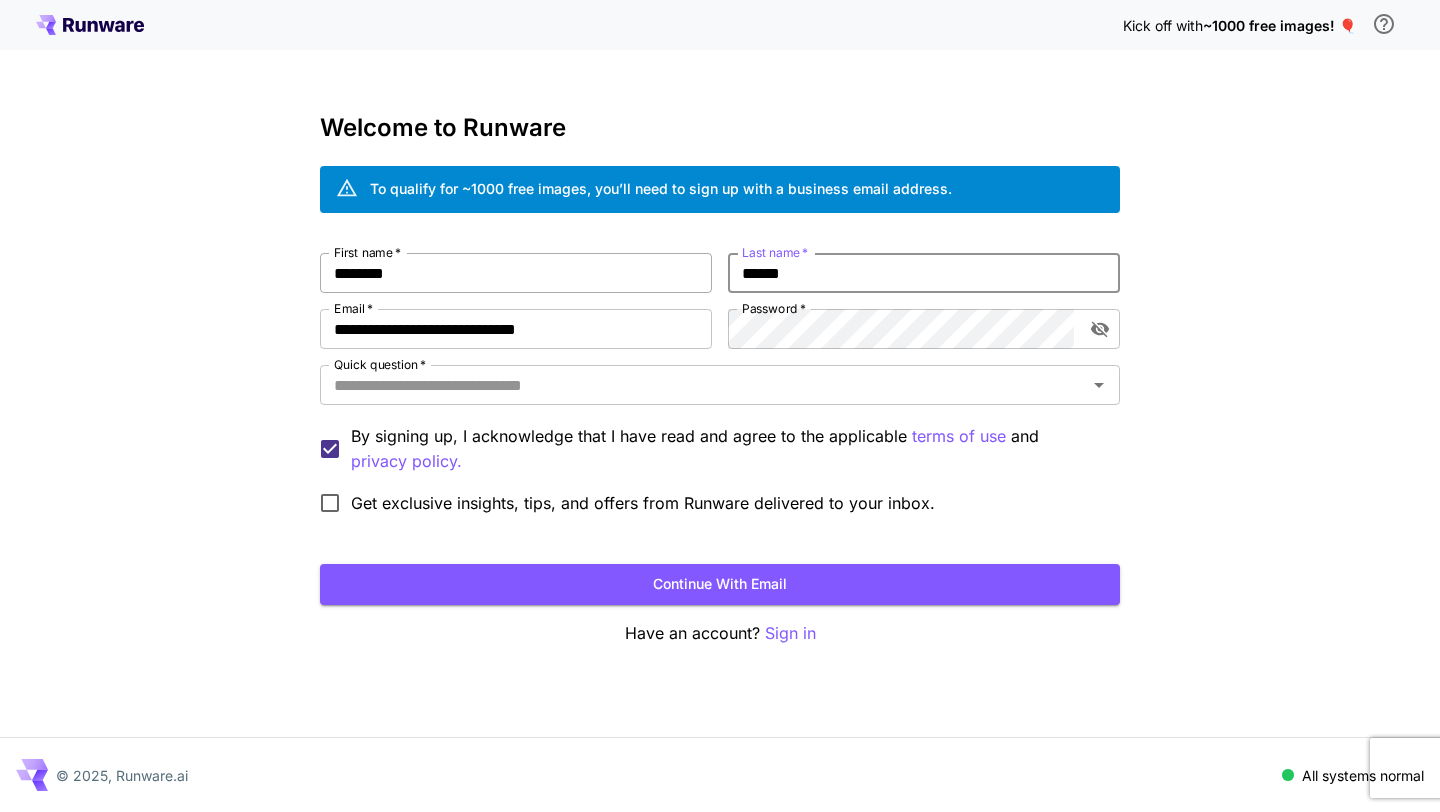 type on "******" 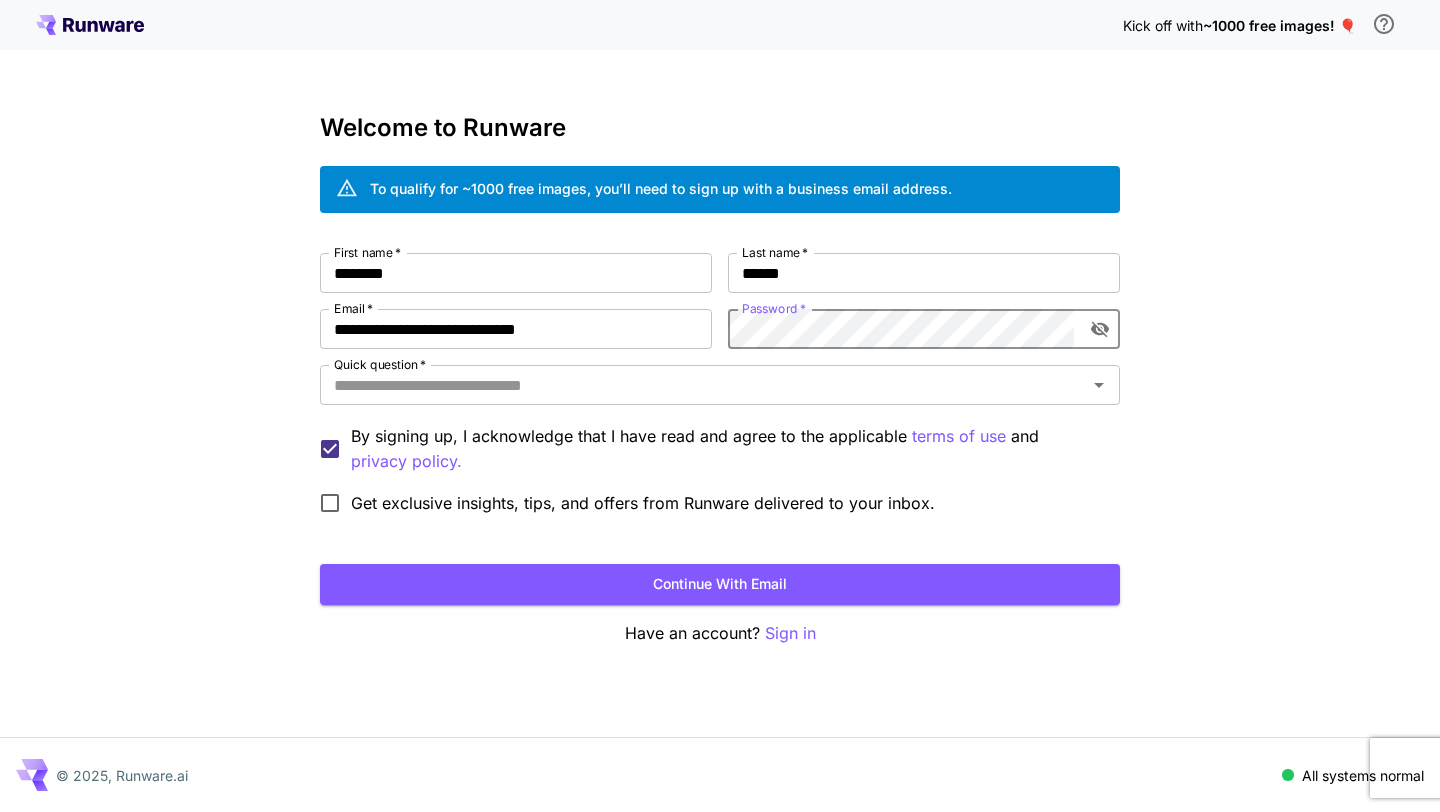 click 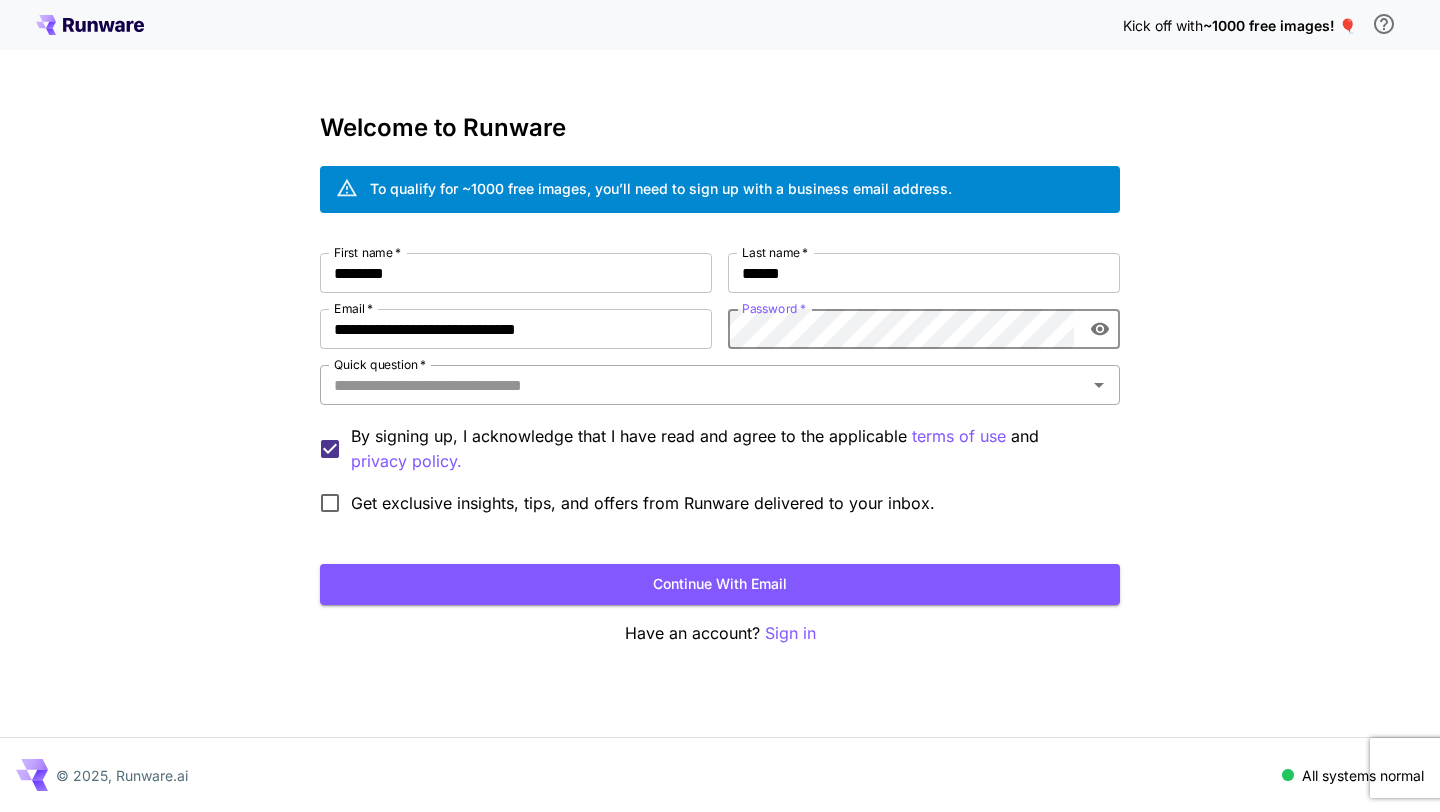 click on "Quick question   *" at bounding box center [703, 385] 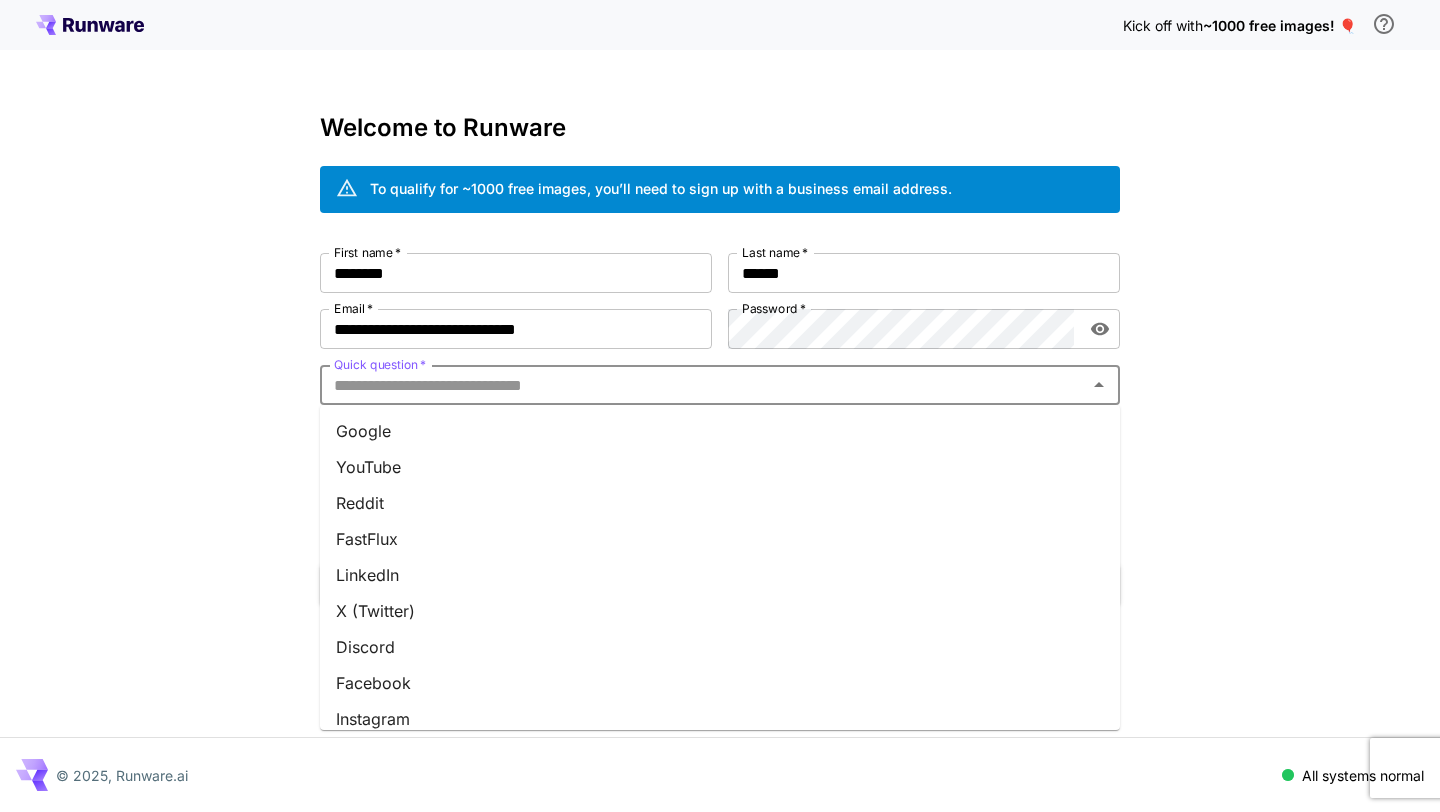 click on "Google" at bounding box center [720, 431] 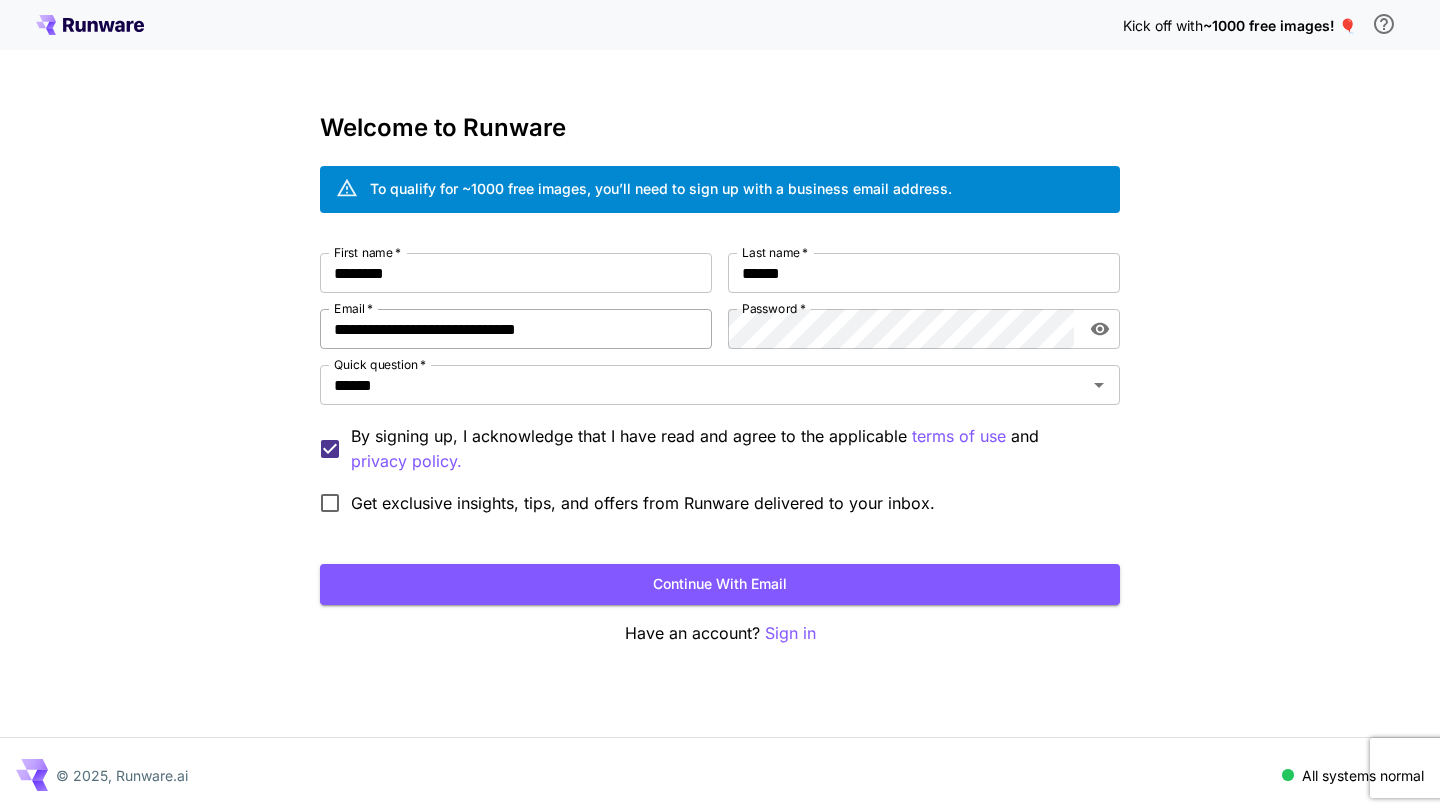 click on "**********" at bounding box center [516, 329] 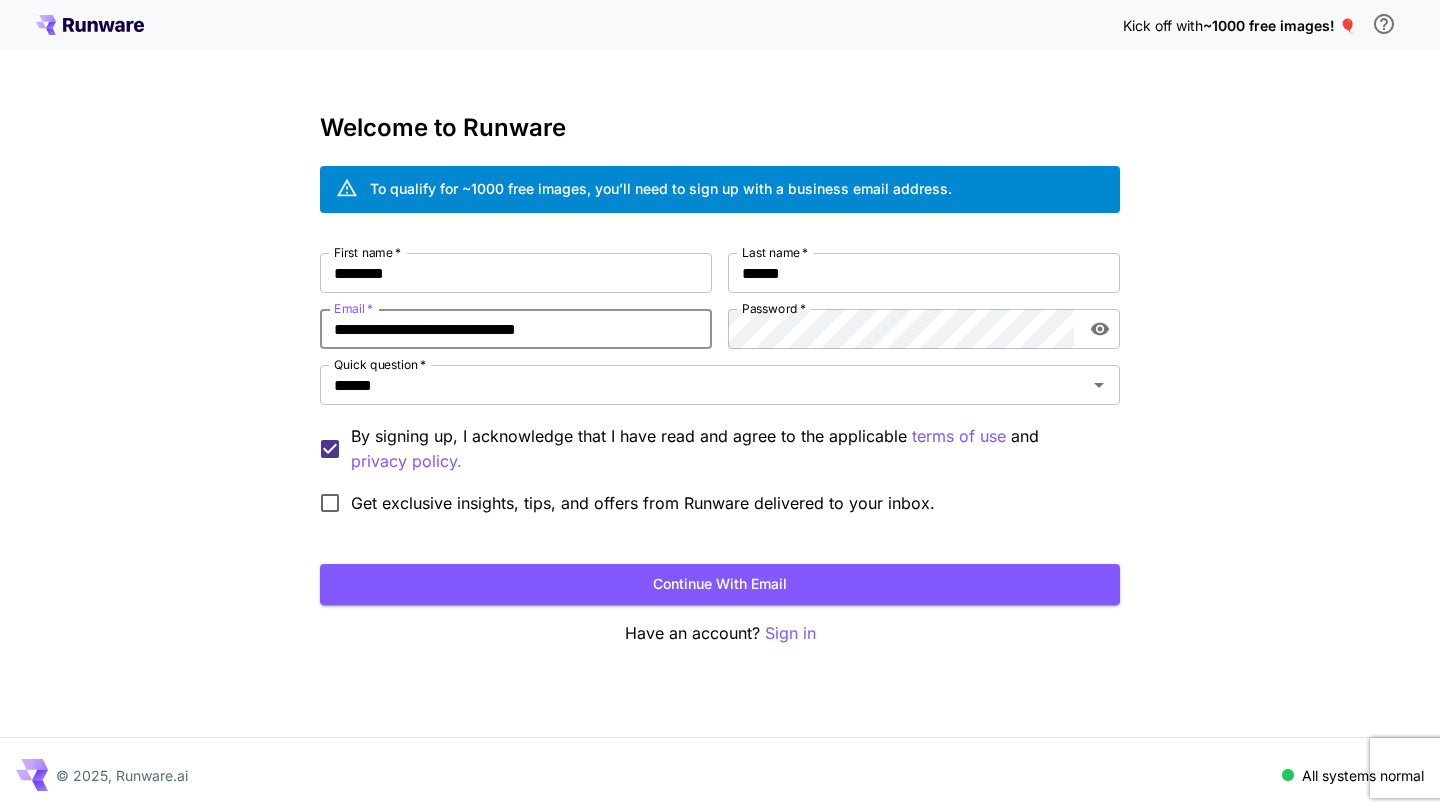 click on "**********" at bounding box center (516, 329) 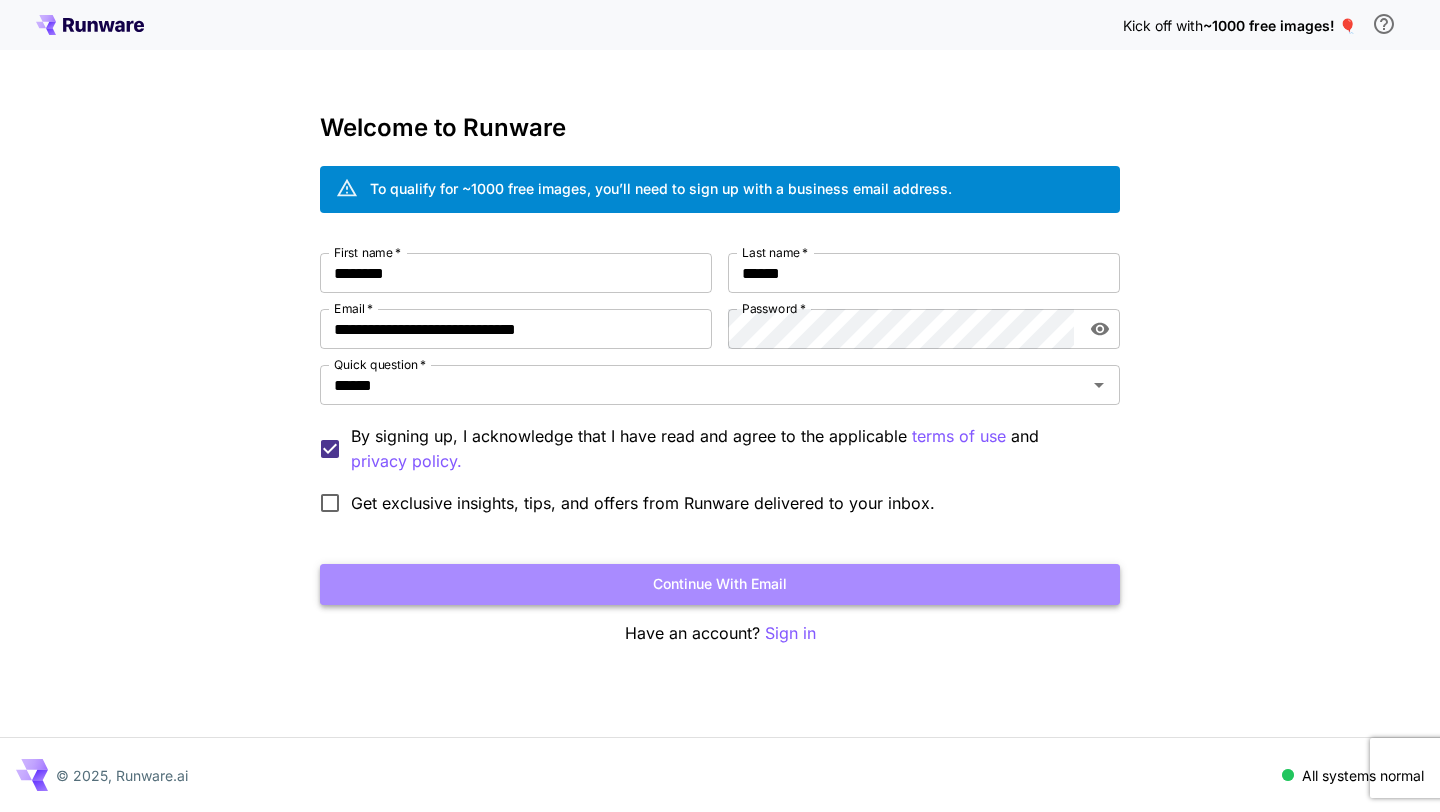 click on "Continue with email" at bounding box center (720, 584) 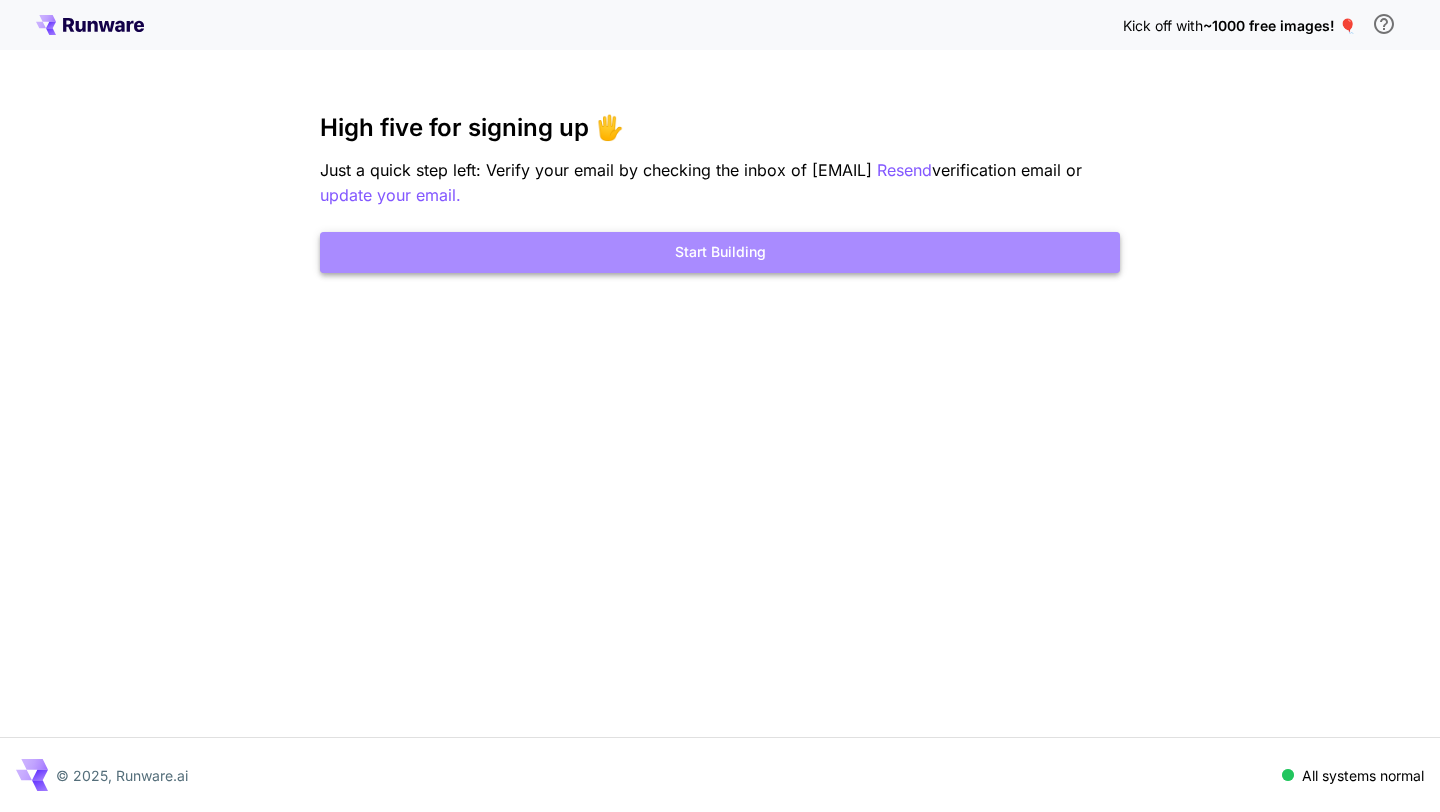 click on "Start Building" at bounding box center (720, 252) 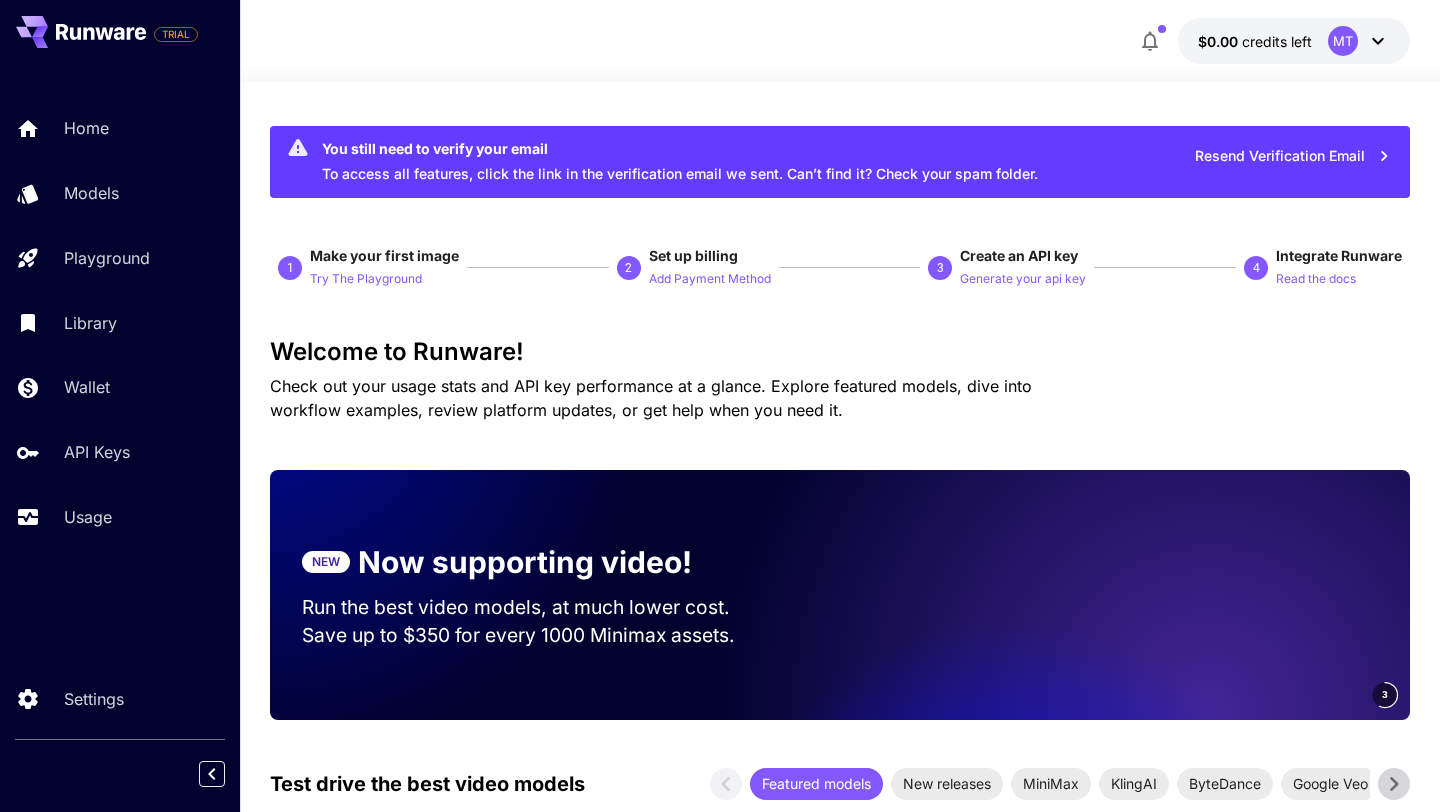scroll, scrollTop: 9, scrollLeft: 0, axis: vertical 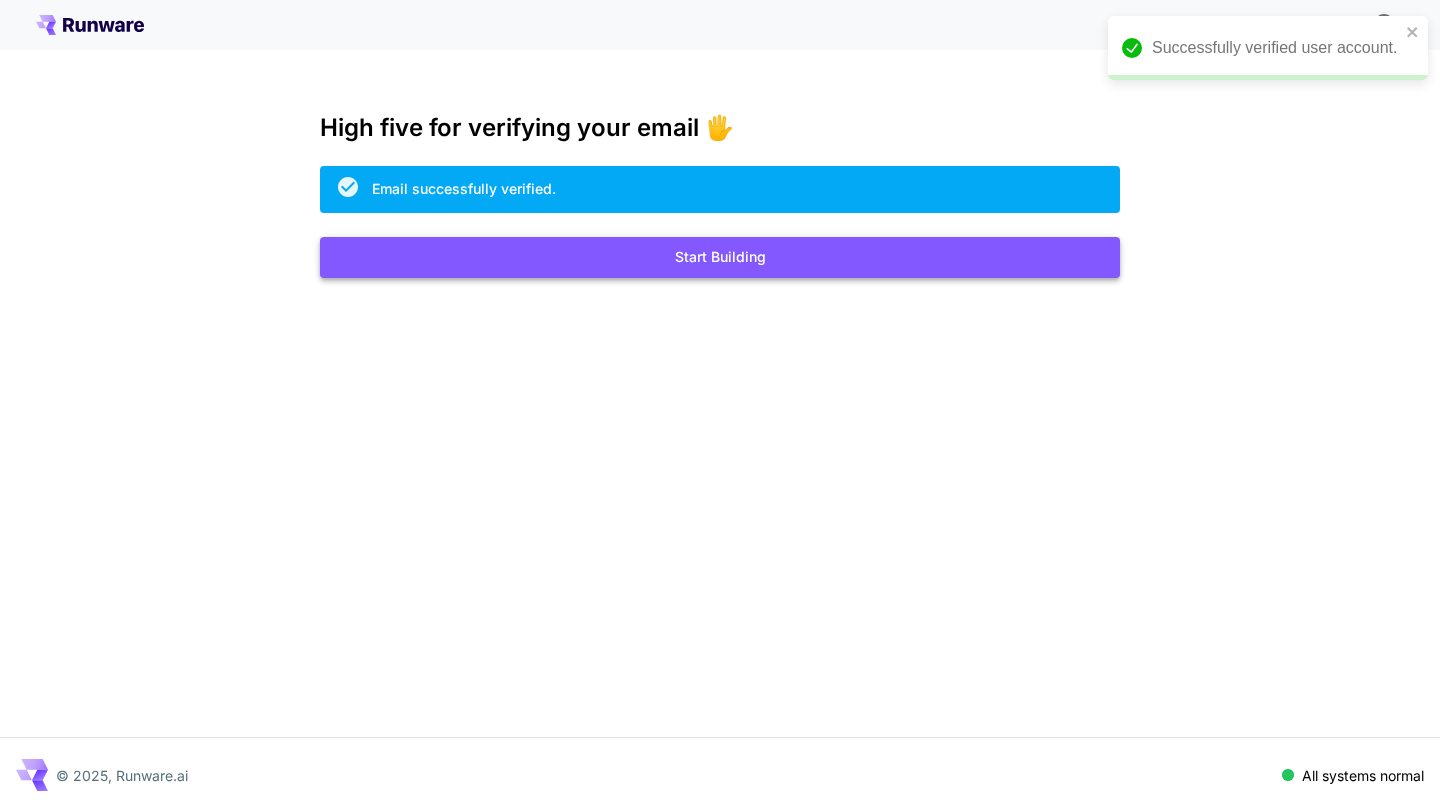 click on "Start Building" at bounding box center (720, 257) 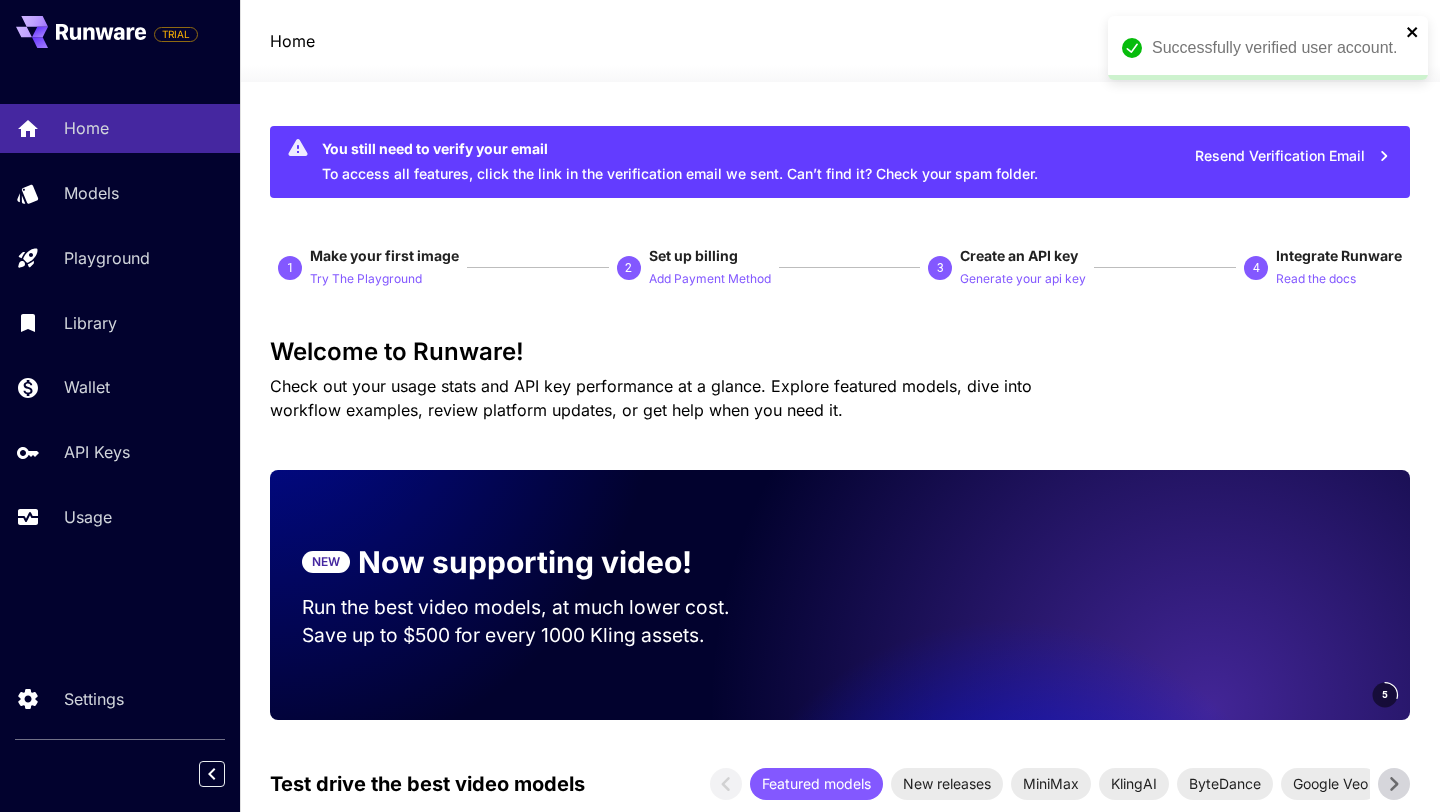 click 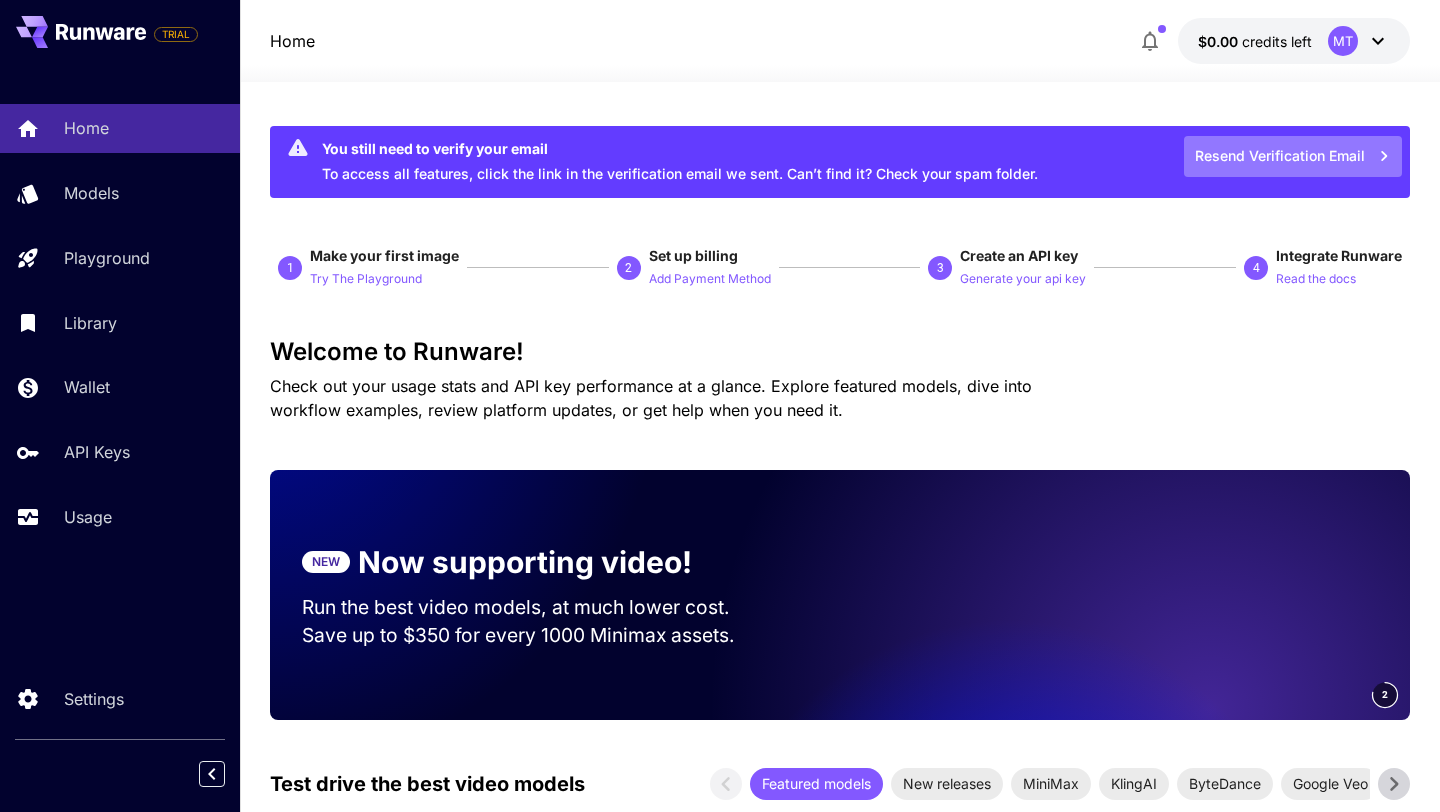 click on "Resend Verification Email" at bounding box center [1293, 156] 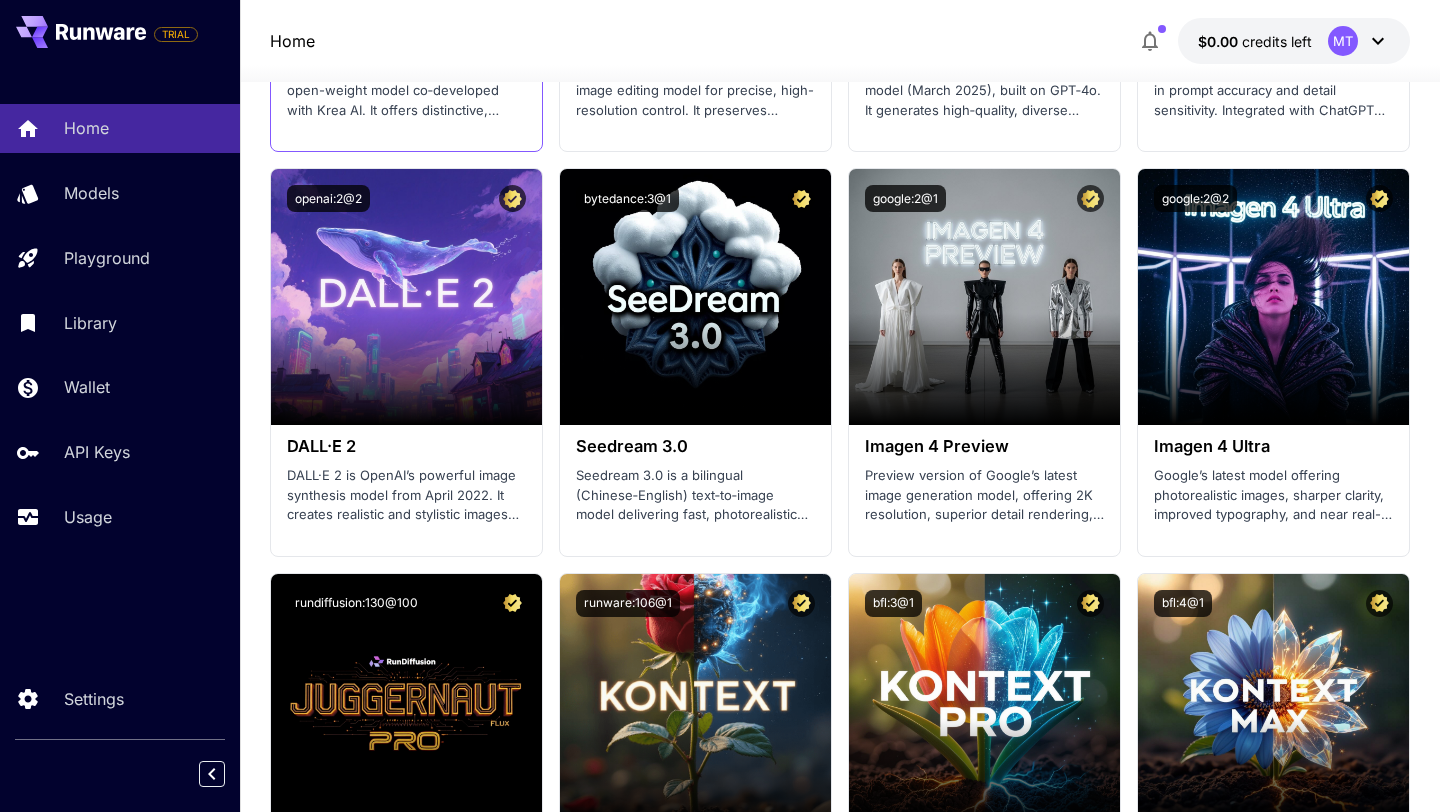 scroll, scrollTop: 3222, scrollLeft: 0, axis: vertical 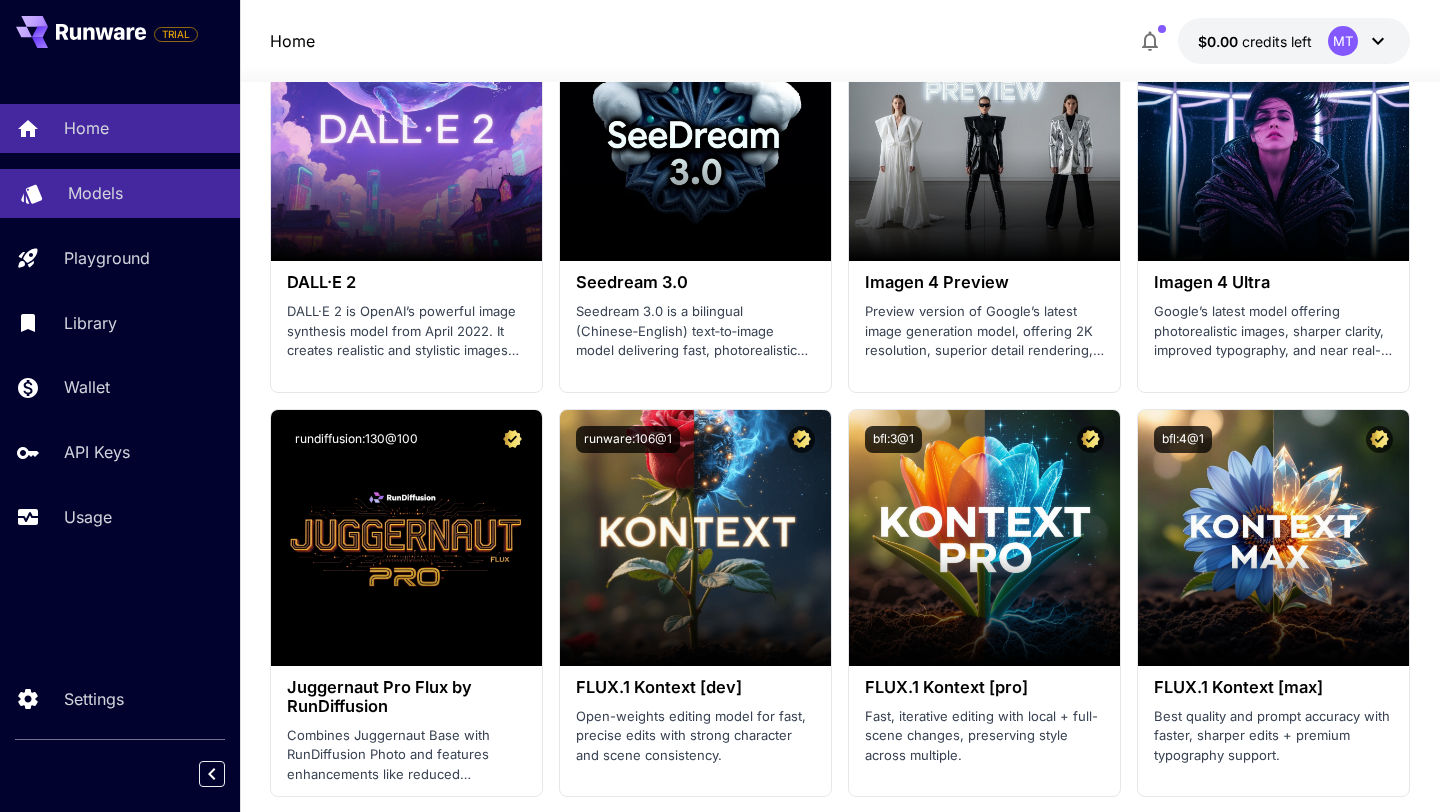 click on "Models" at bounding box center (95, 193) 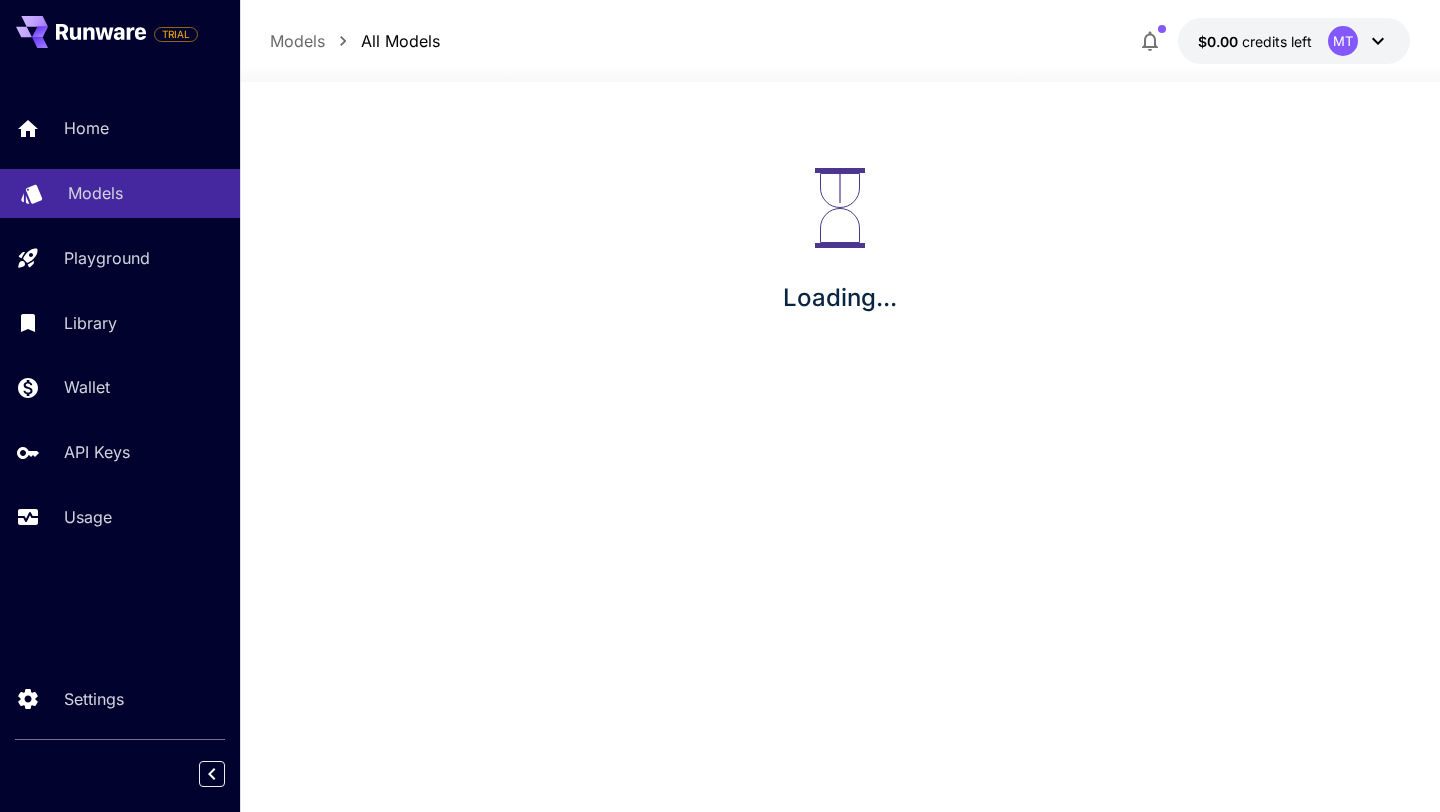 scroll, scrollTop: 0, scrollLeft: 0, axis: both 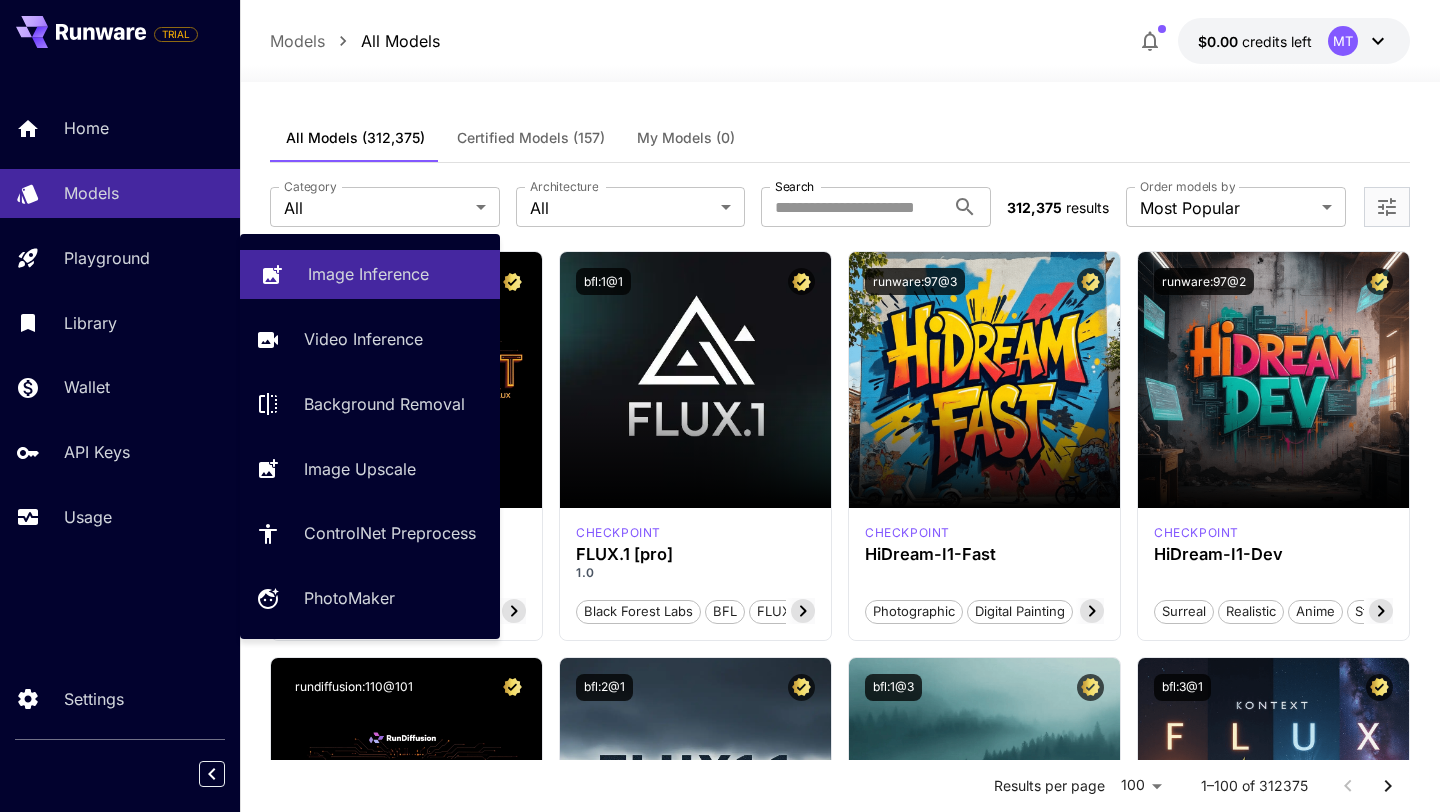 click on "Image Inference" at bounding box center [370, 274] 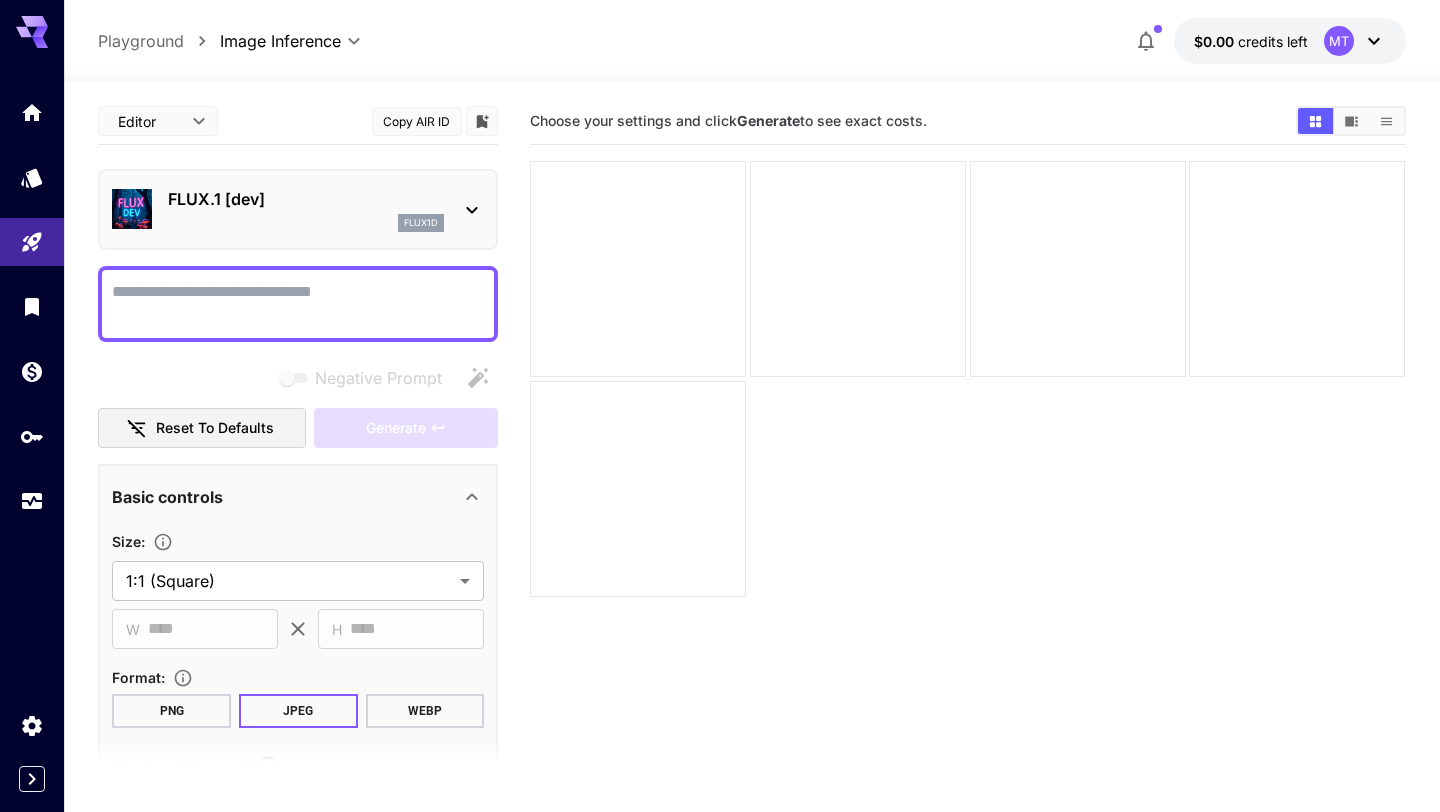 click on "FLUX.1 [dev] flux1d" at bounding box center [298, 209] 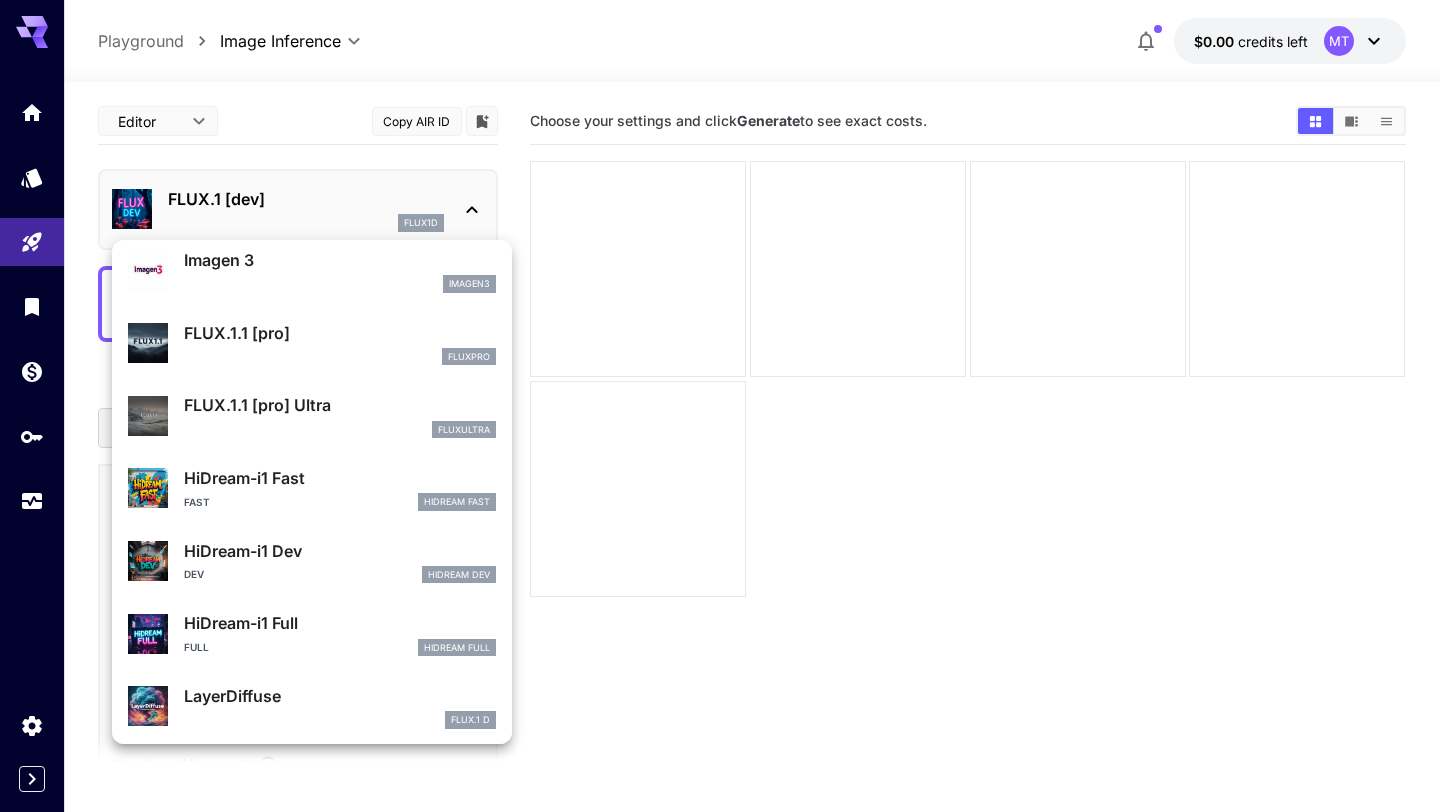 scroll, scrollTop: 1107, scrollLeft: 0, axis: vertical 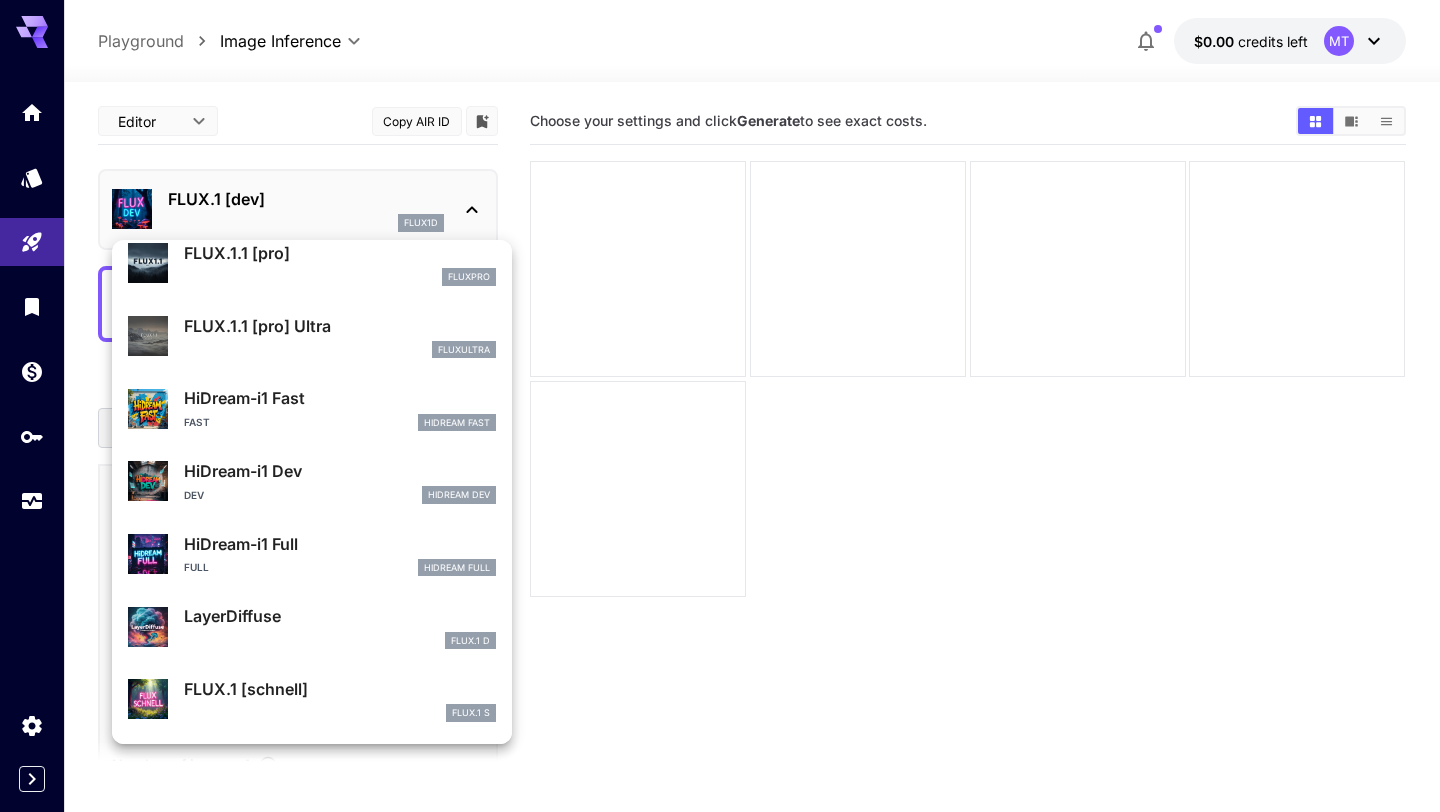click on "FLUX.1 [schnell]" at bounding box center [340, 689] 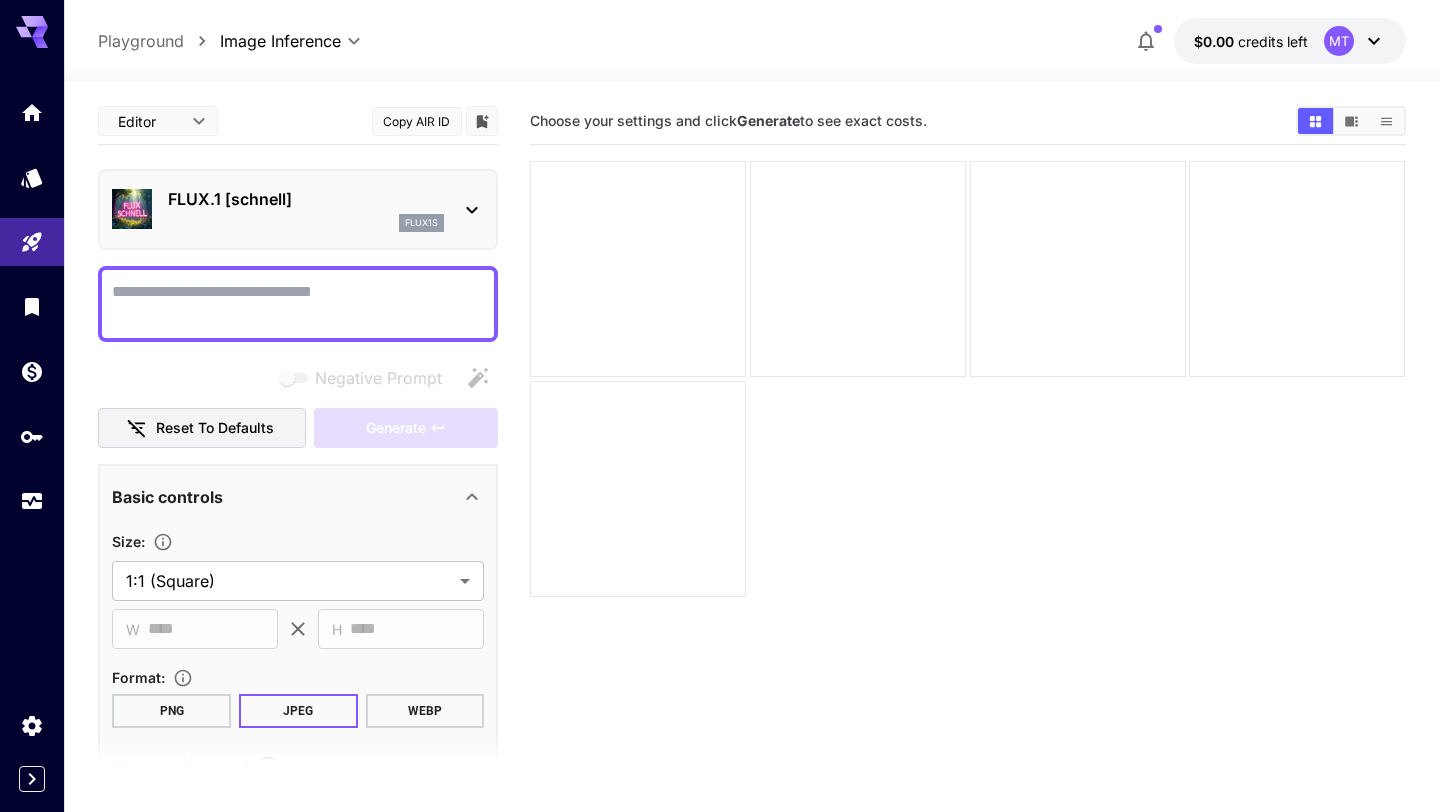click on "Negative Prompt" at bounding box center (298, 304) 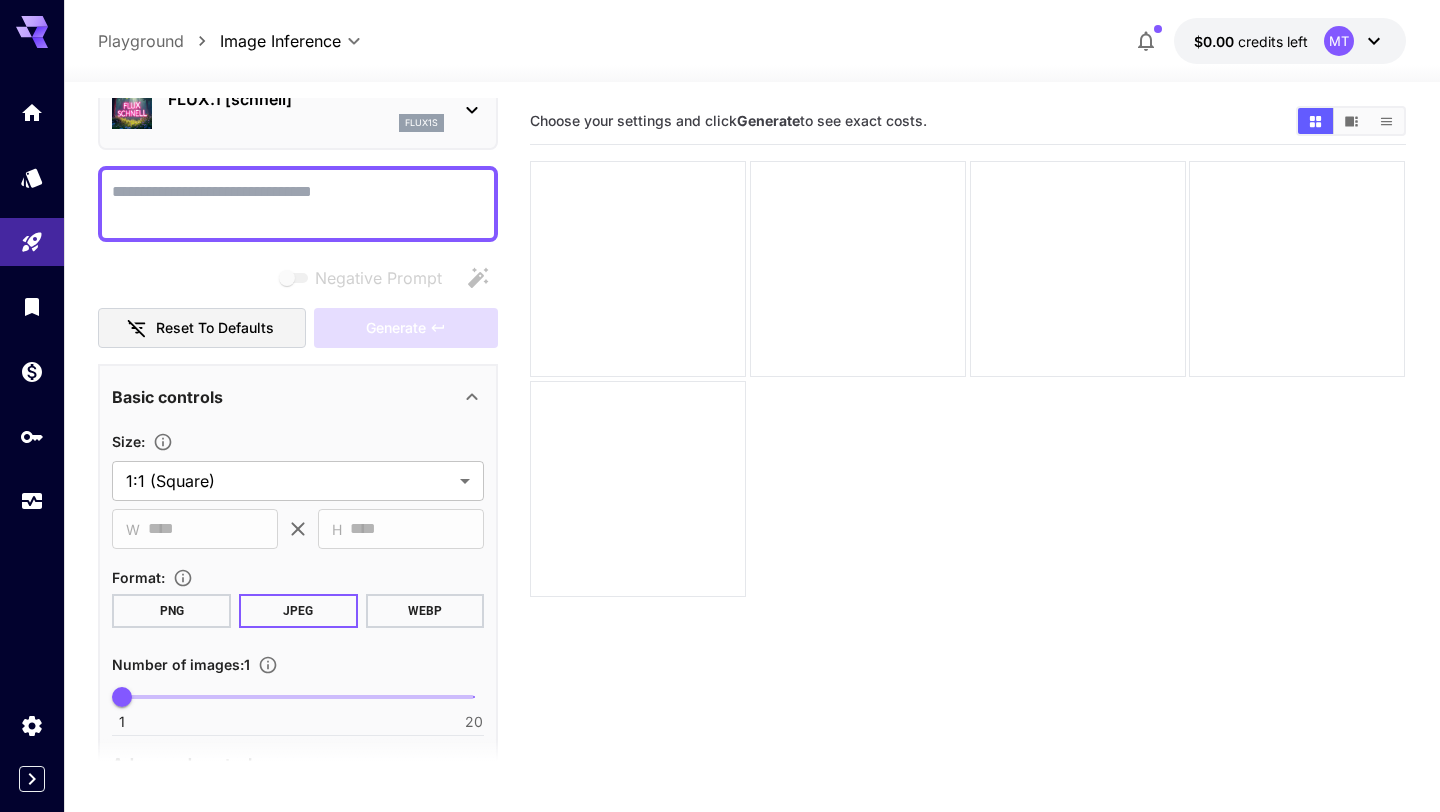 scroll, scrollTop: 91, scrollLeft: 0, axis: vertical 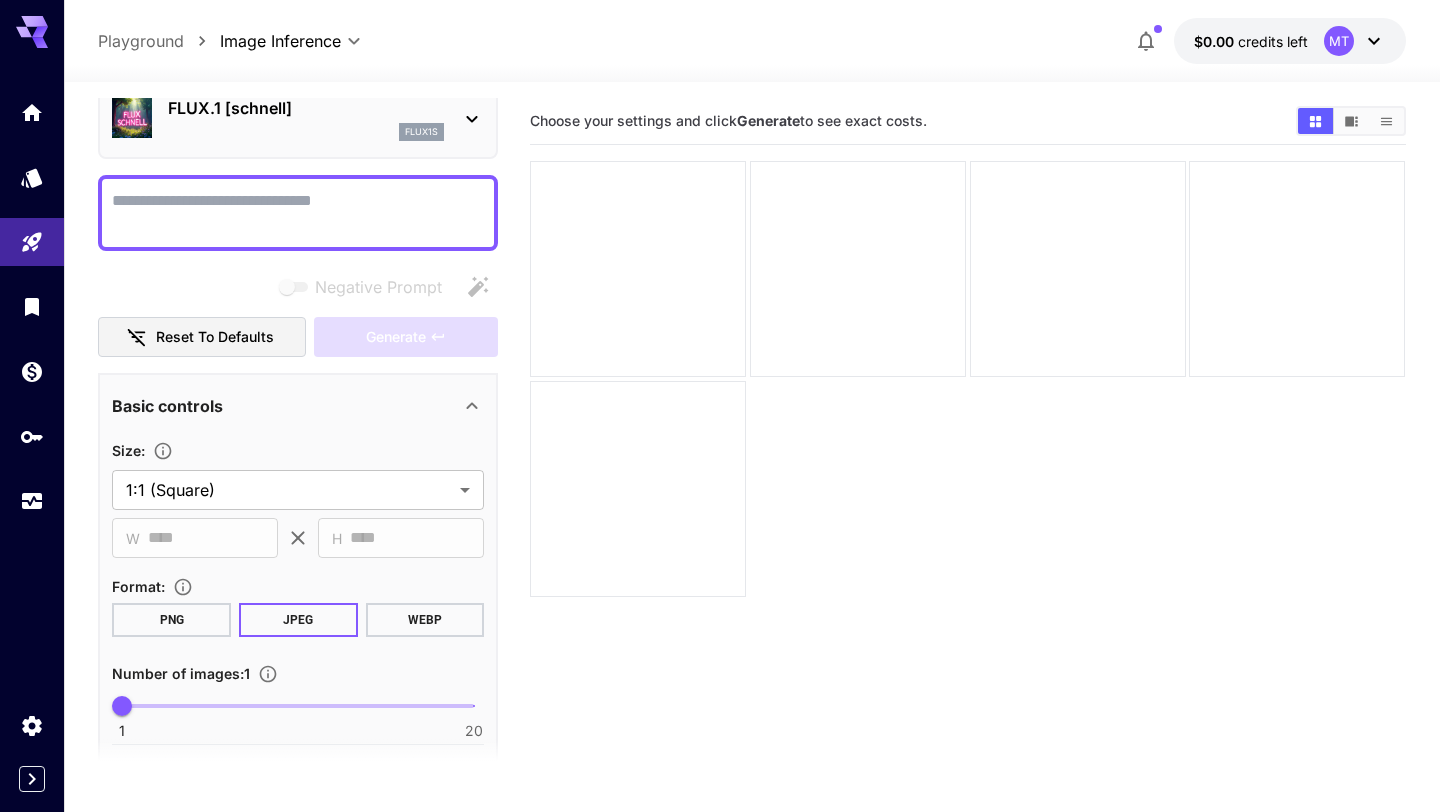 click on "Negative Prompt" at bounding box center (298, 213) 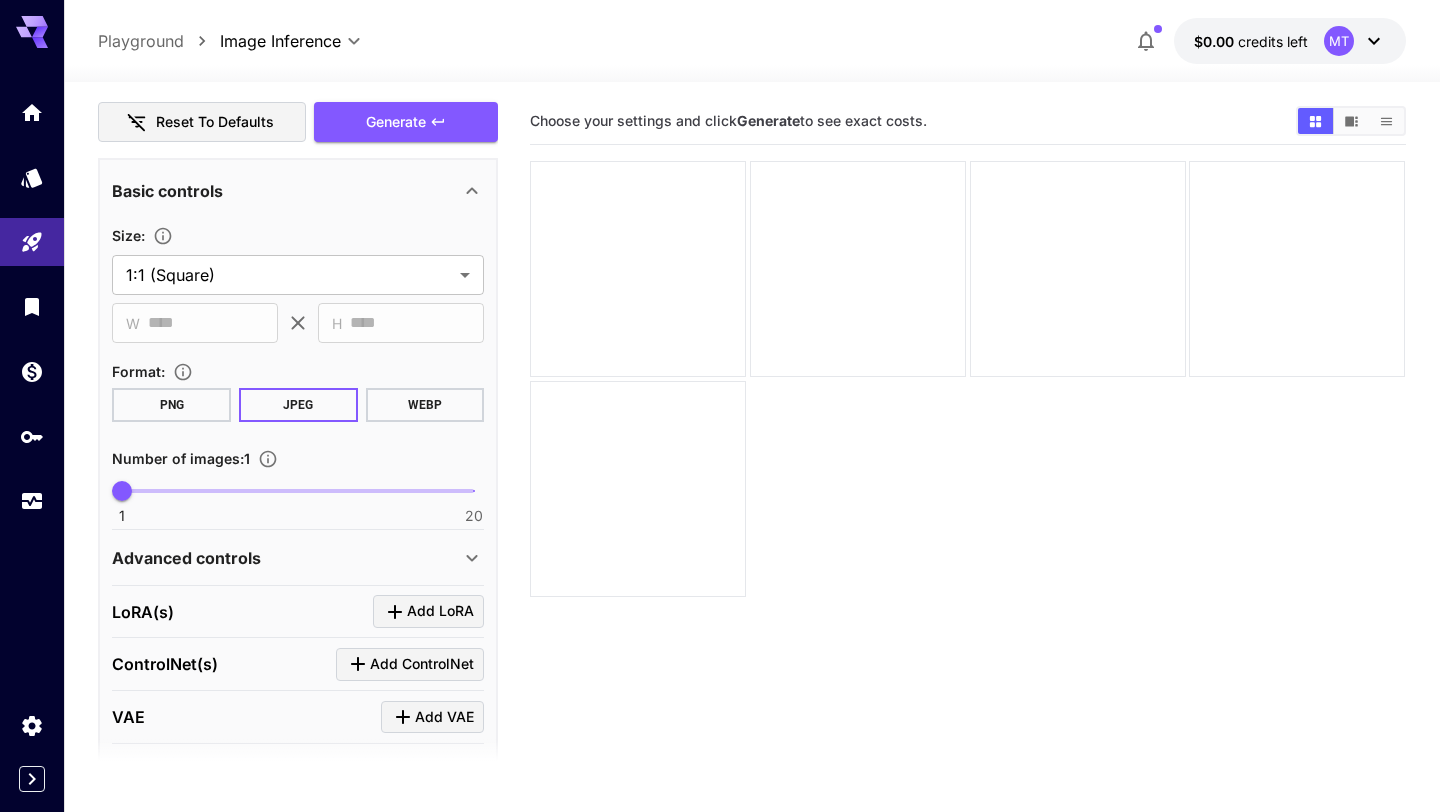 scroll, scrollTop: 592, scrollLeft: 0, axis: vertical 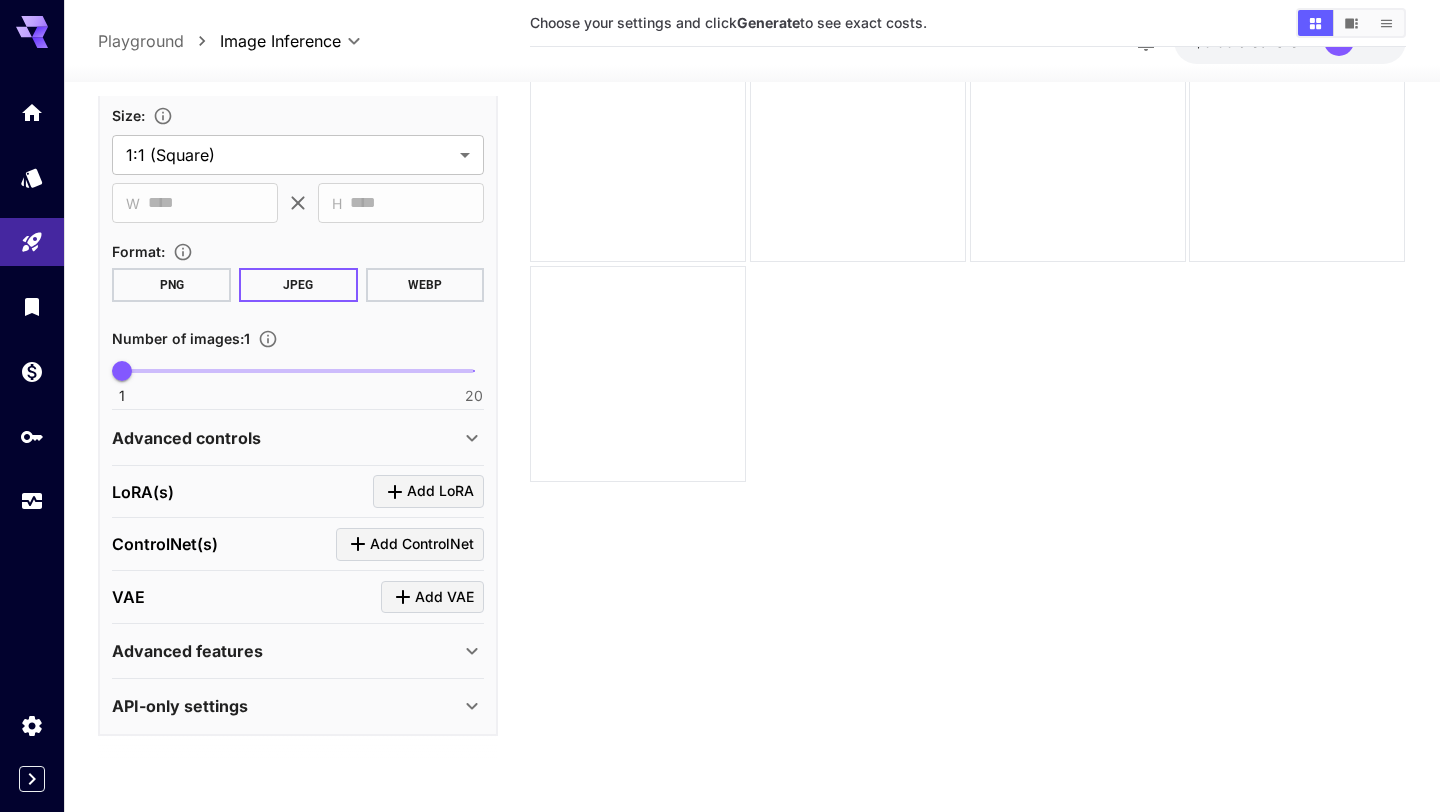 type on "**********" 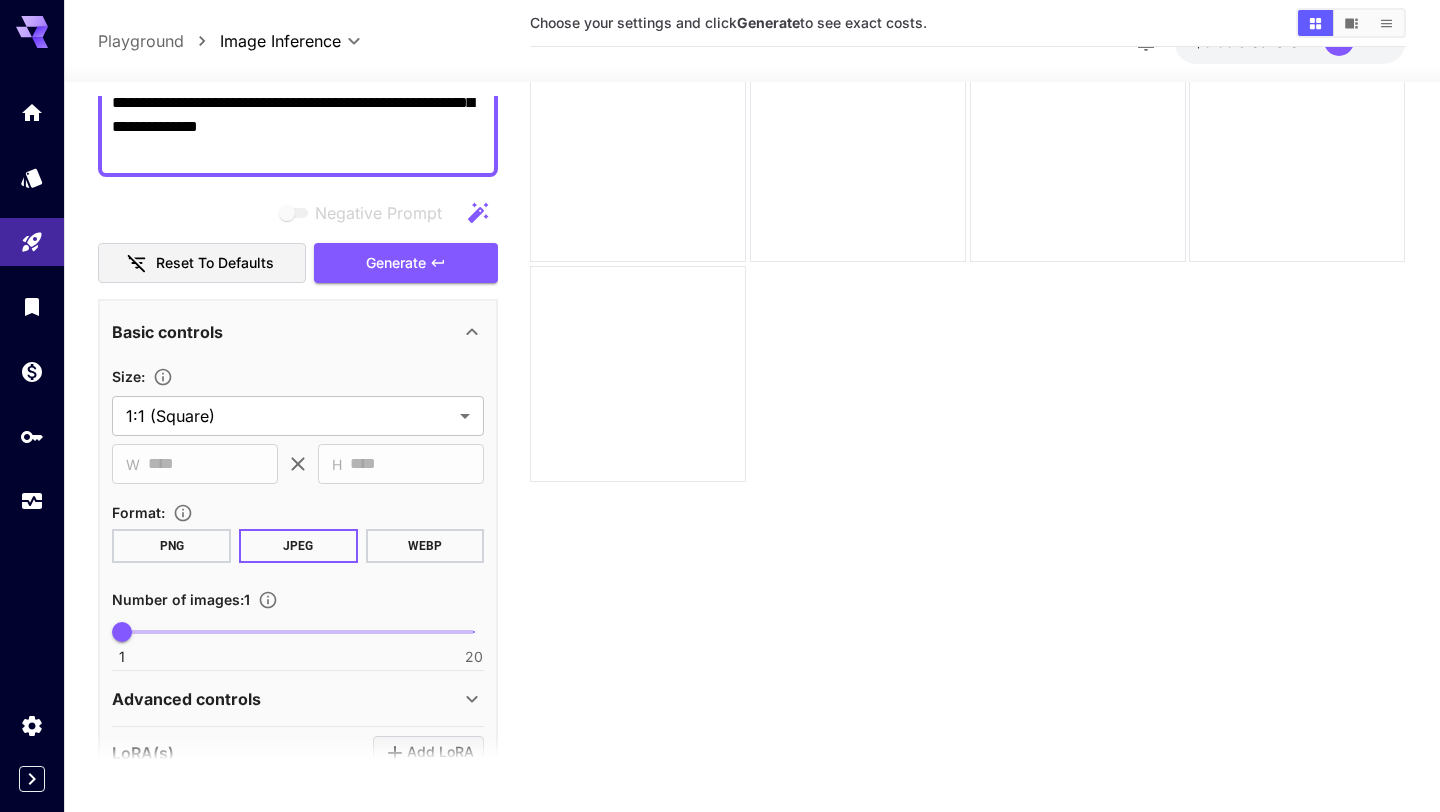 scroll, scrollTop: 0, scrollLeft: 0, axis: both 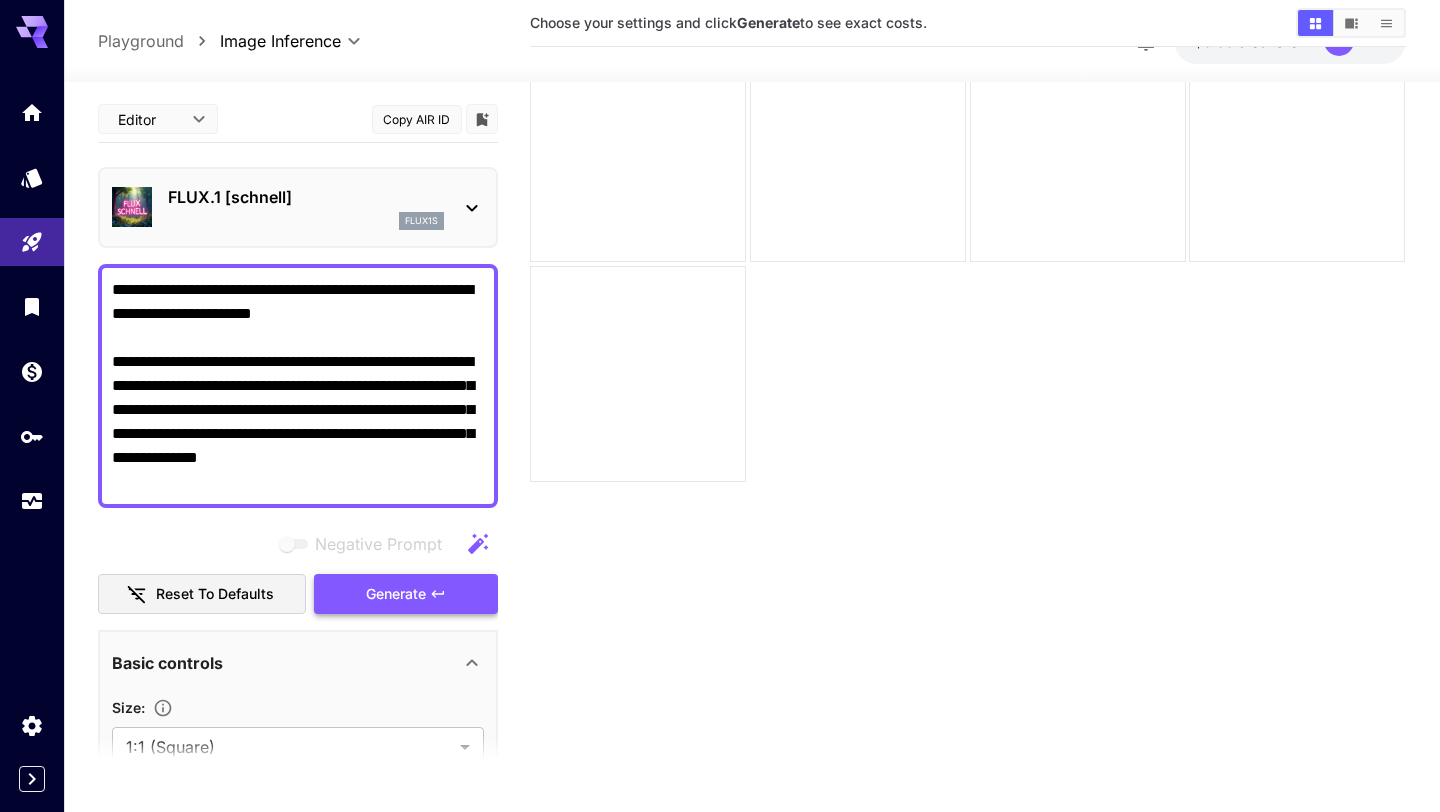 click 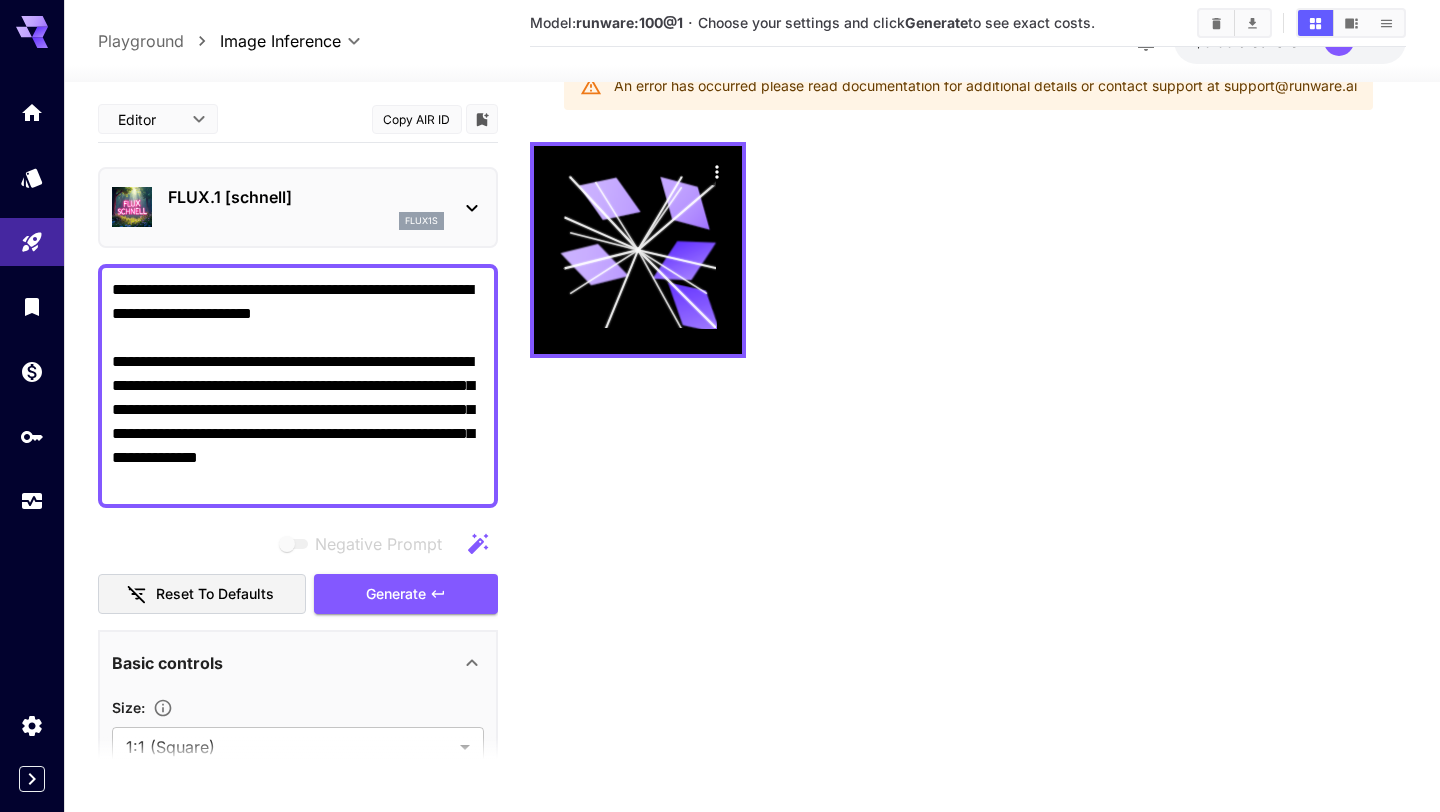 scroll, scrollTop: 0, scrollLeft: 0, axis: both 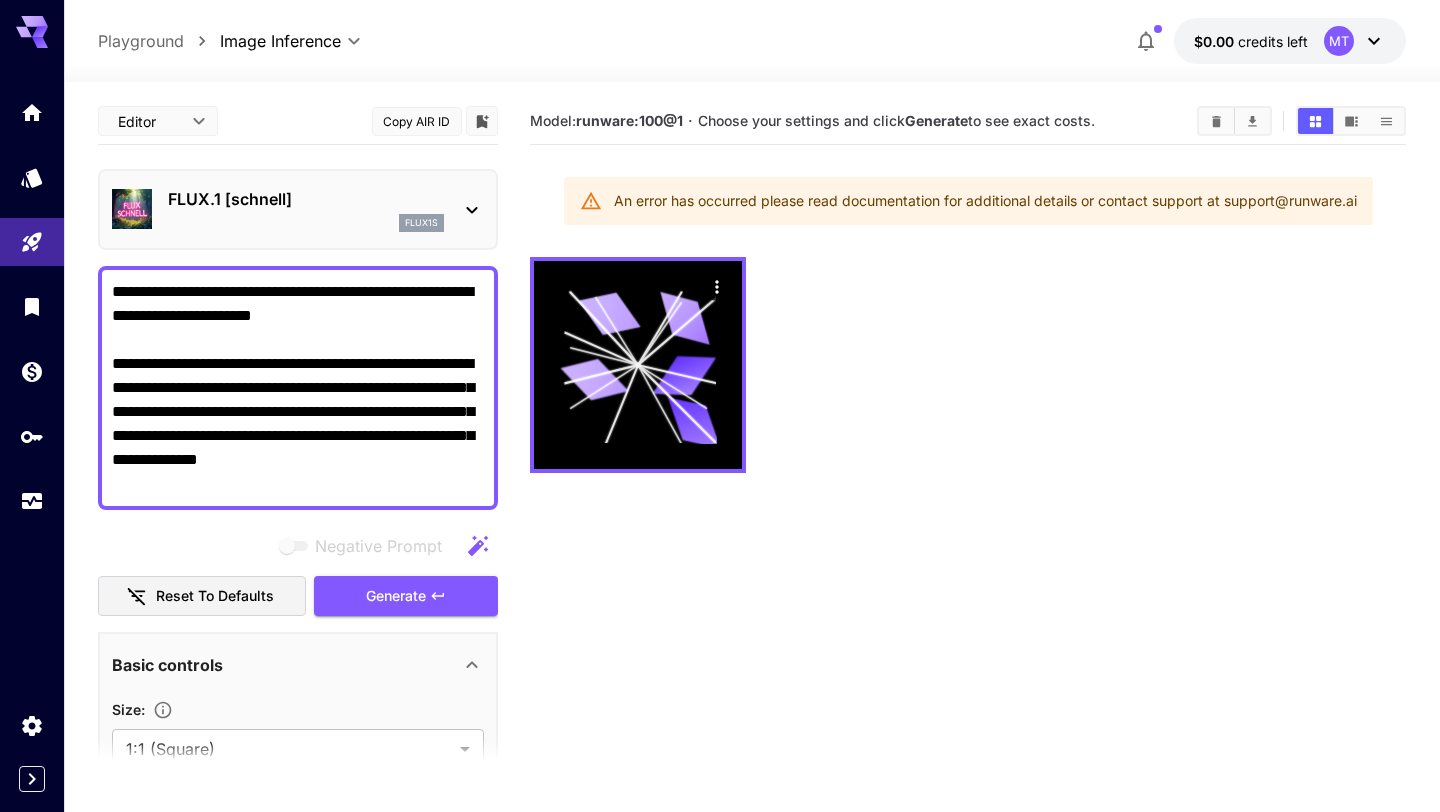 click on "**********" at bounding box center (298, 388) 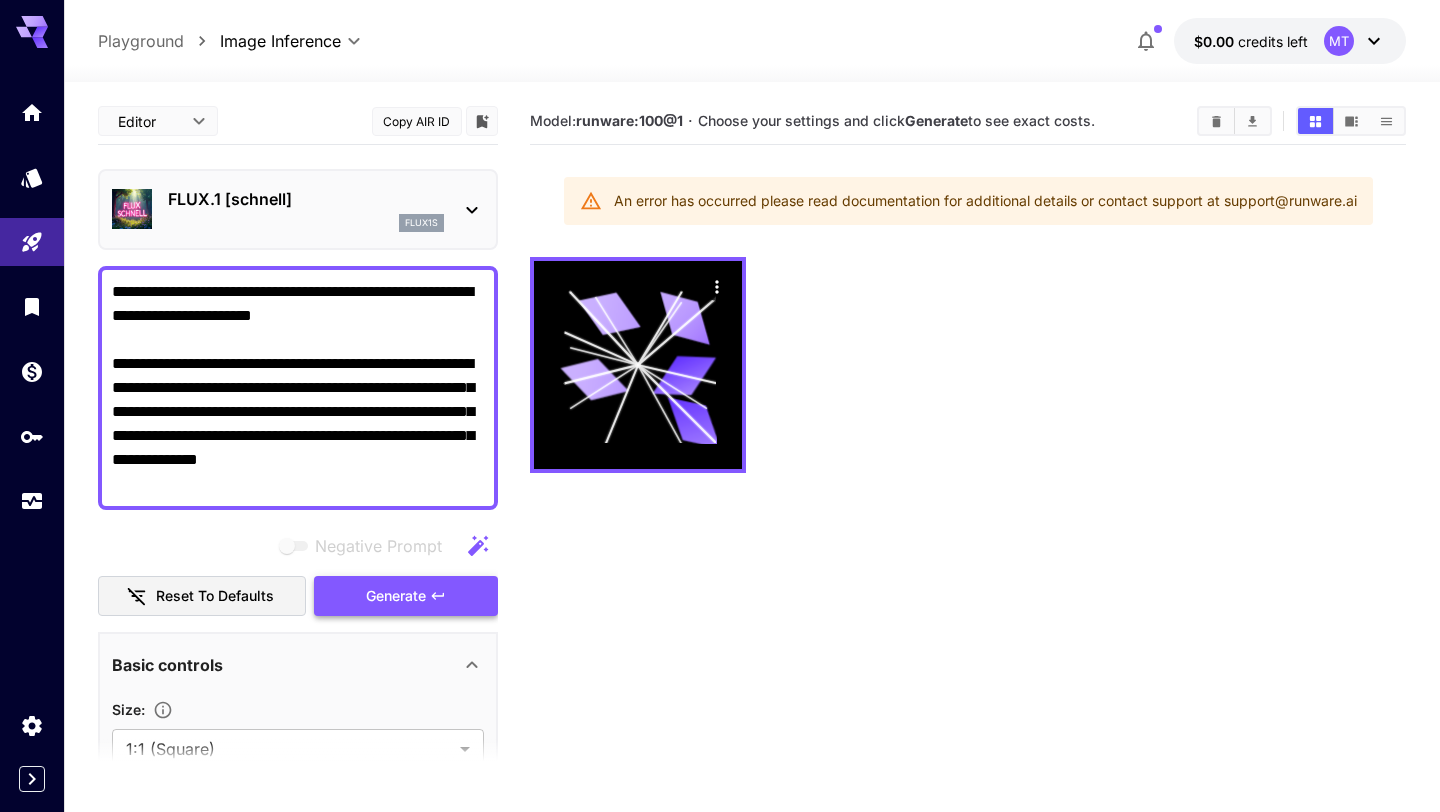 click on "Generate" at bounding box center (396, 596) 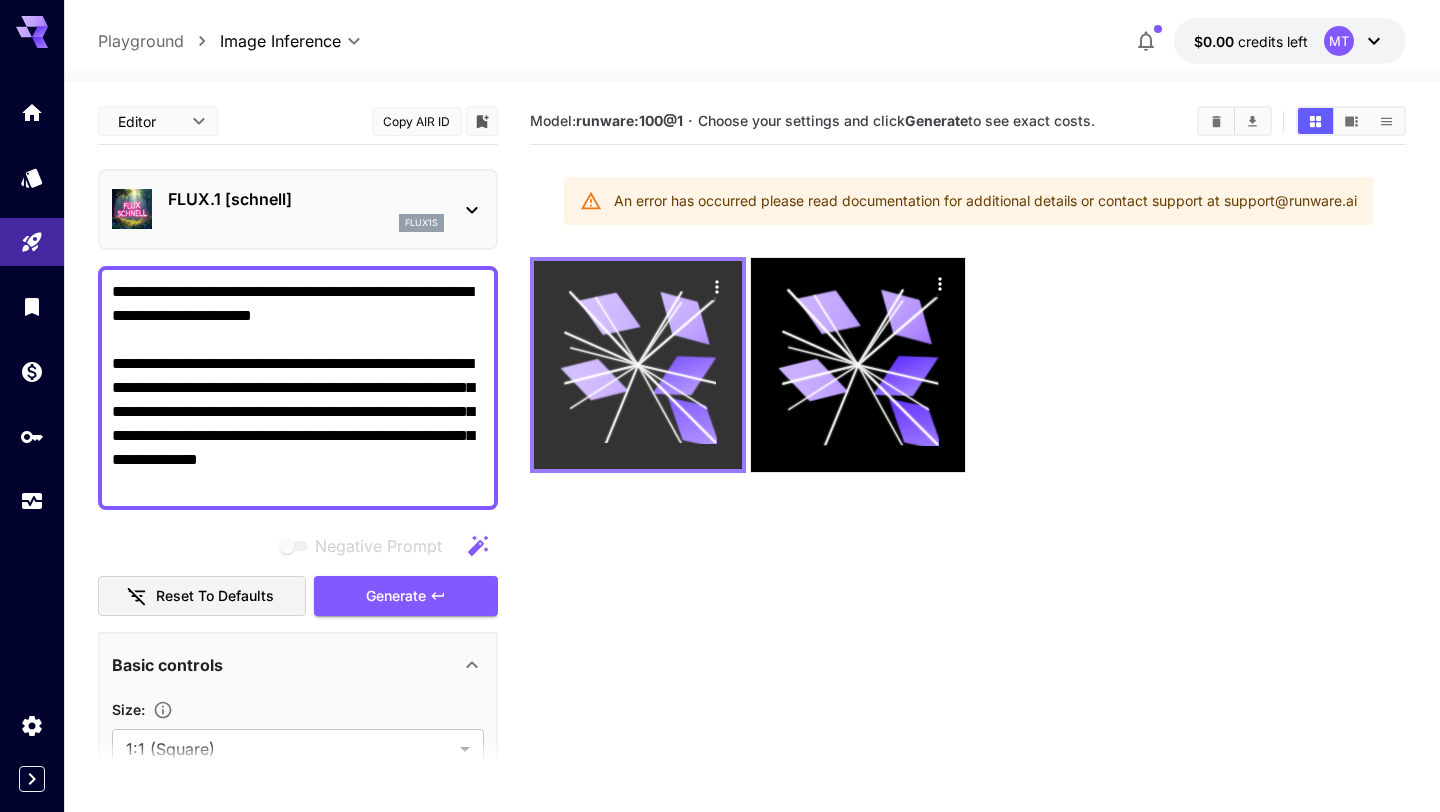 click 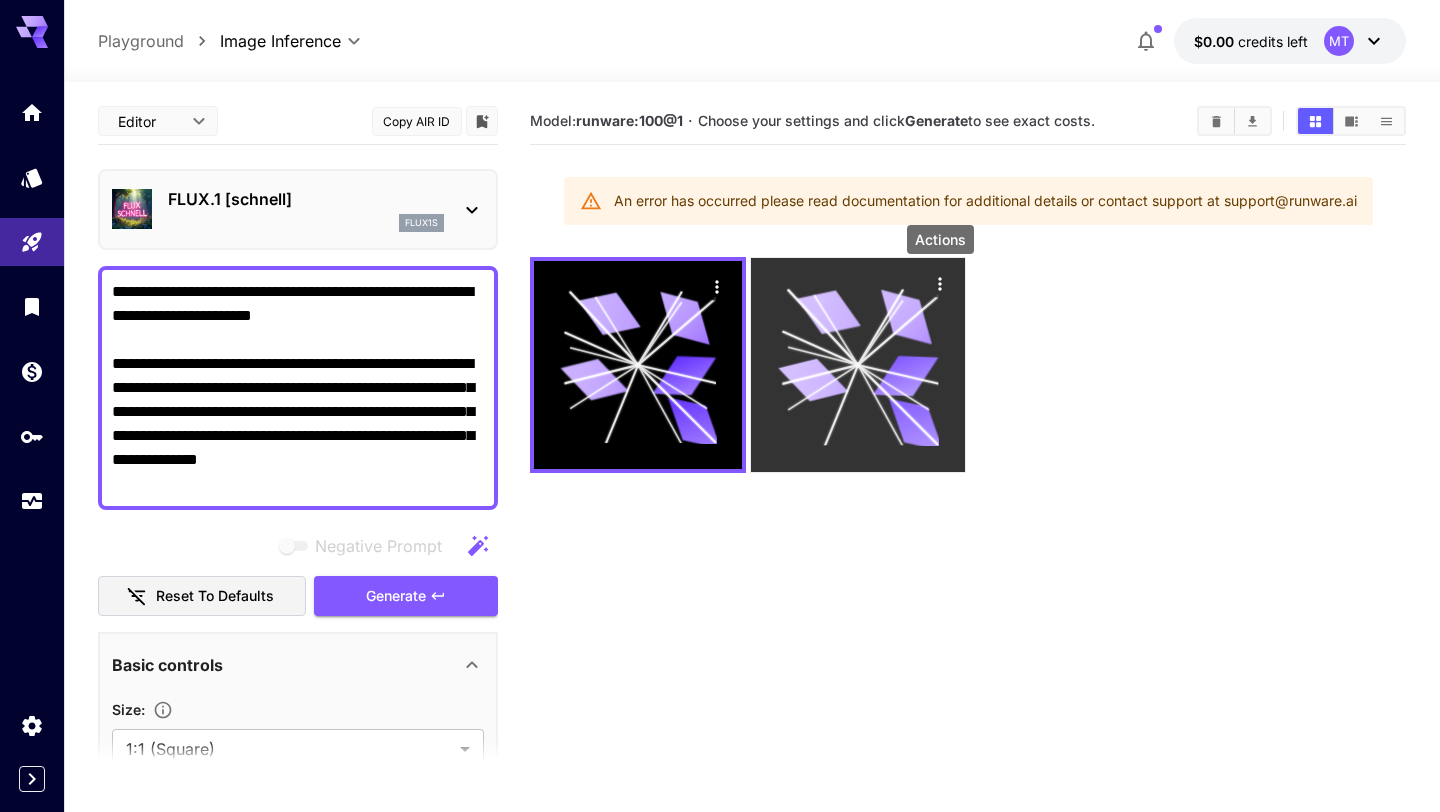 click 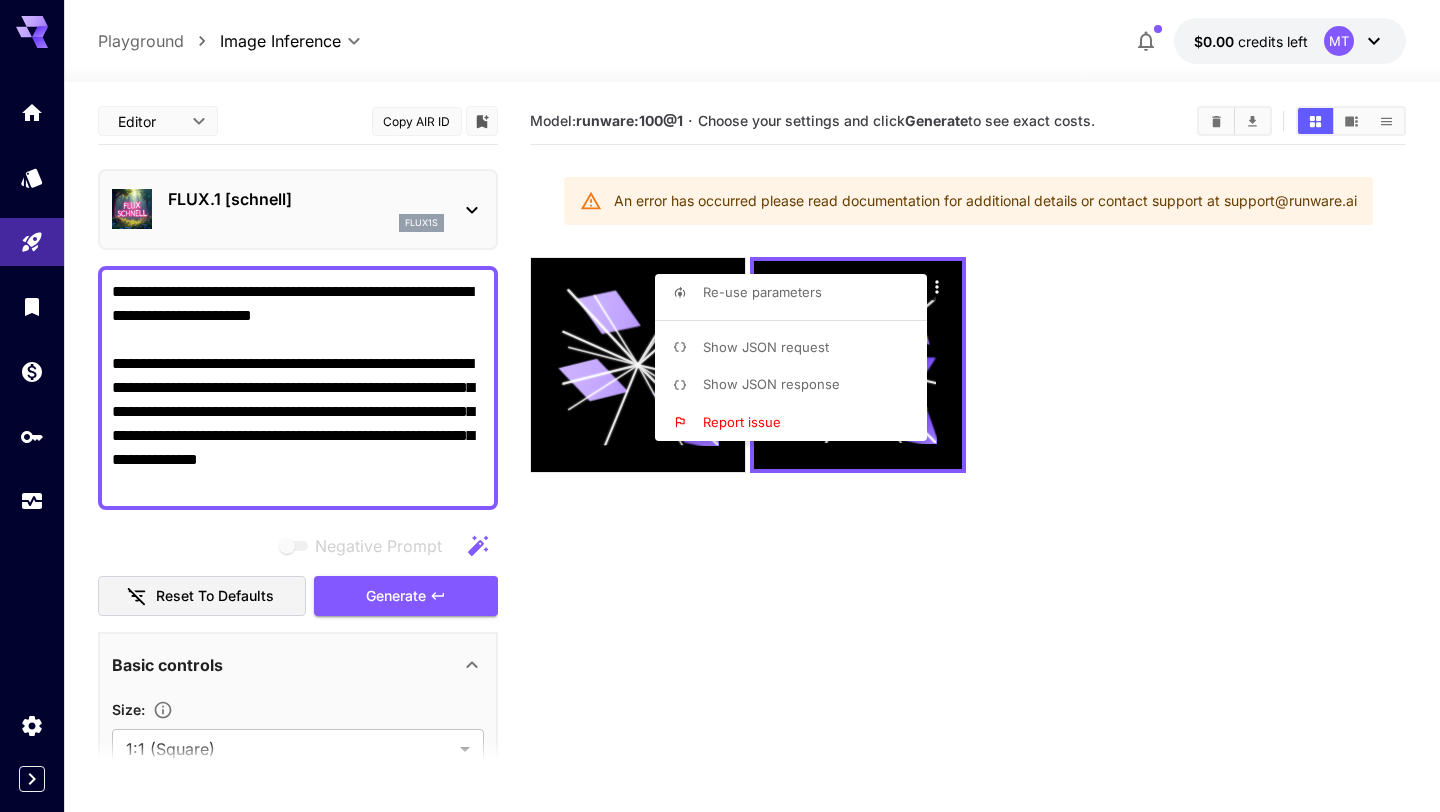 click at bounding box center (720, 406) 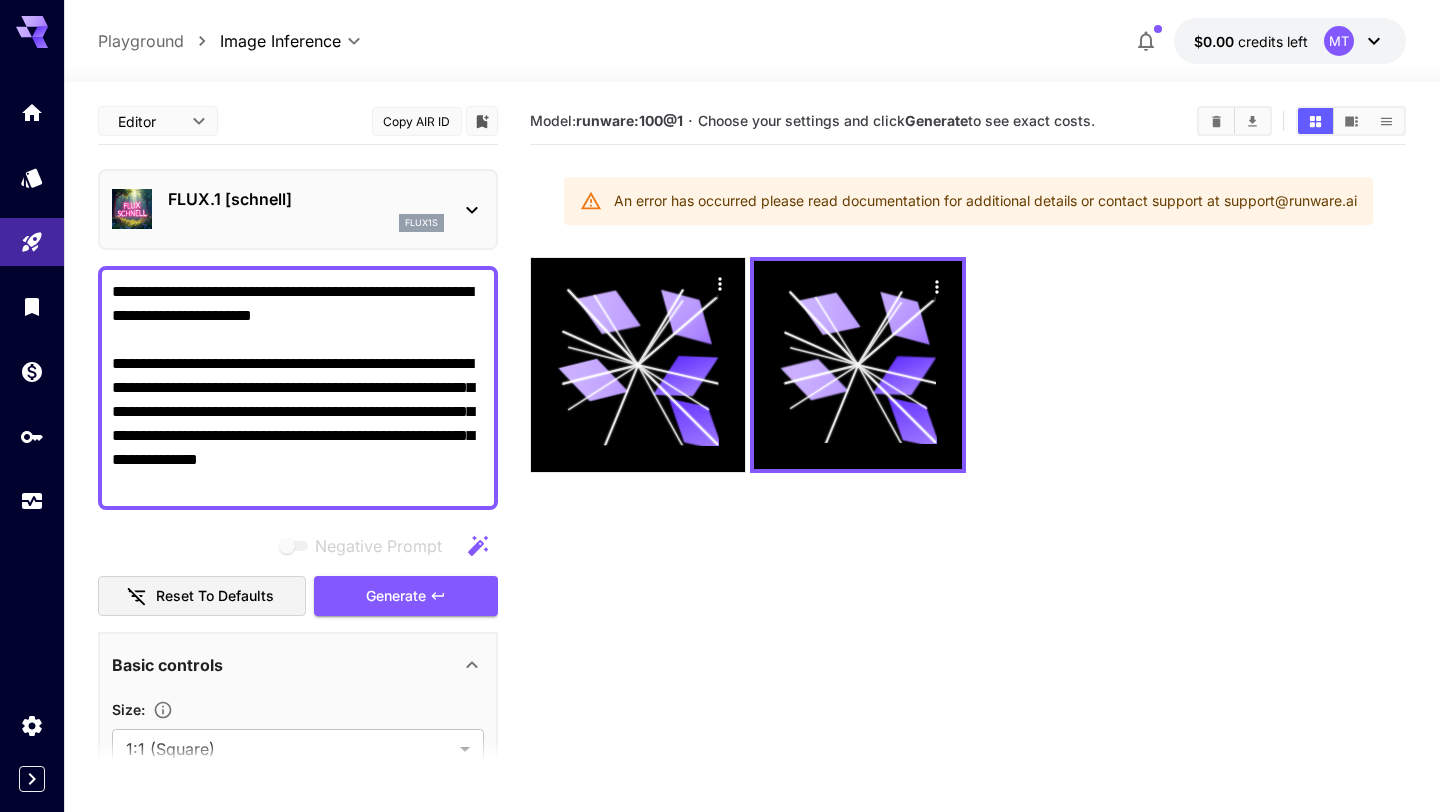 click on "flux1s" at bounding box center (421, 223) 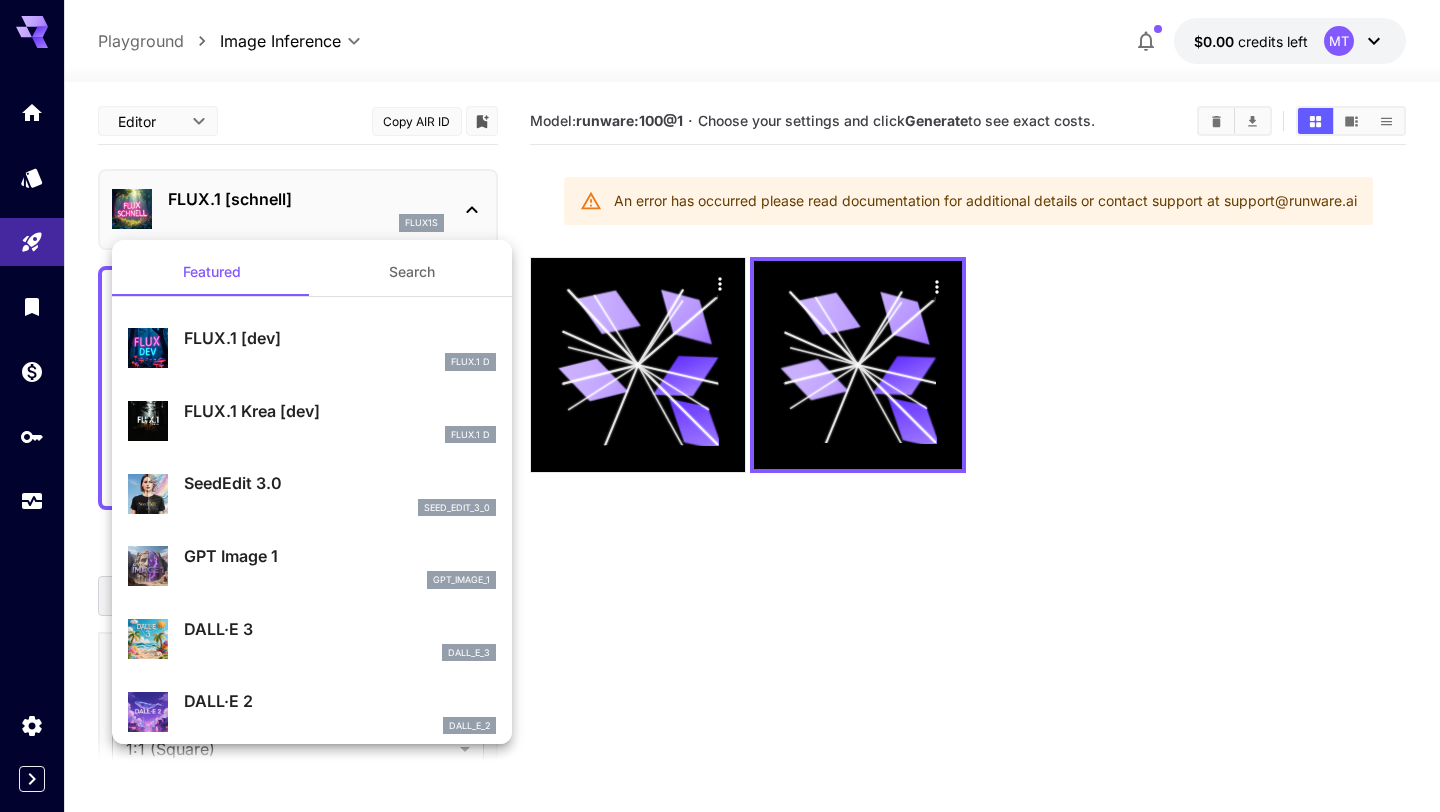 click on "FLUX.1 [dev]" at bounding box center [340, 338] 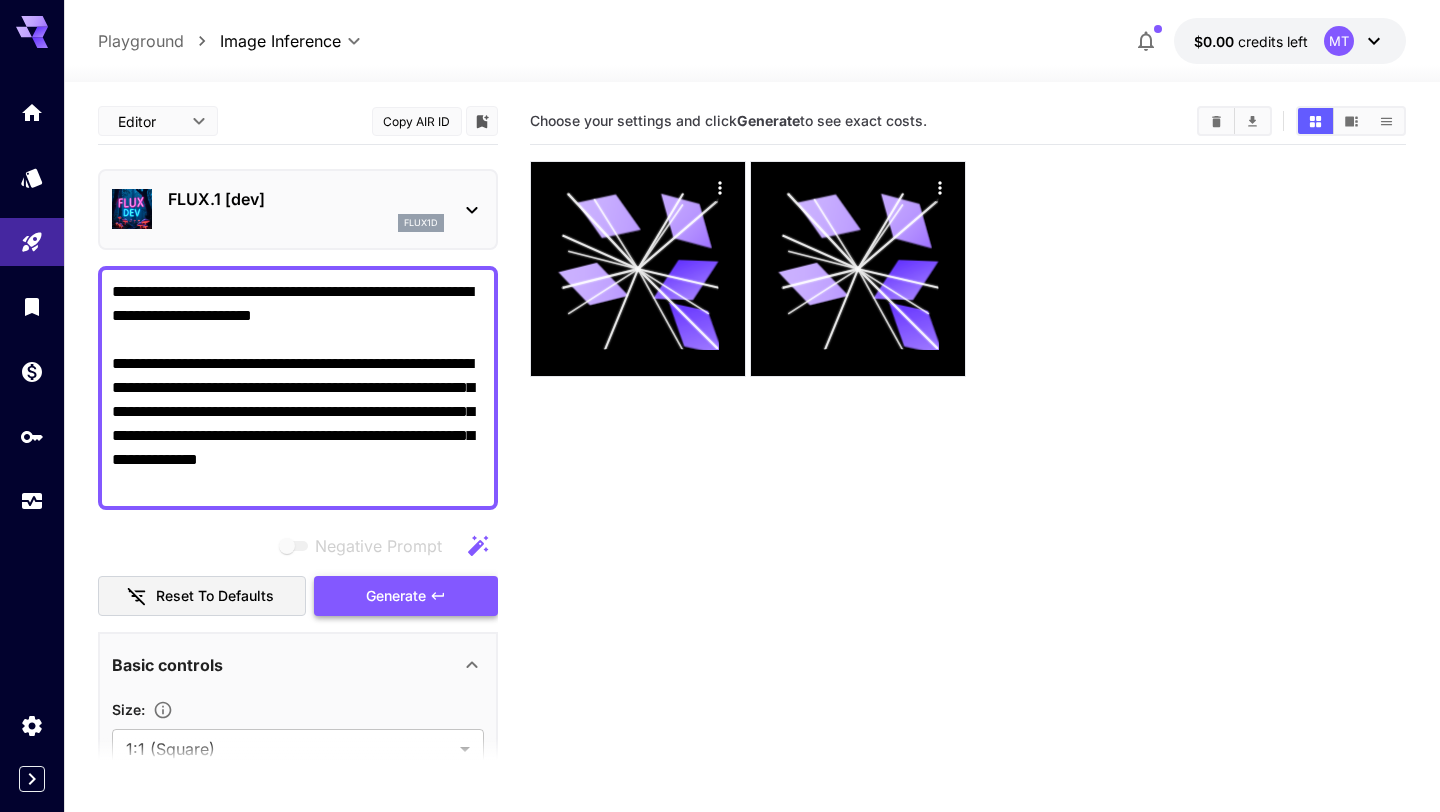 click on "Generate" at bounding box center (396, 596) 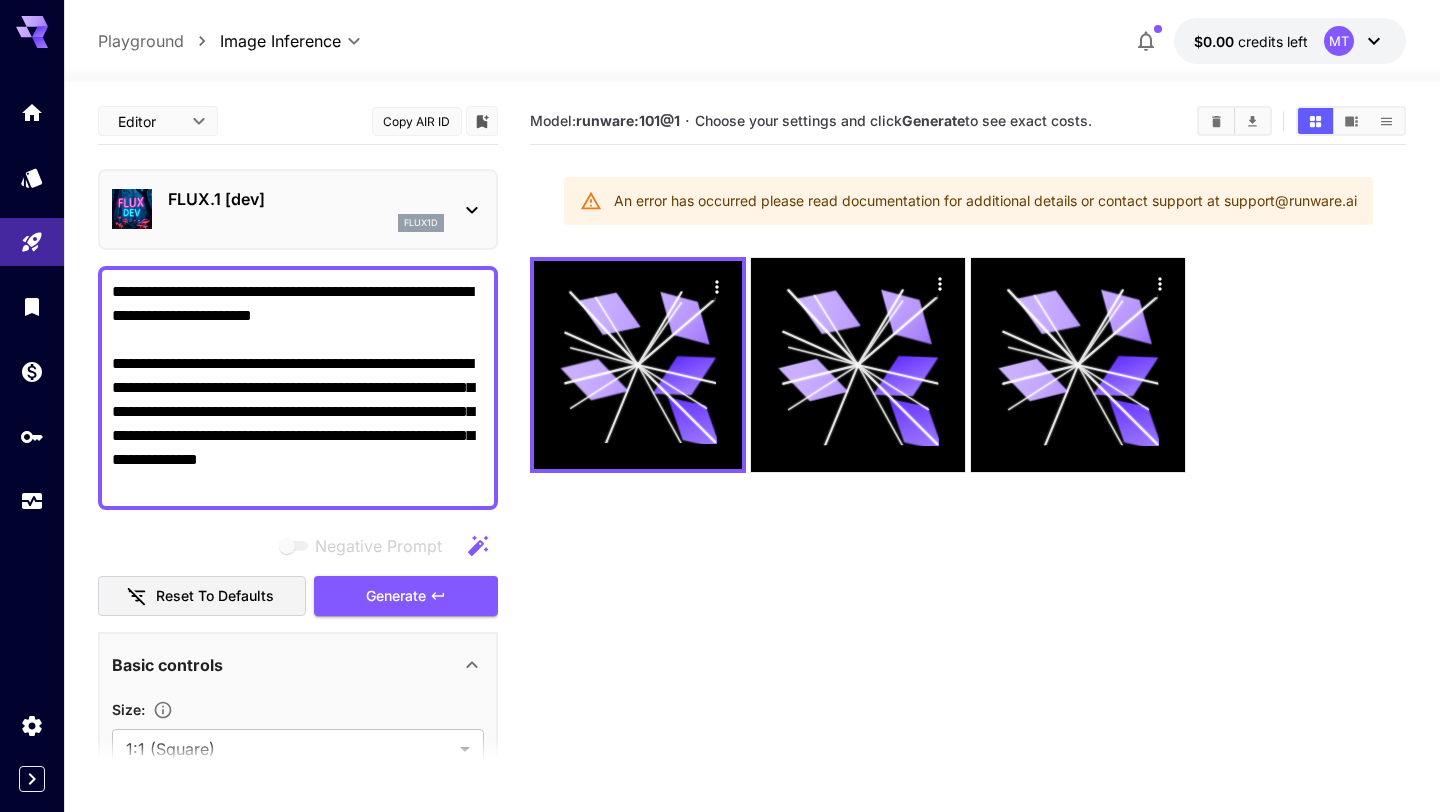 click on "**********" at bounding box center [298, 388] 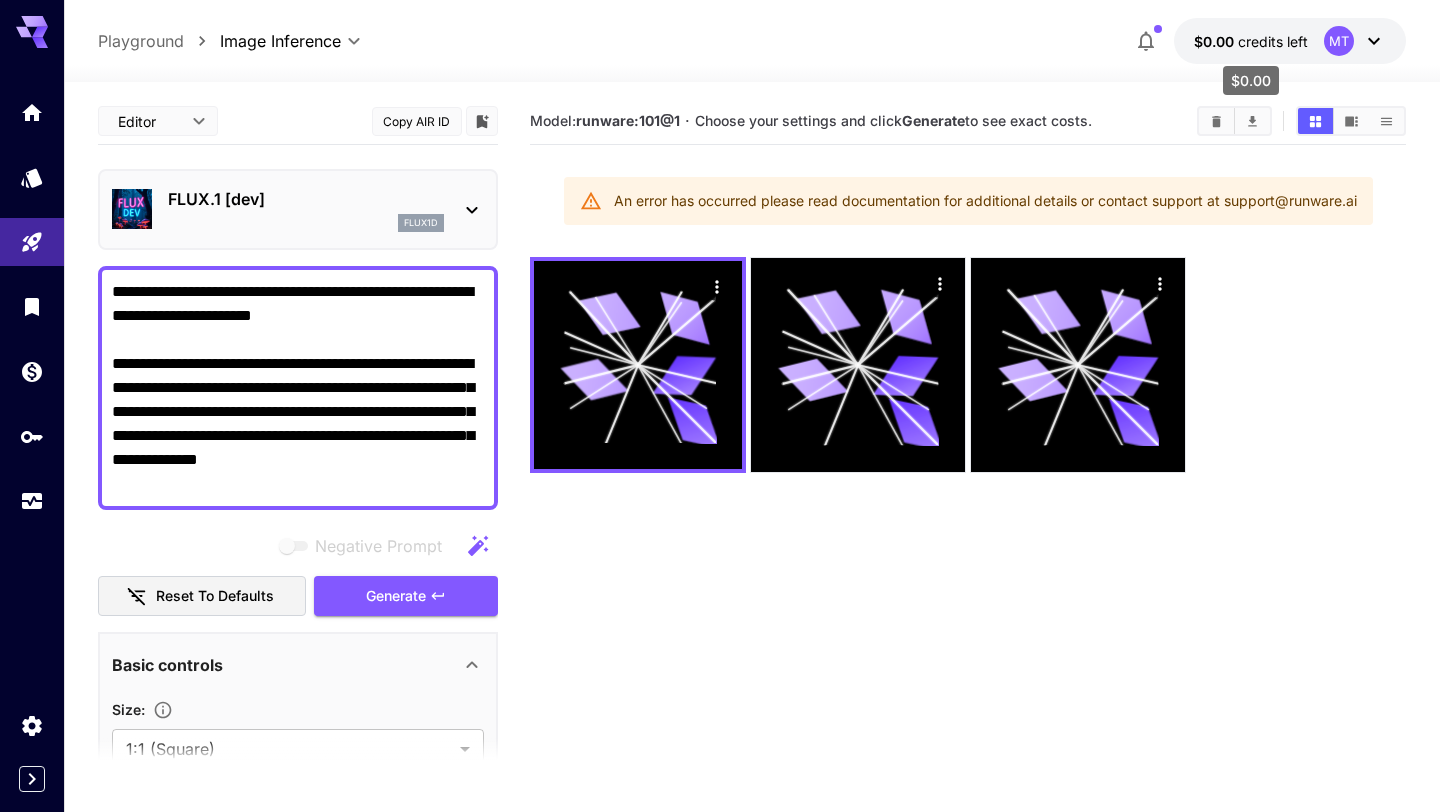 click on "credits left" at bounding box center (1273, 41) 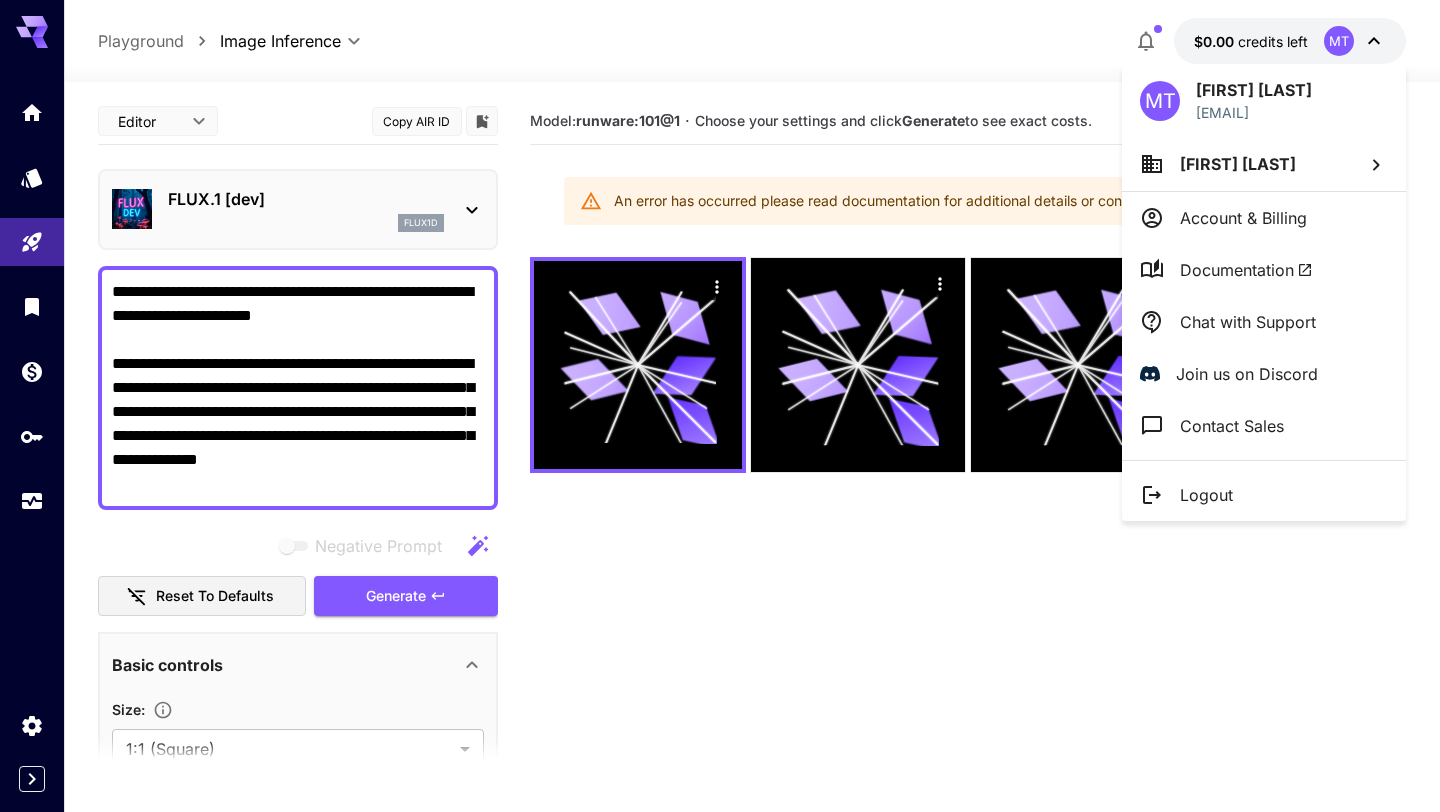 click at bounding box center [720, 406] 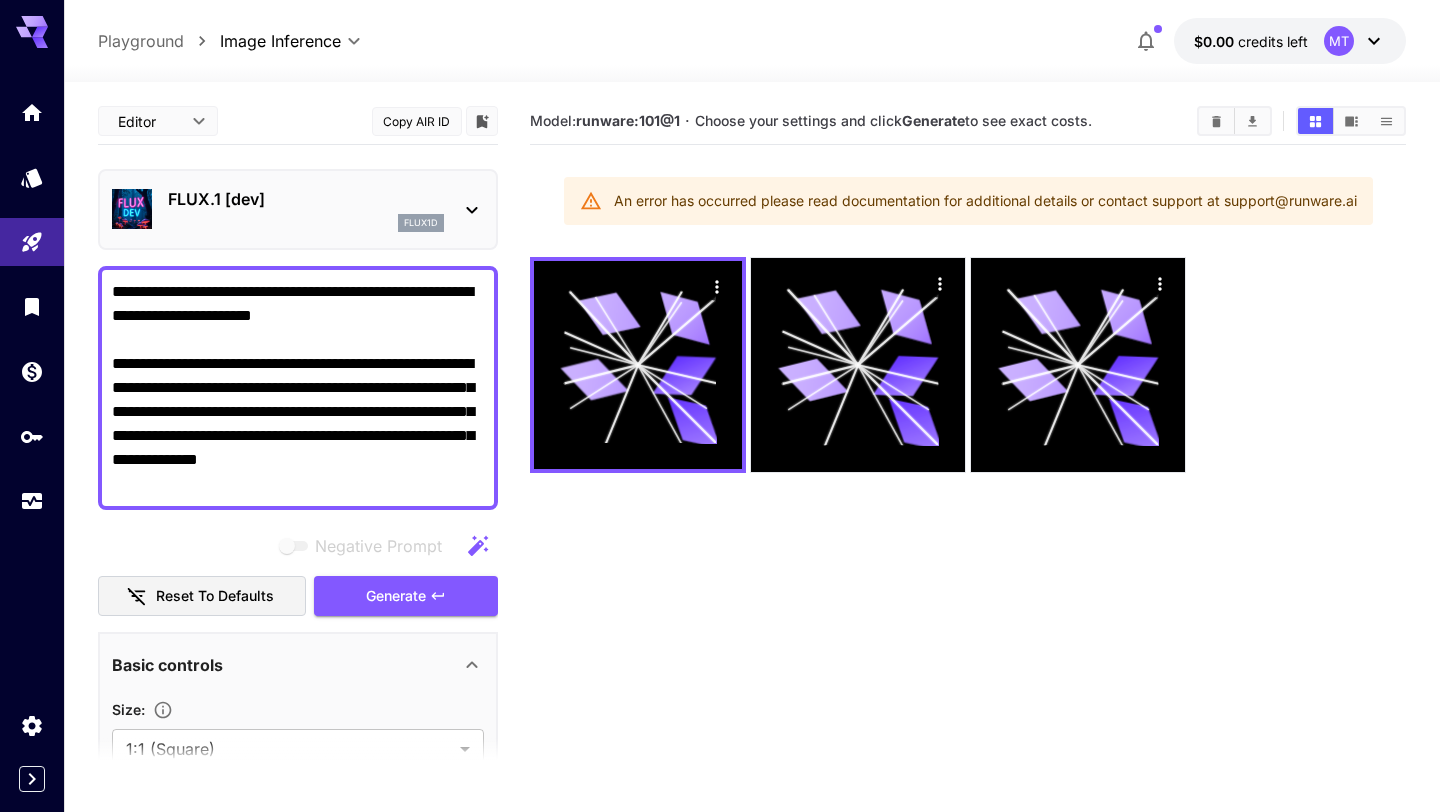 click 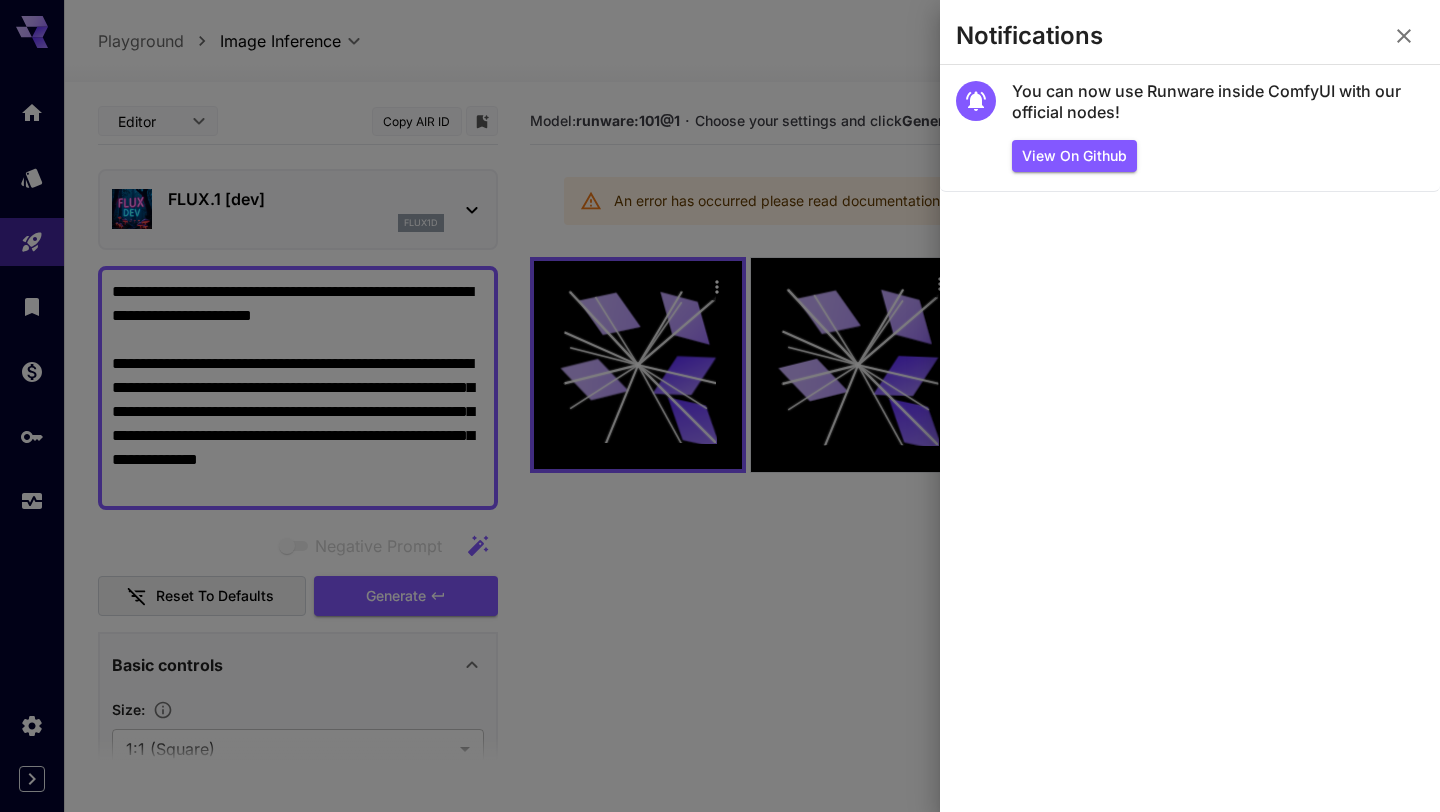 click 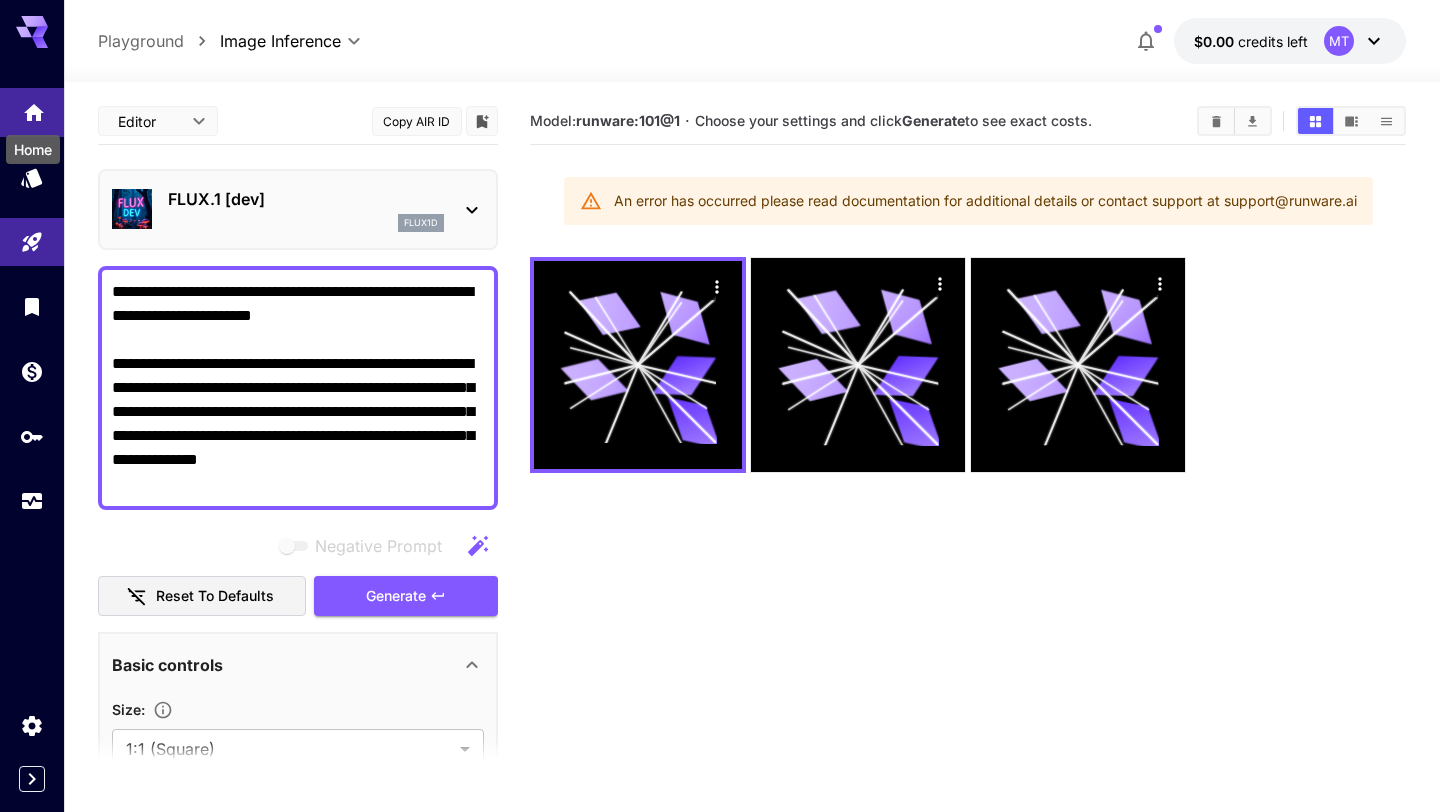 click 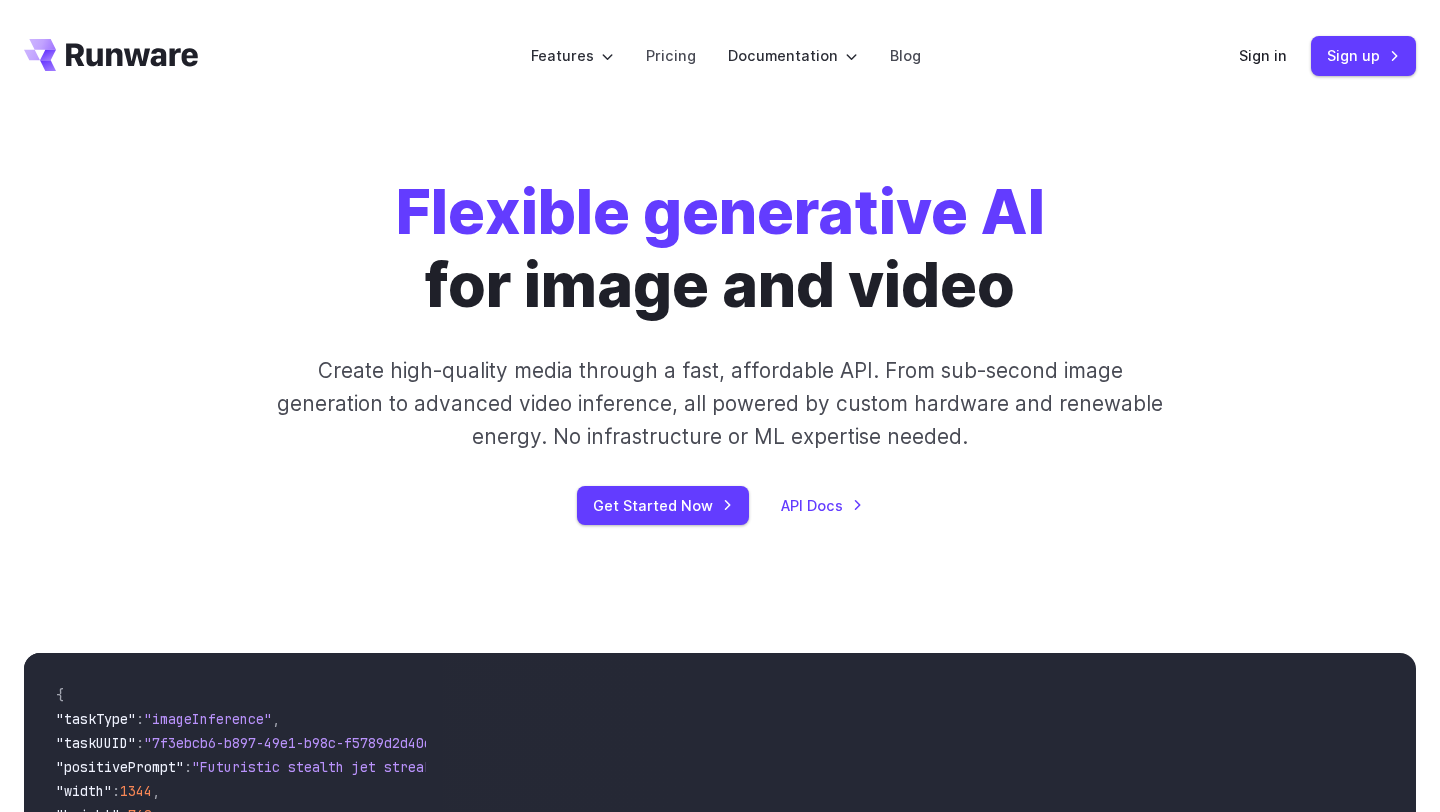 scroll, scrollTop: 1015, scrollLeft: 0, axis: vertical 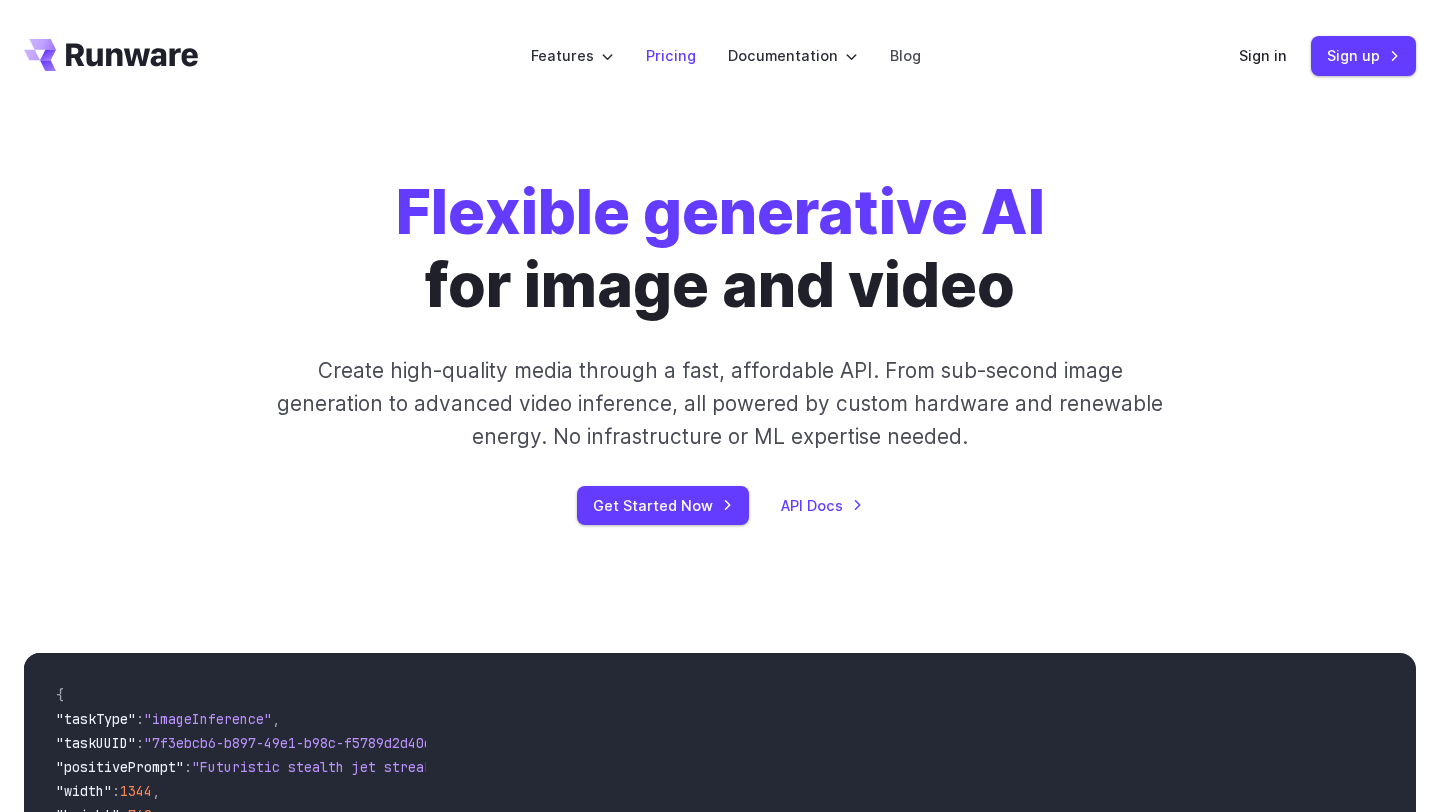 click on "Pricing" at bounding box center [671, 55] 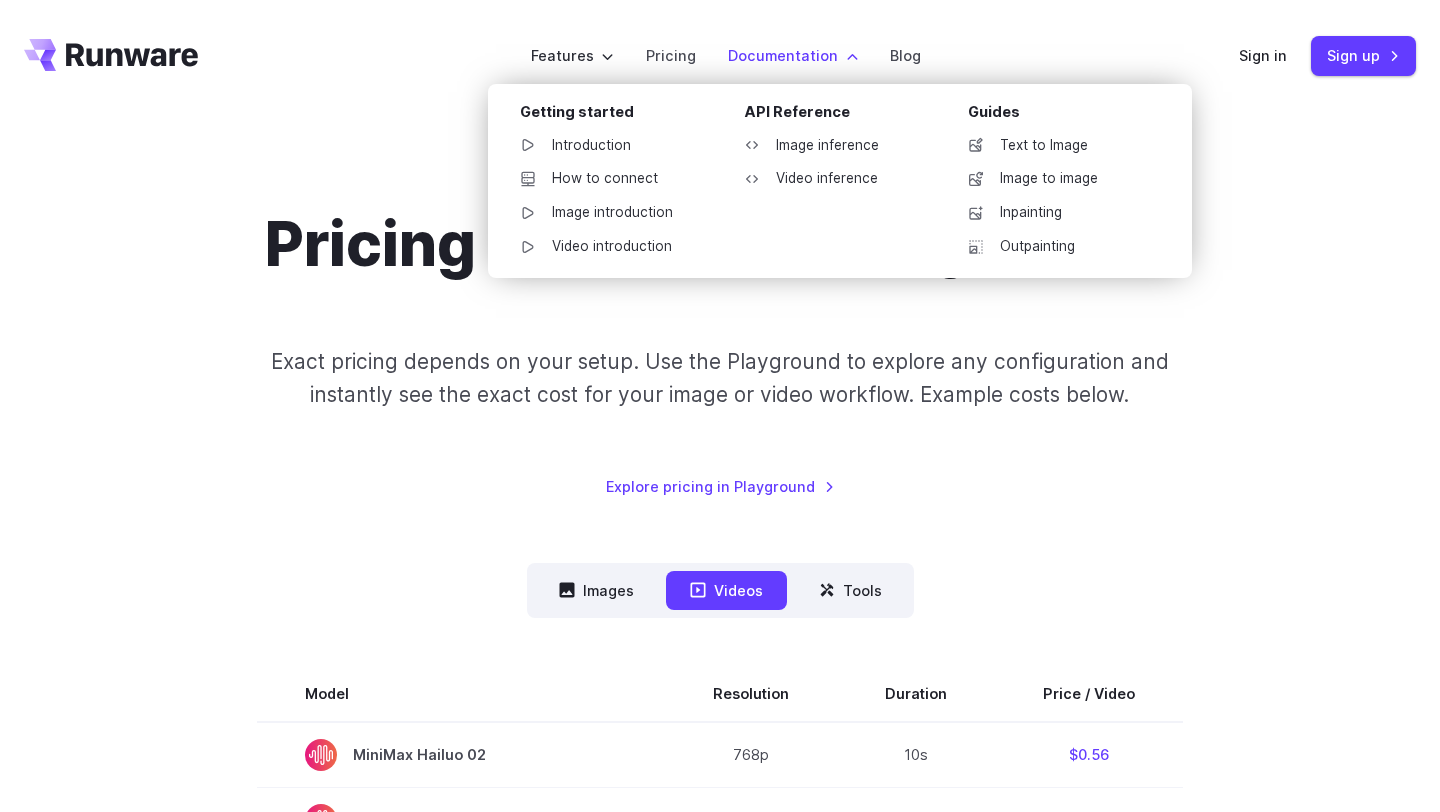 scroll, scrollTop: 0, scrollLeft: 0, axis: both 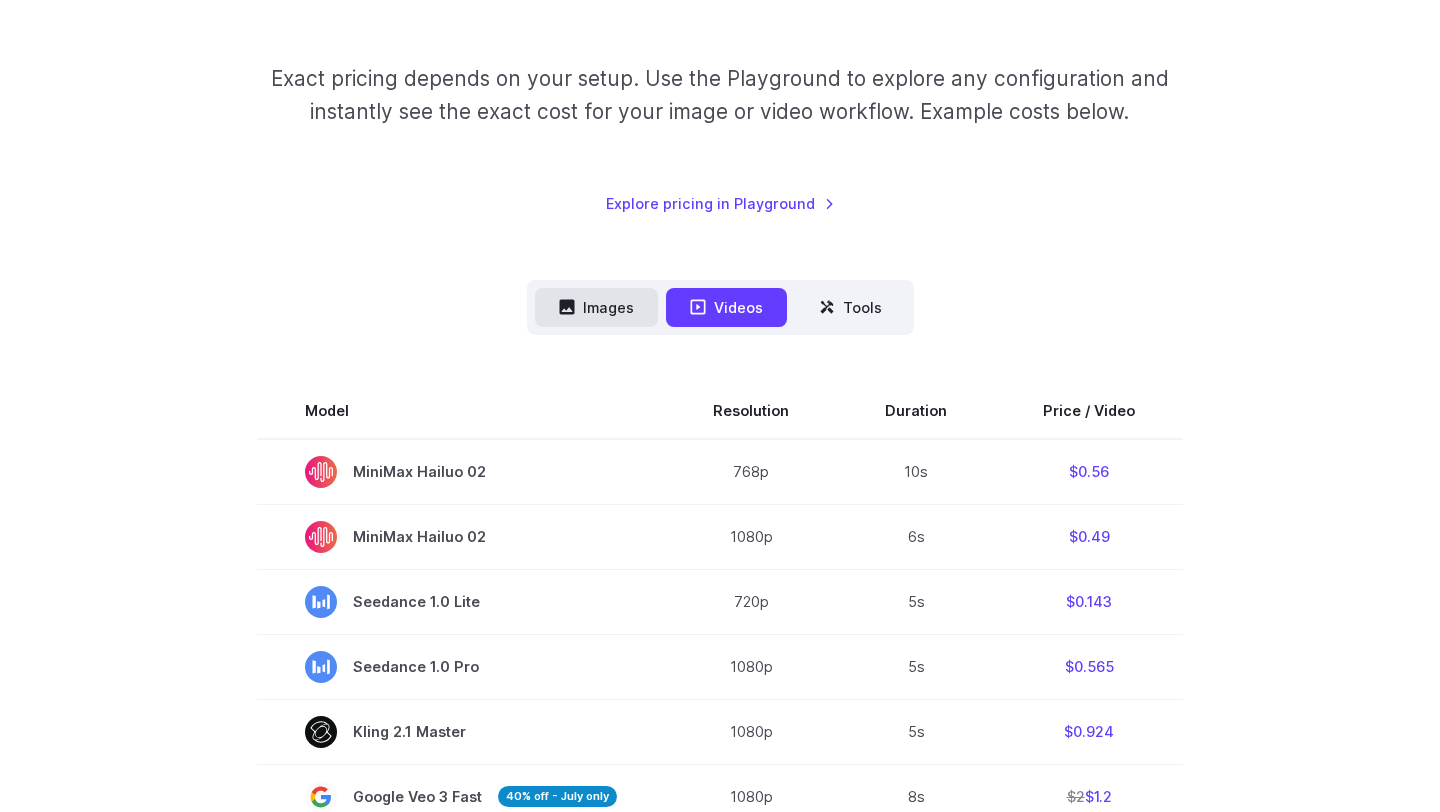 click on "Images" at bounding box center [596, 307] 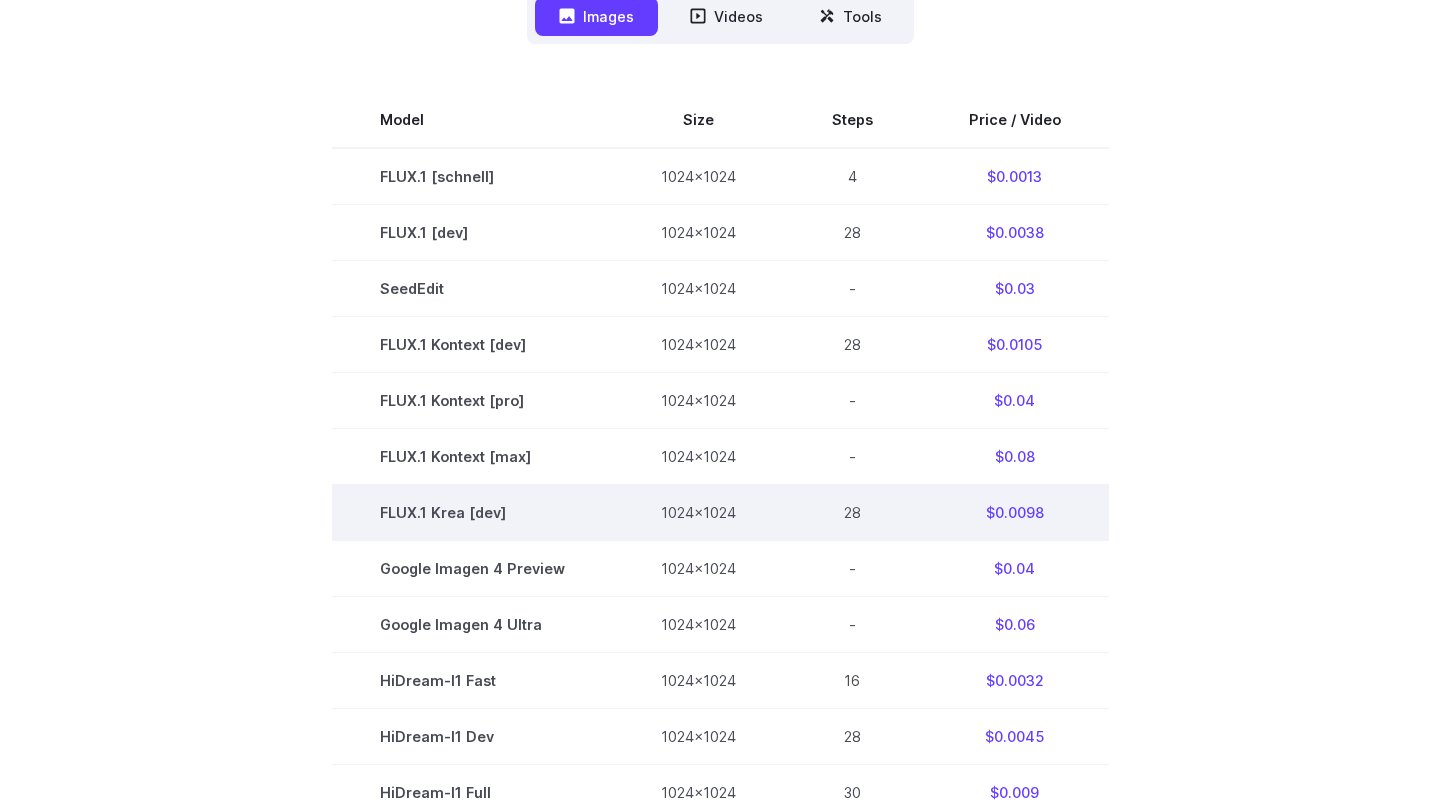 scroll, scrollTop: 510, scrollLeft: 0, axis: vertical 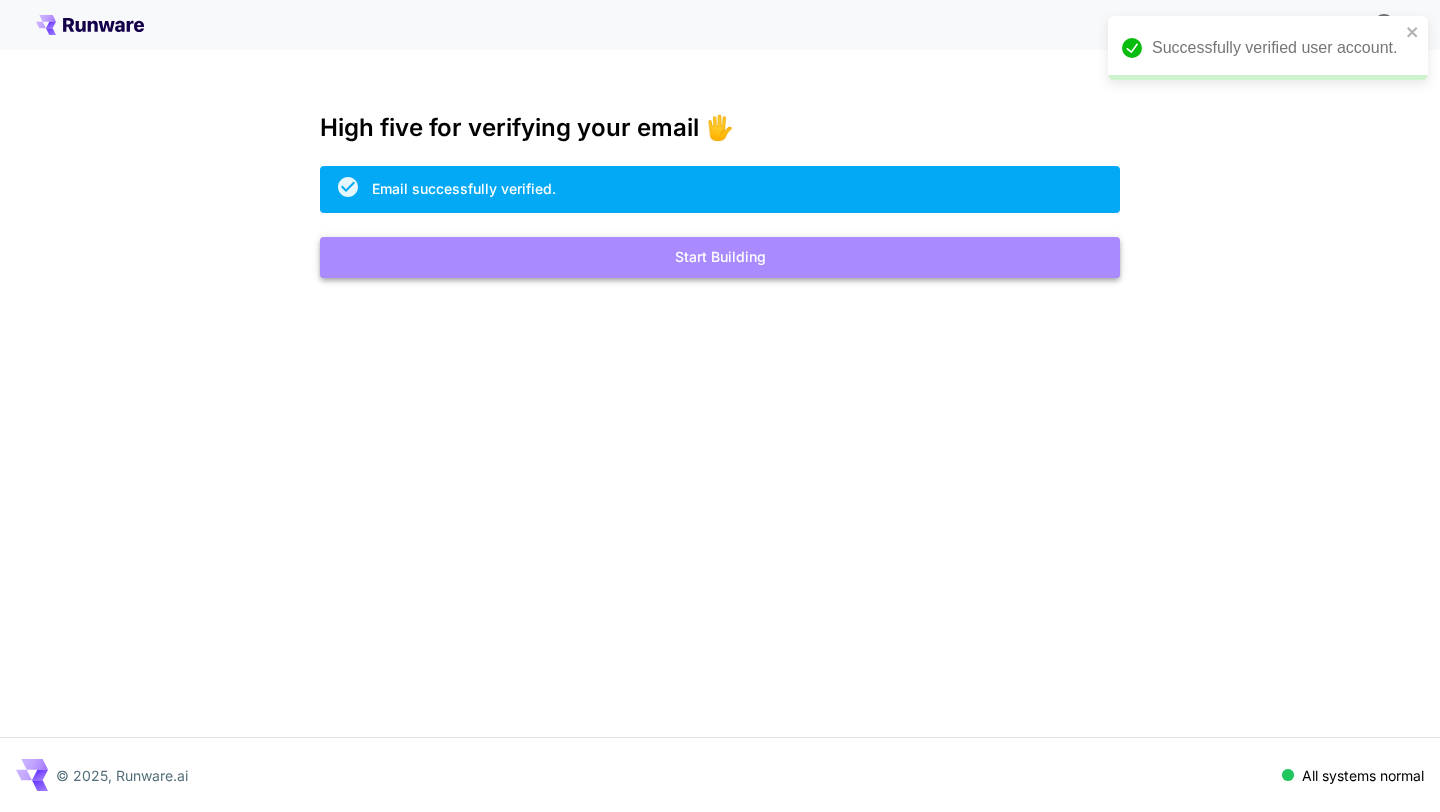 click on "Start Building" at bounding box center (720, 257) 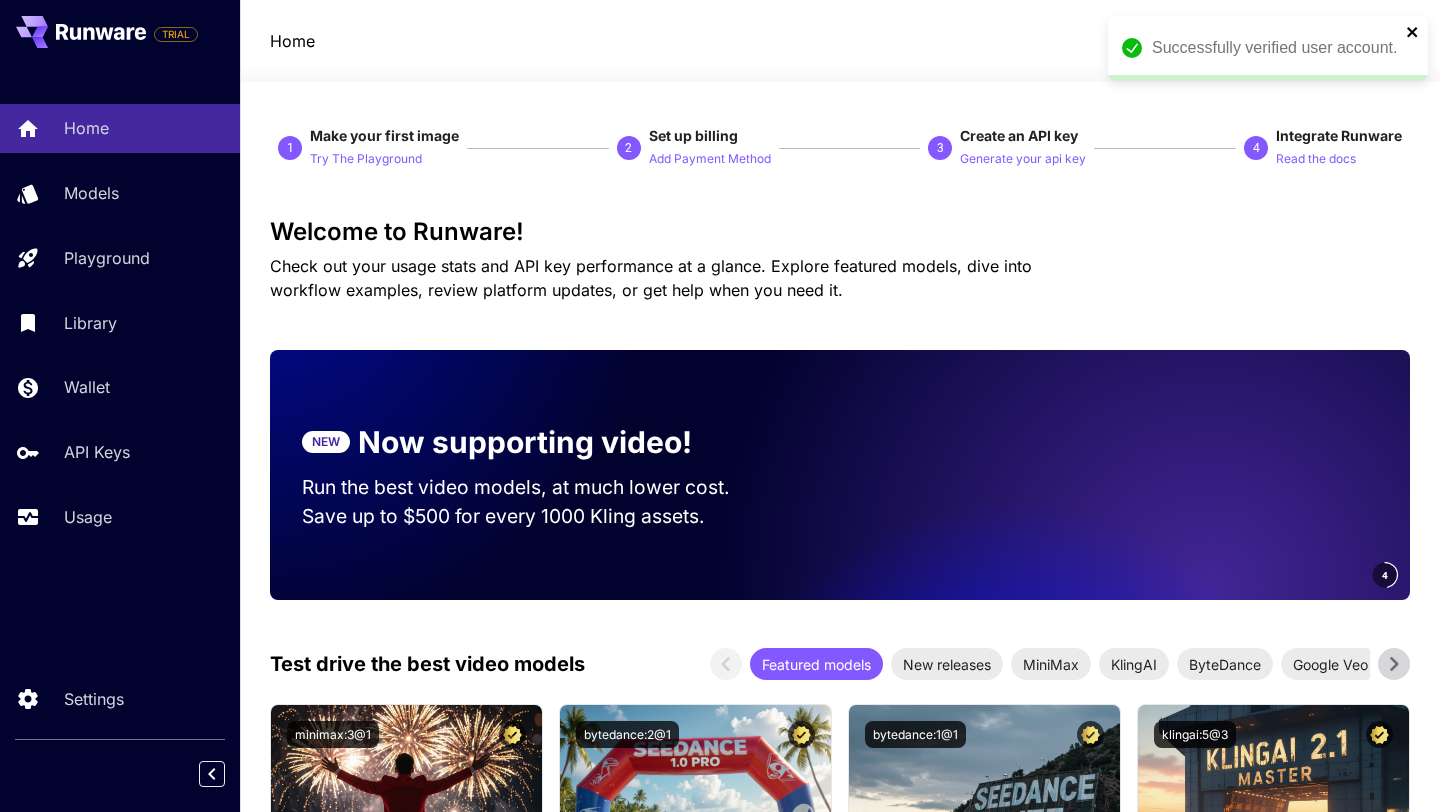 click 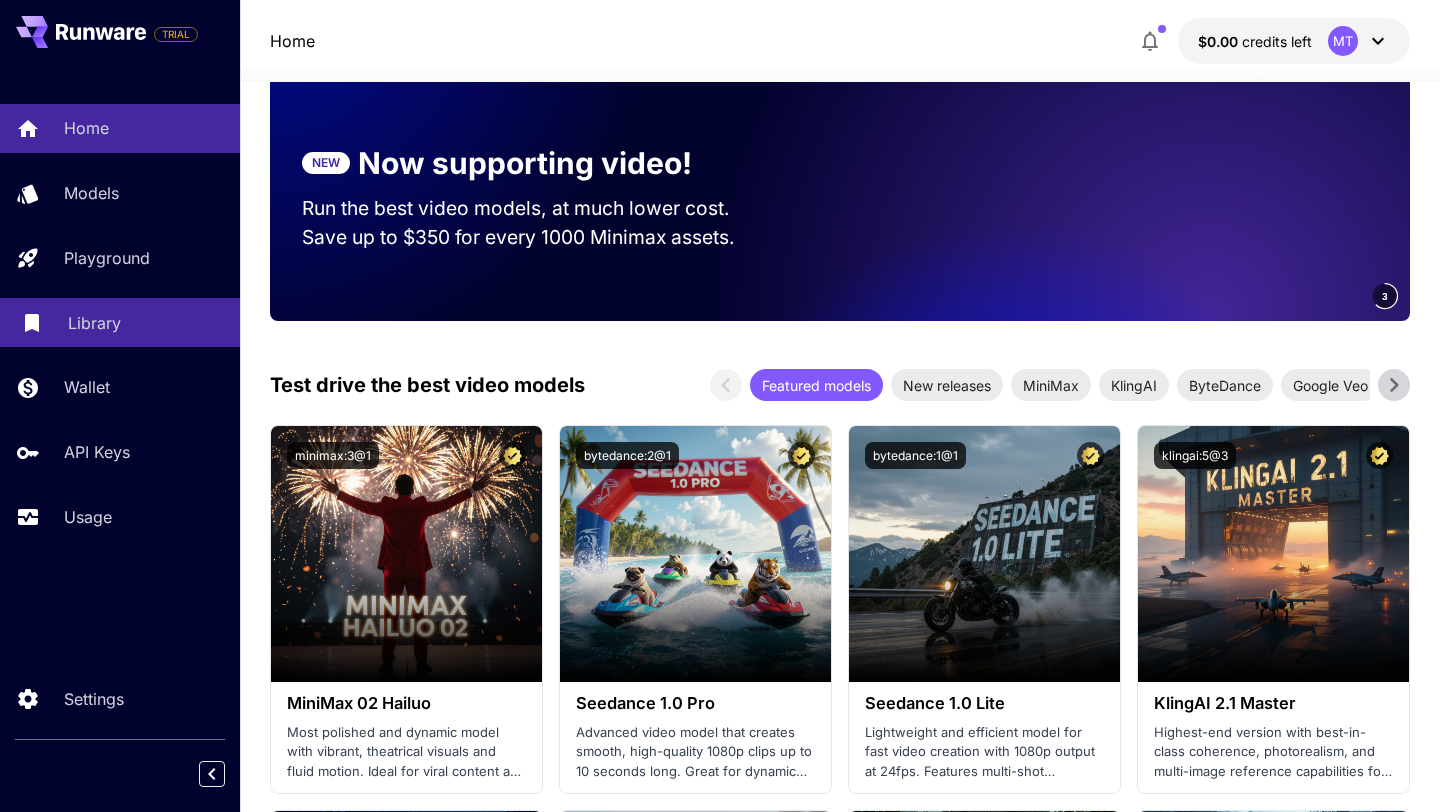 scroll, scrollTop: 95, scrollLeft: 0, axis: vertical 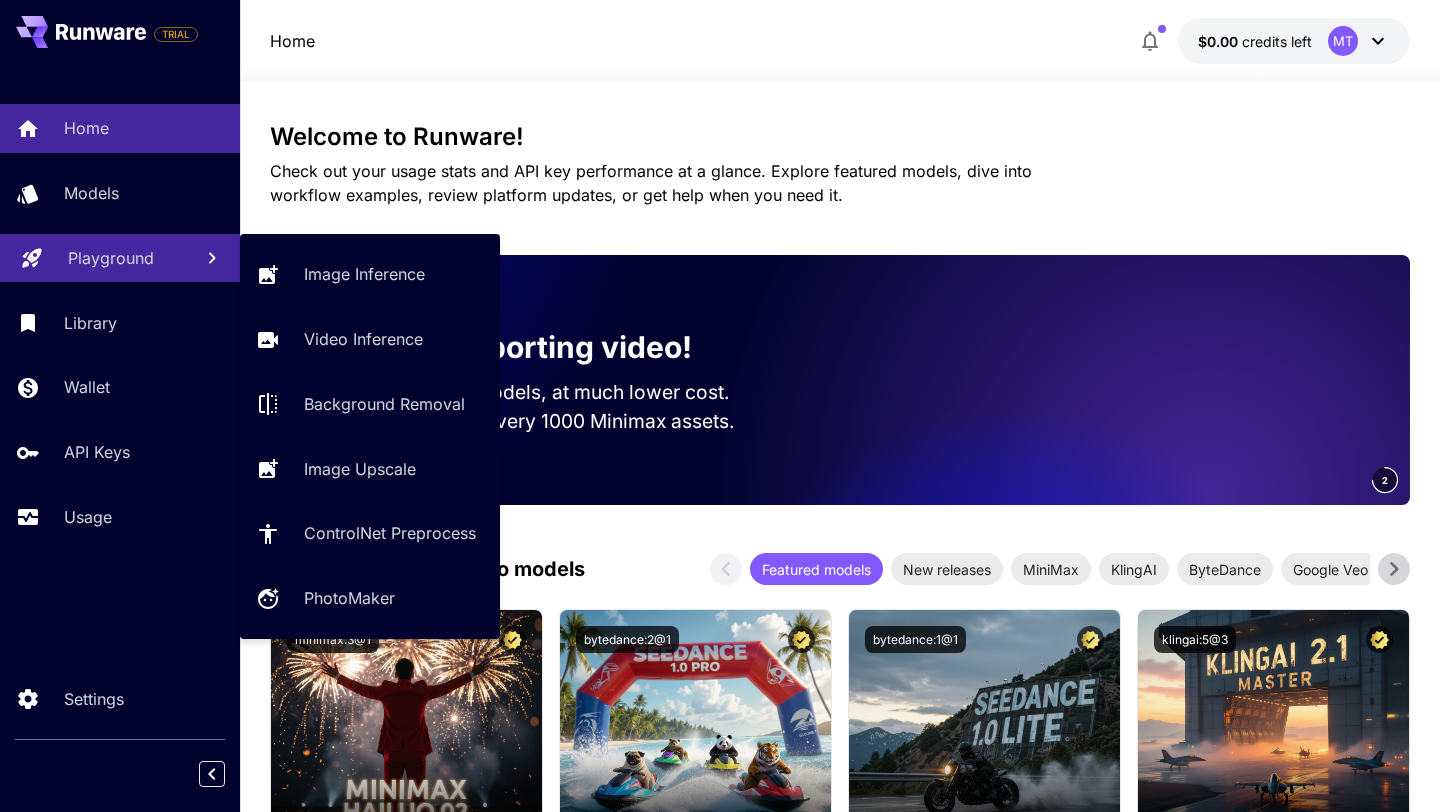 click on "Playground" at bounding box center [111, 258] 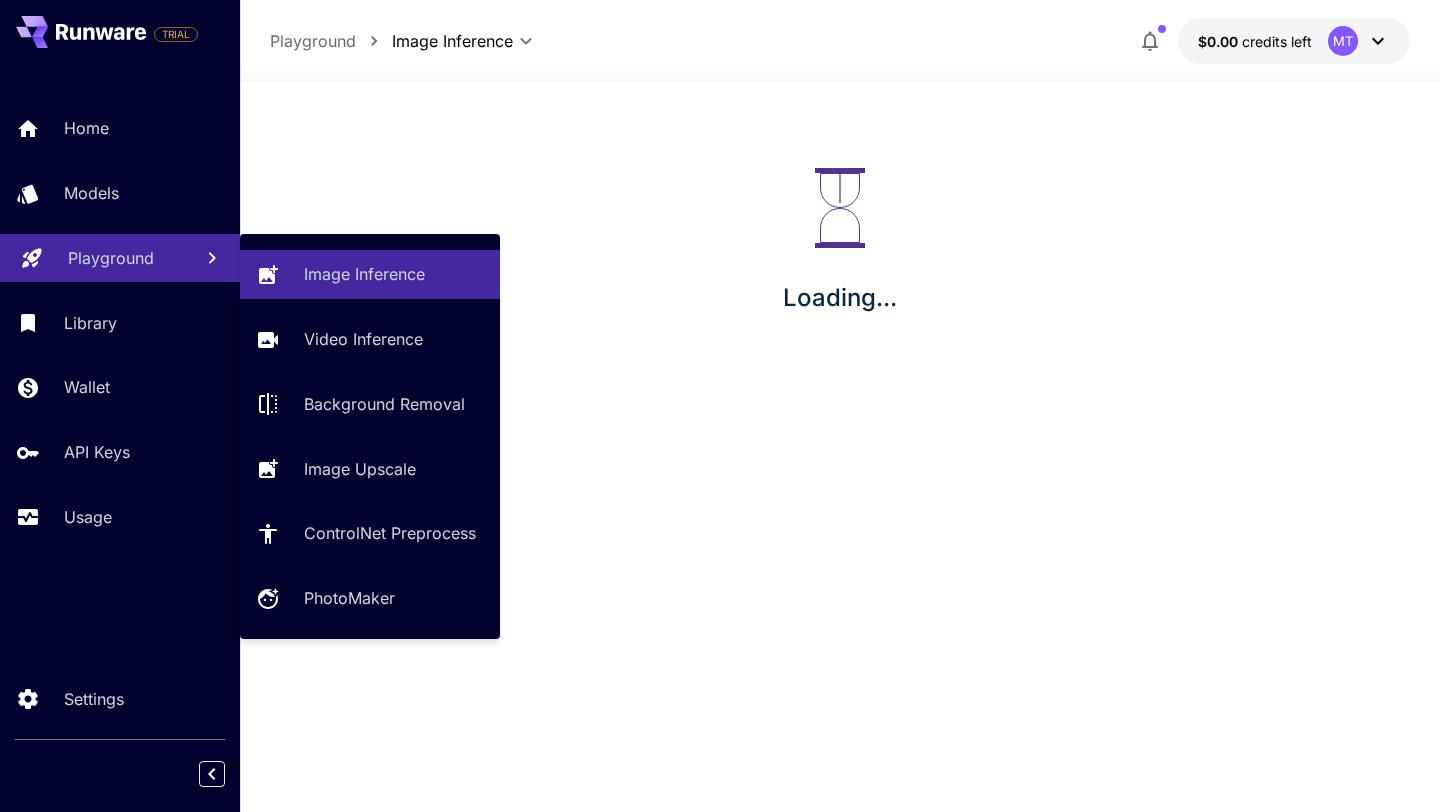 scroll, scrollTop: 0, scrollLeft: 0, axis: both 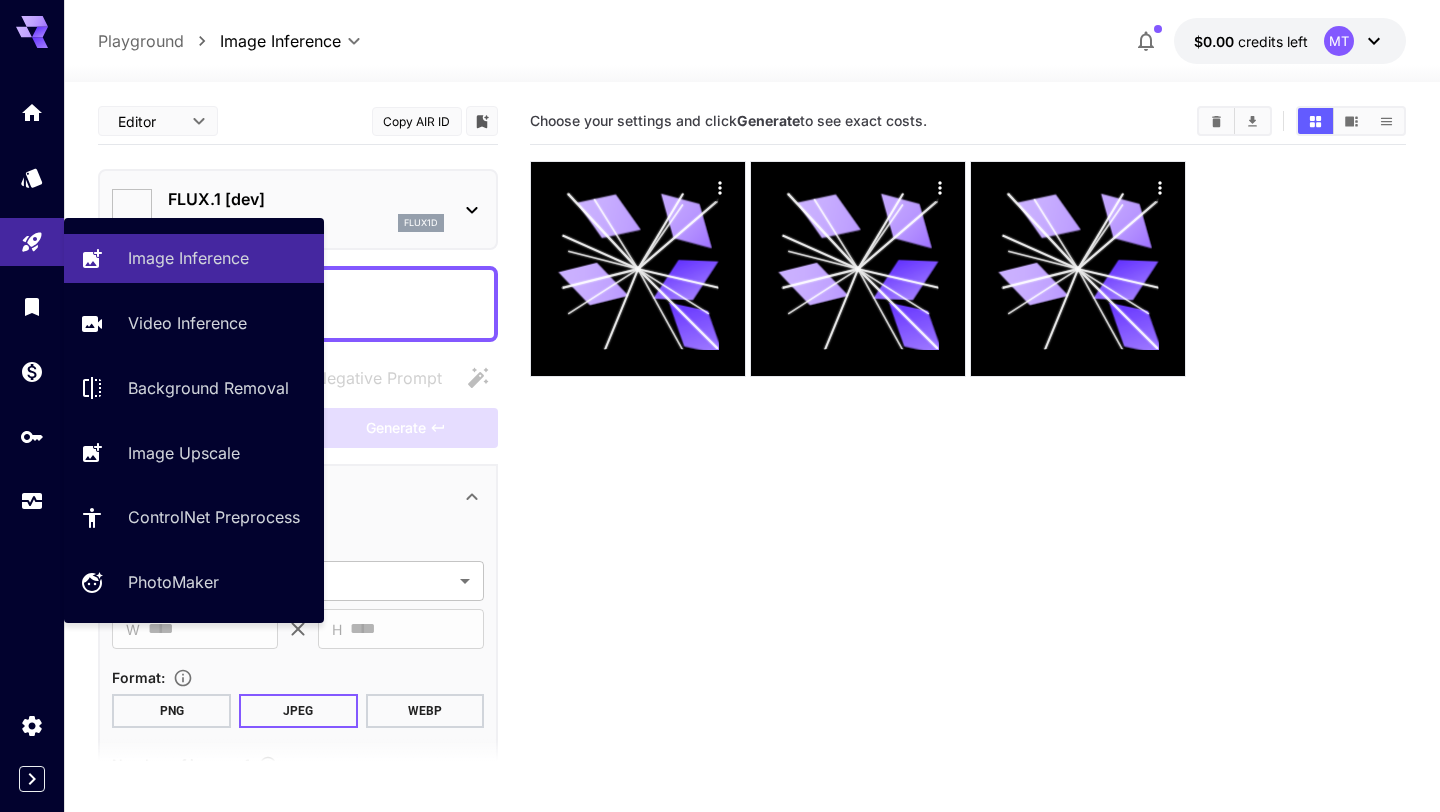 type on "**********" 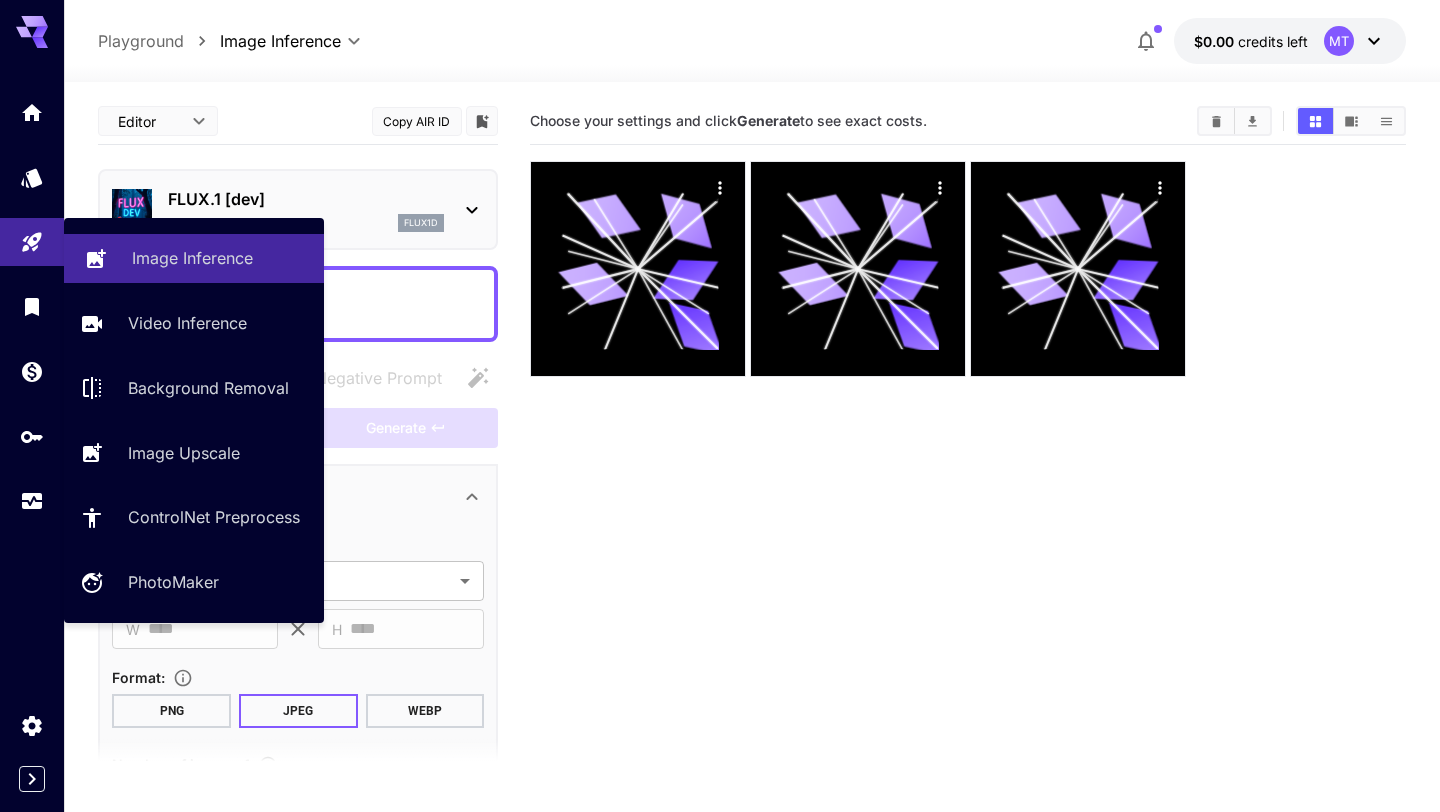 click on "Image Inference" at bounding box center (194, 258) 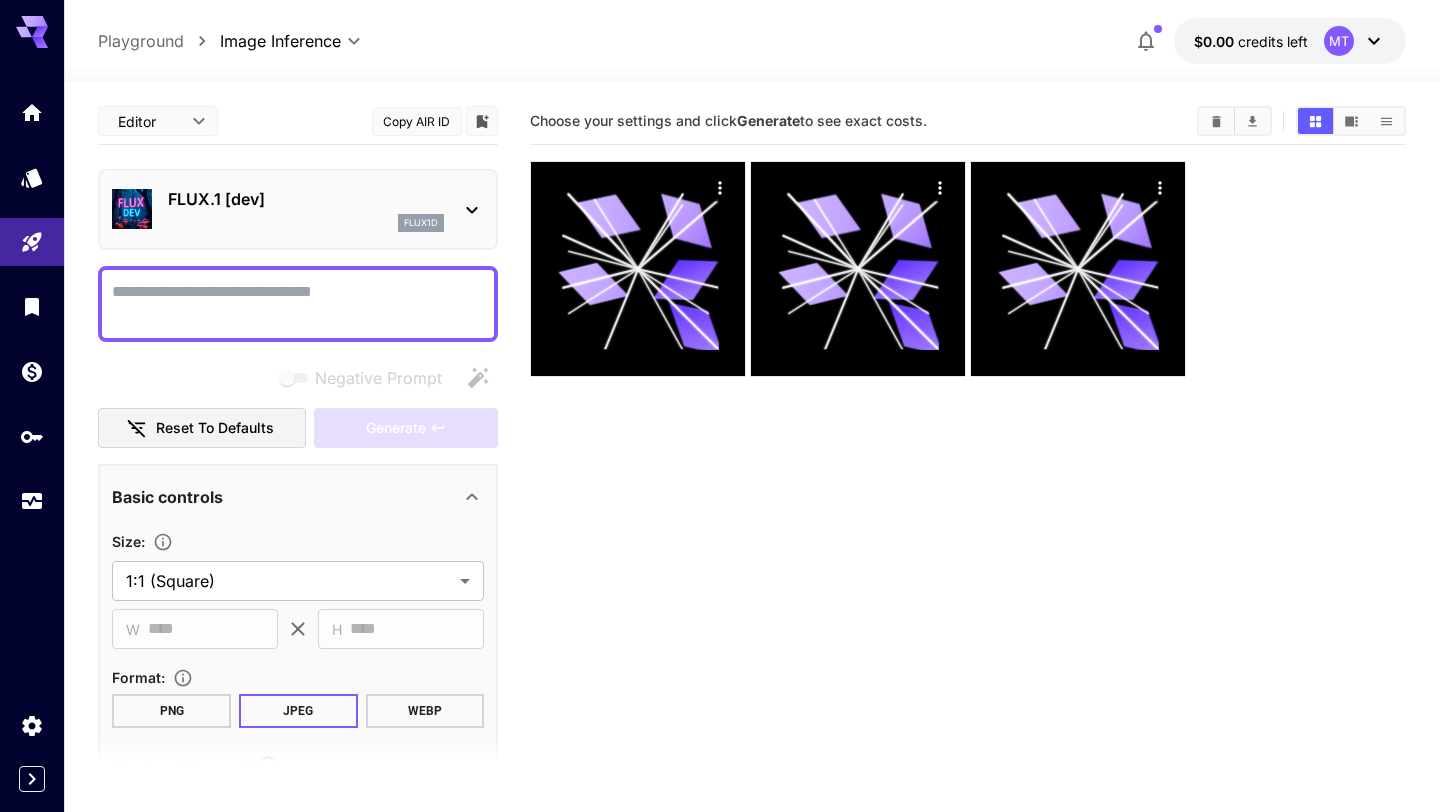 click on "Negative Prompt" at bounding box center [298, 304] 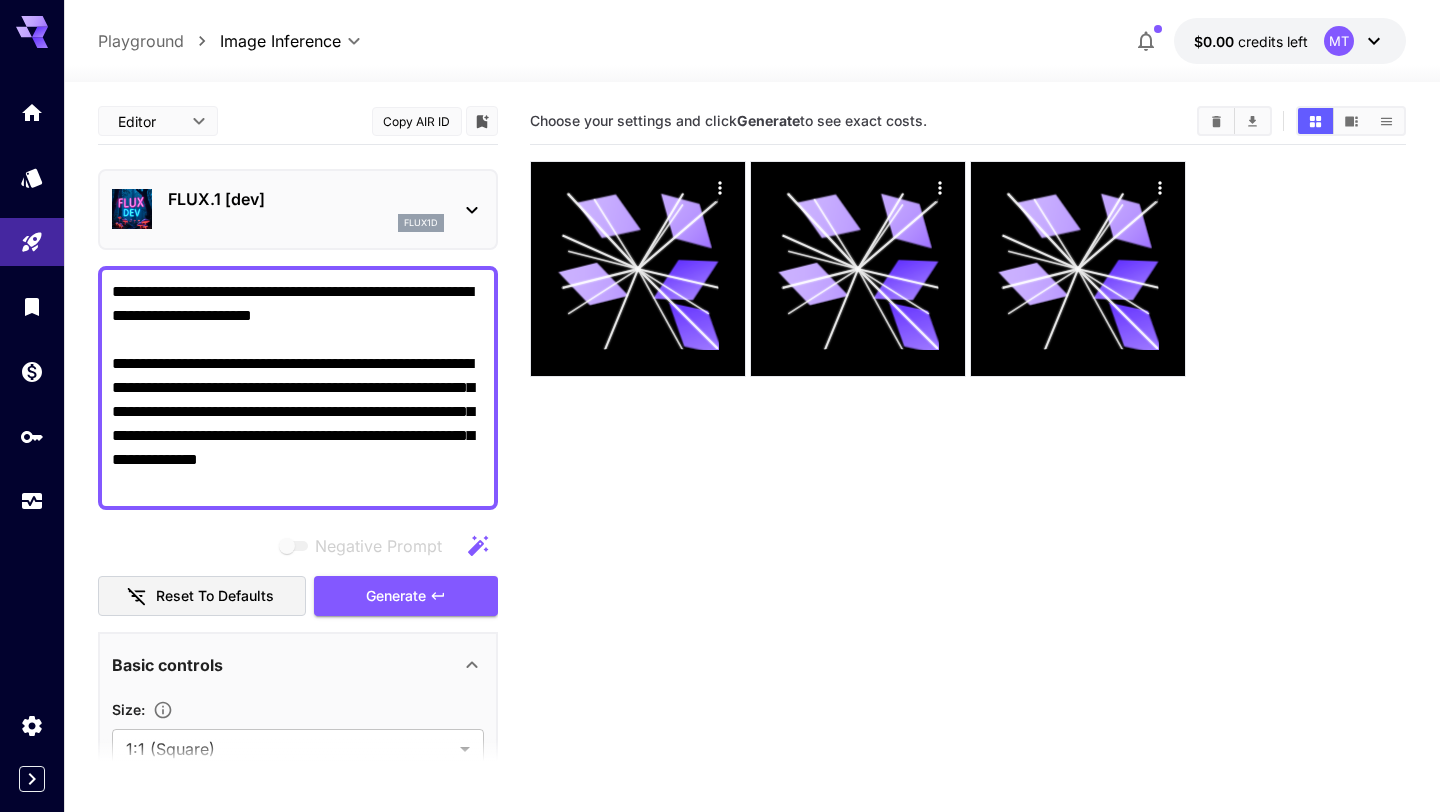 type on "**********" 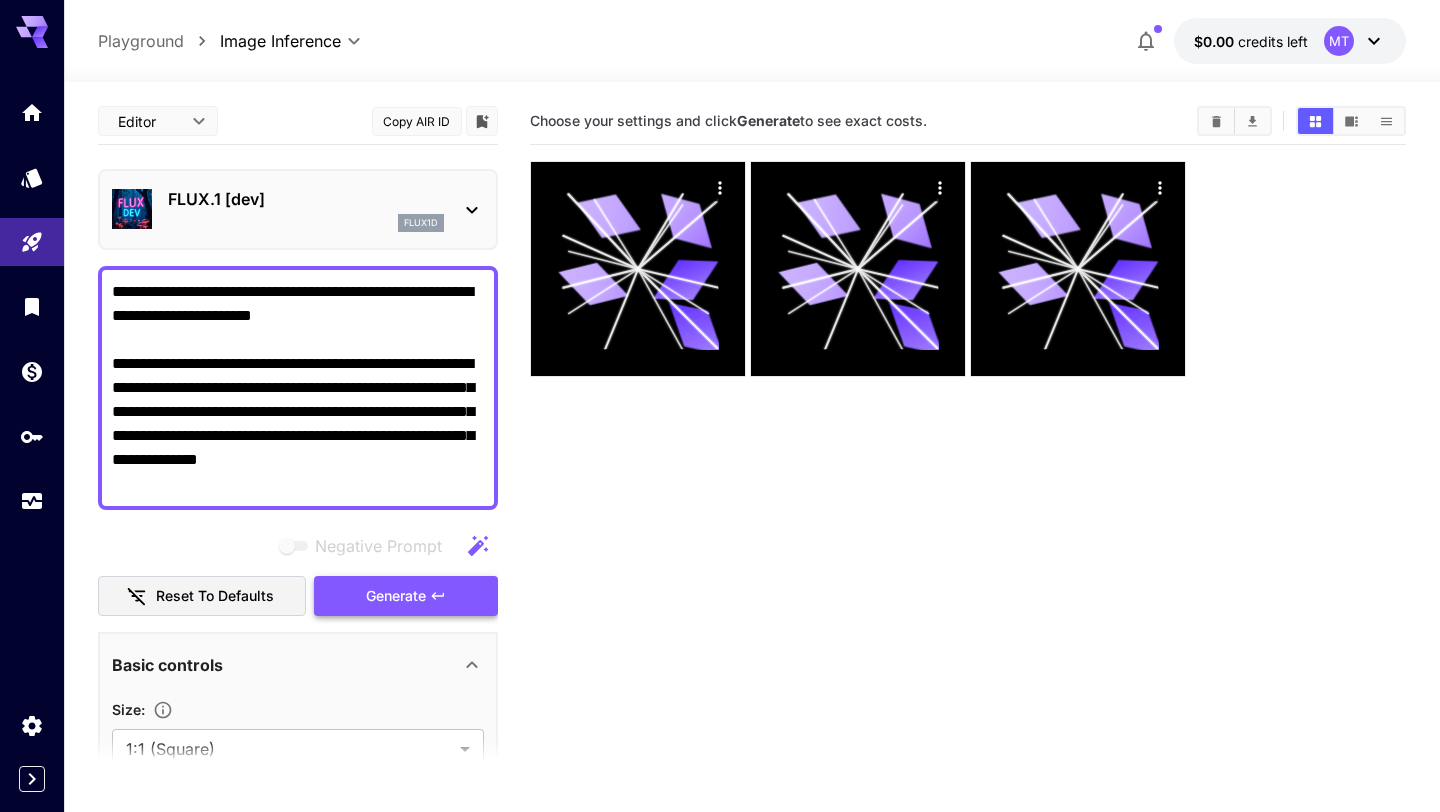 click on "Generate" at bounding box center (396, 596) 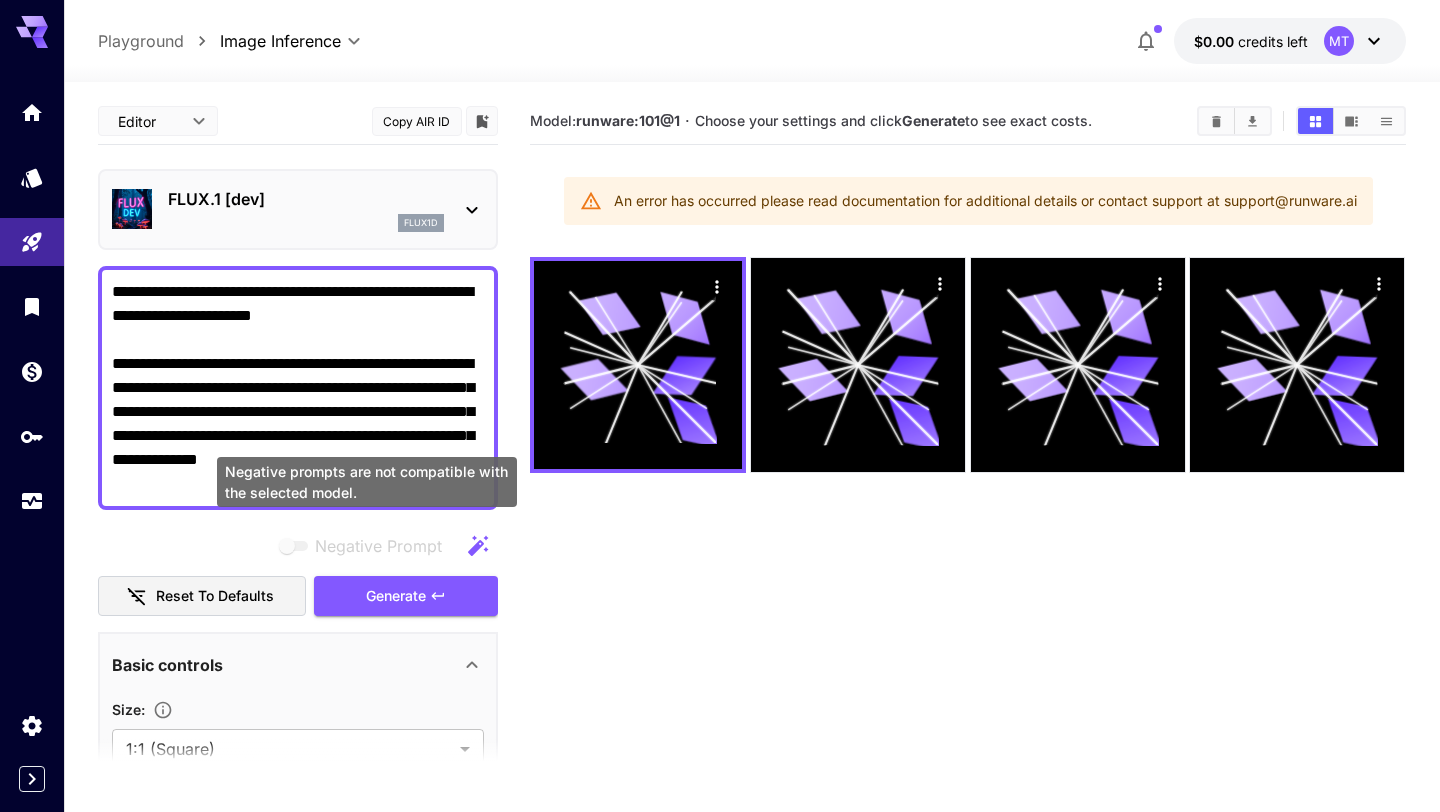 scroll, scrollTop: 13, scrollLeft: 0, axis: vertical 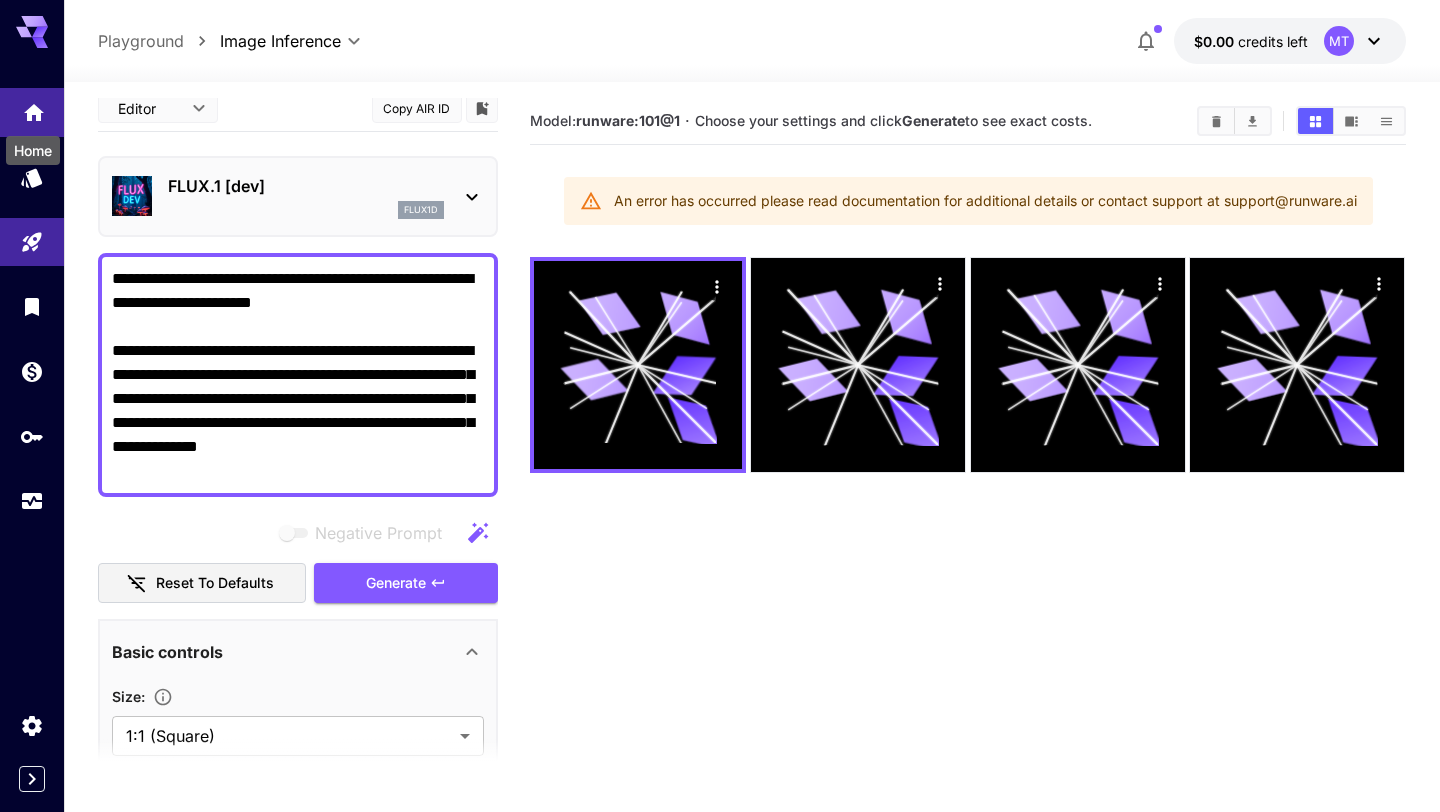 click 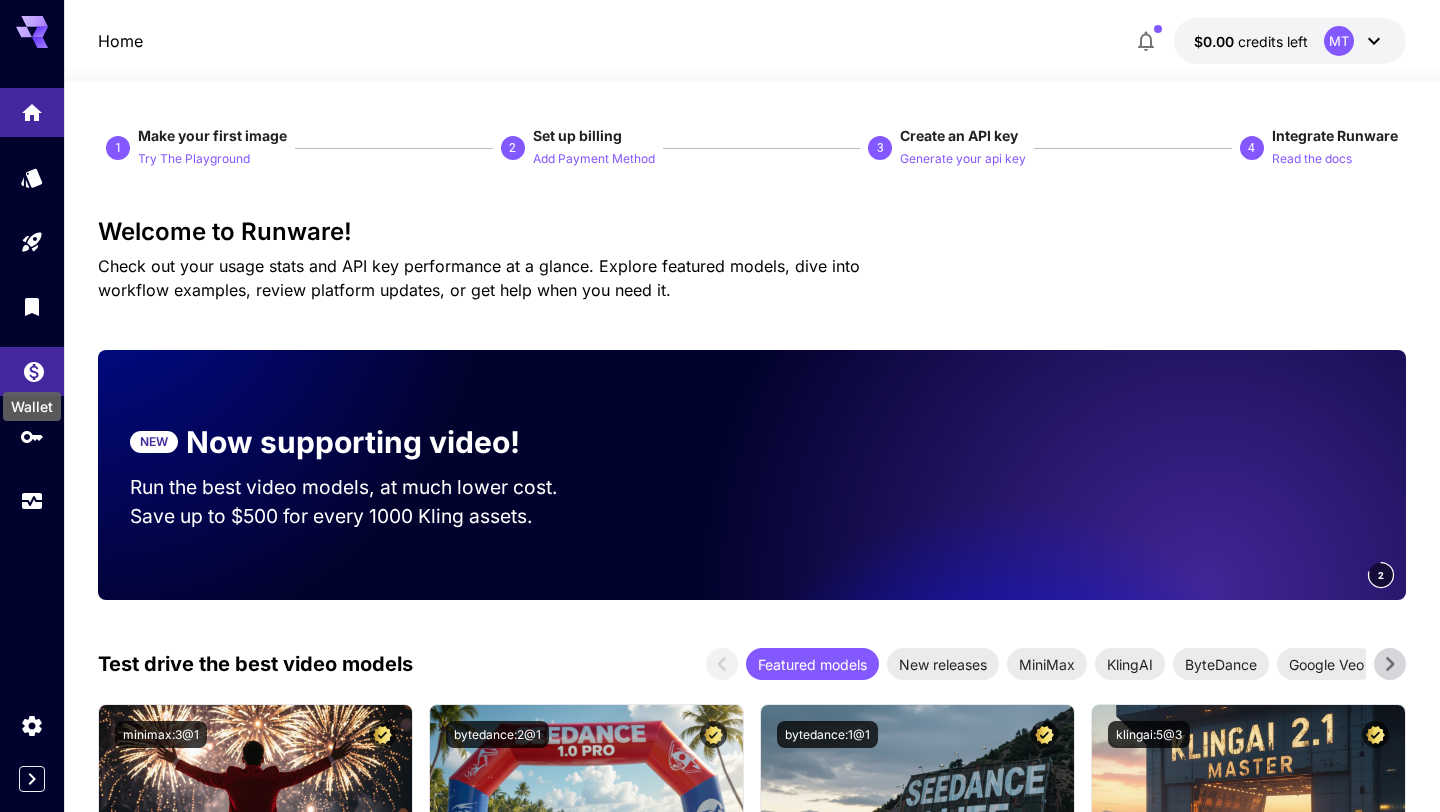 click 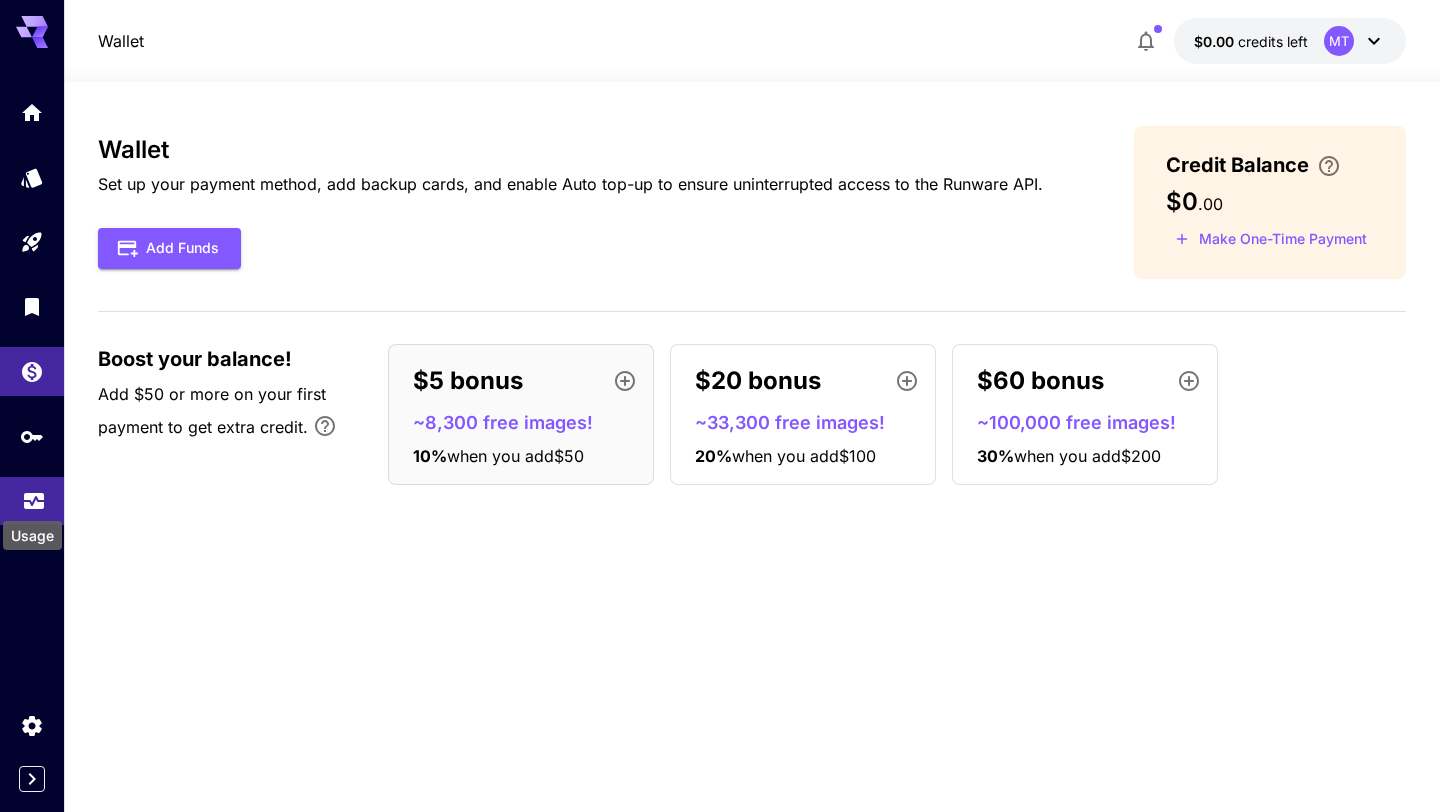 click 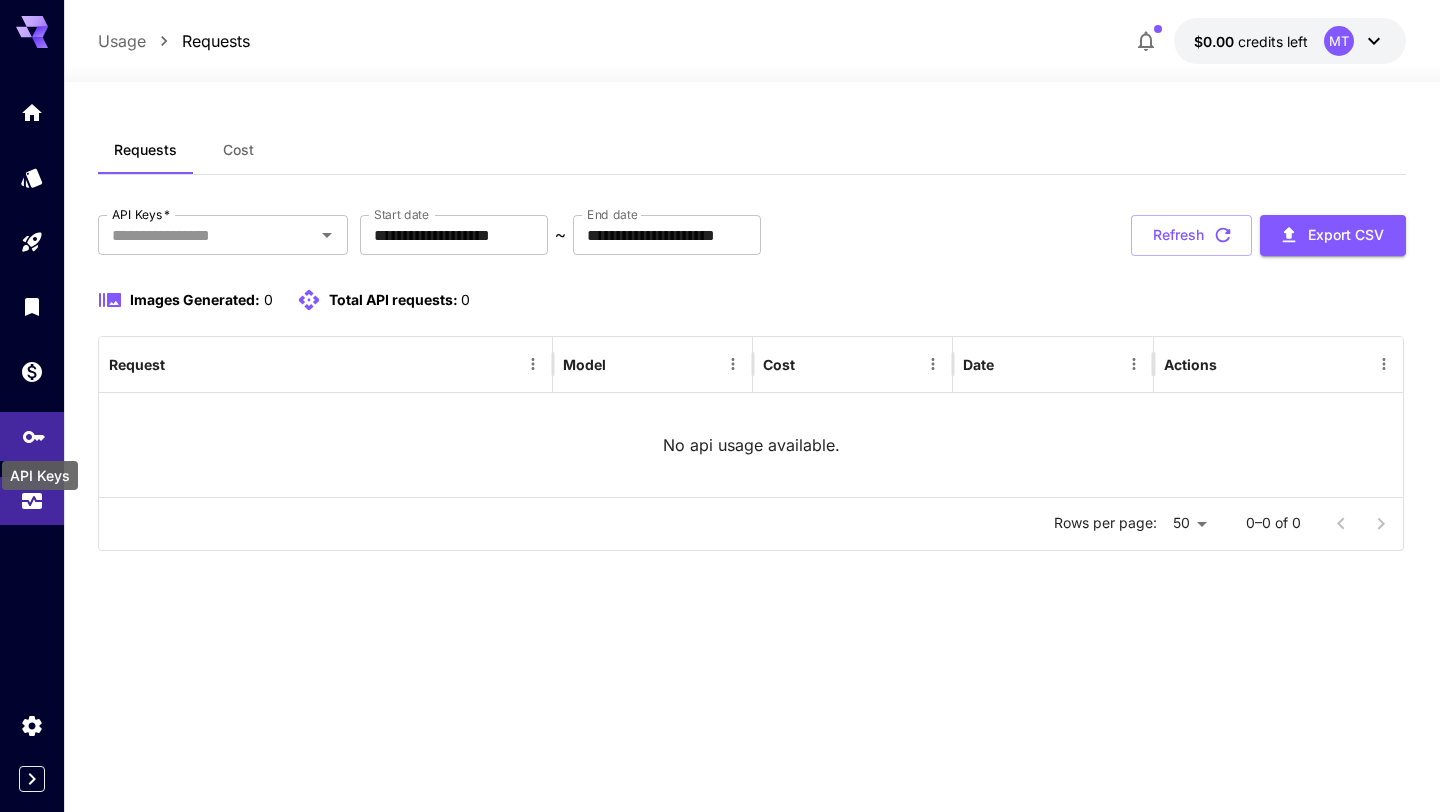 click 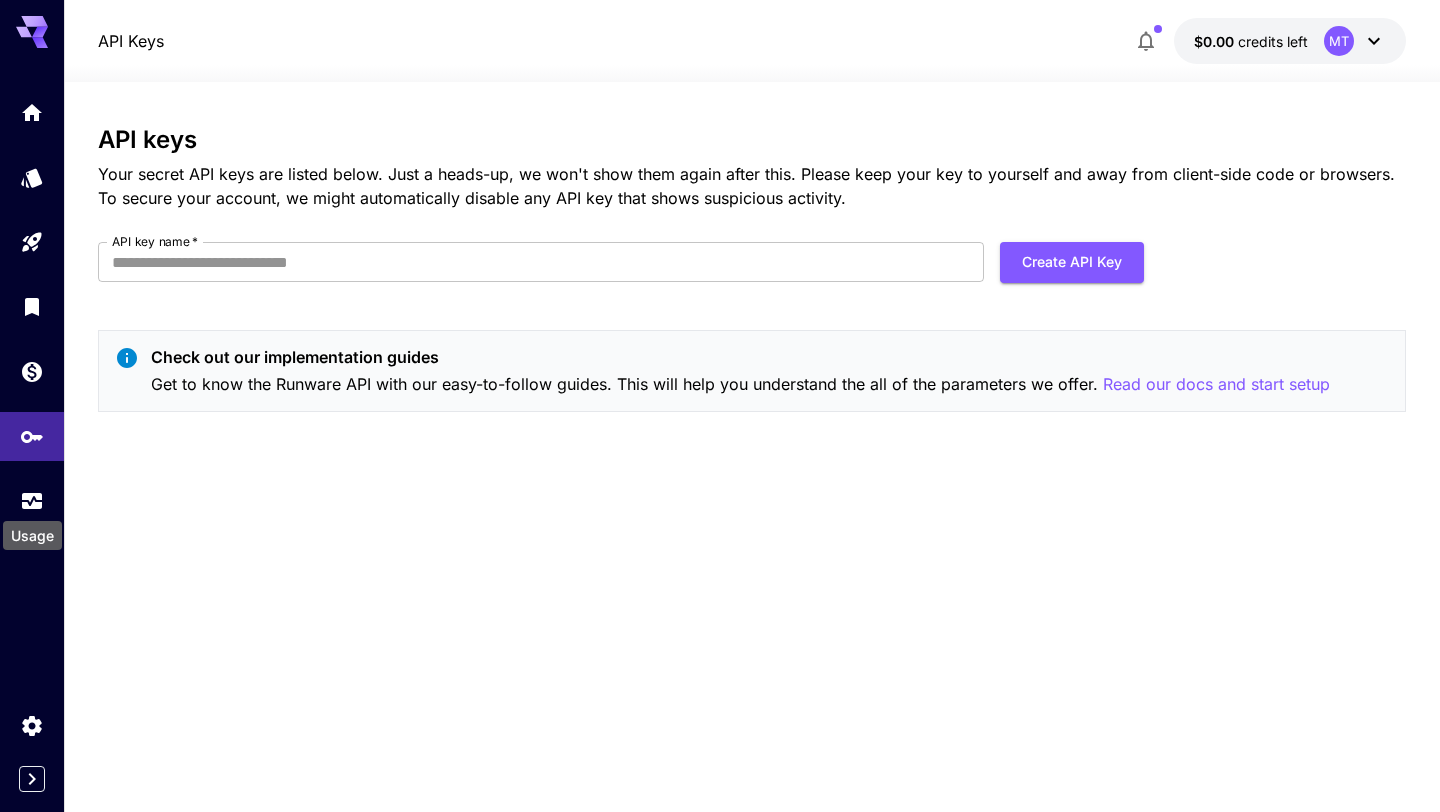 click on "Usage" at bounding box center (32, 535) 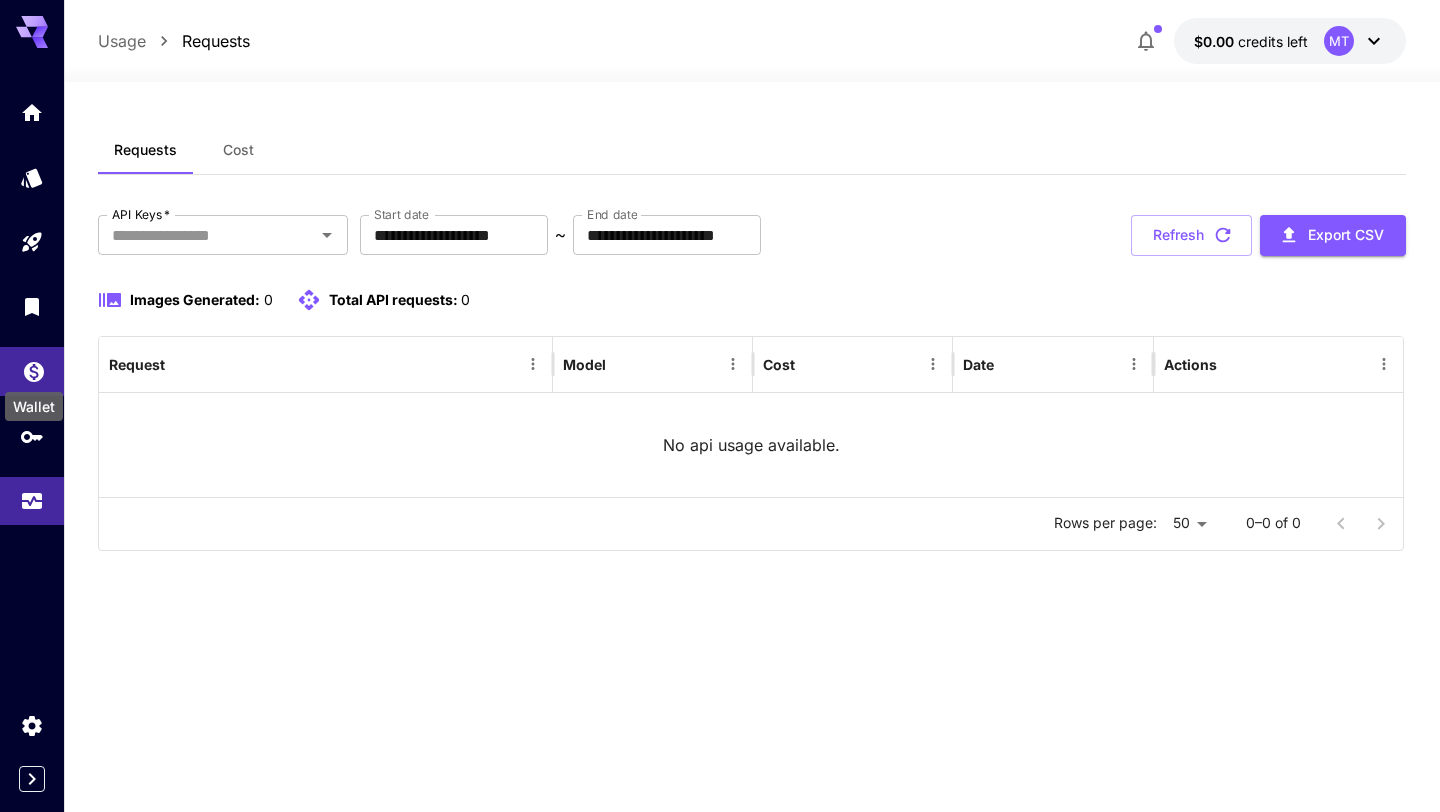 click 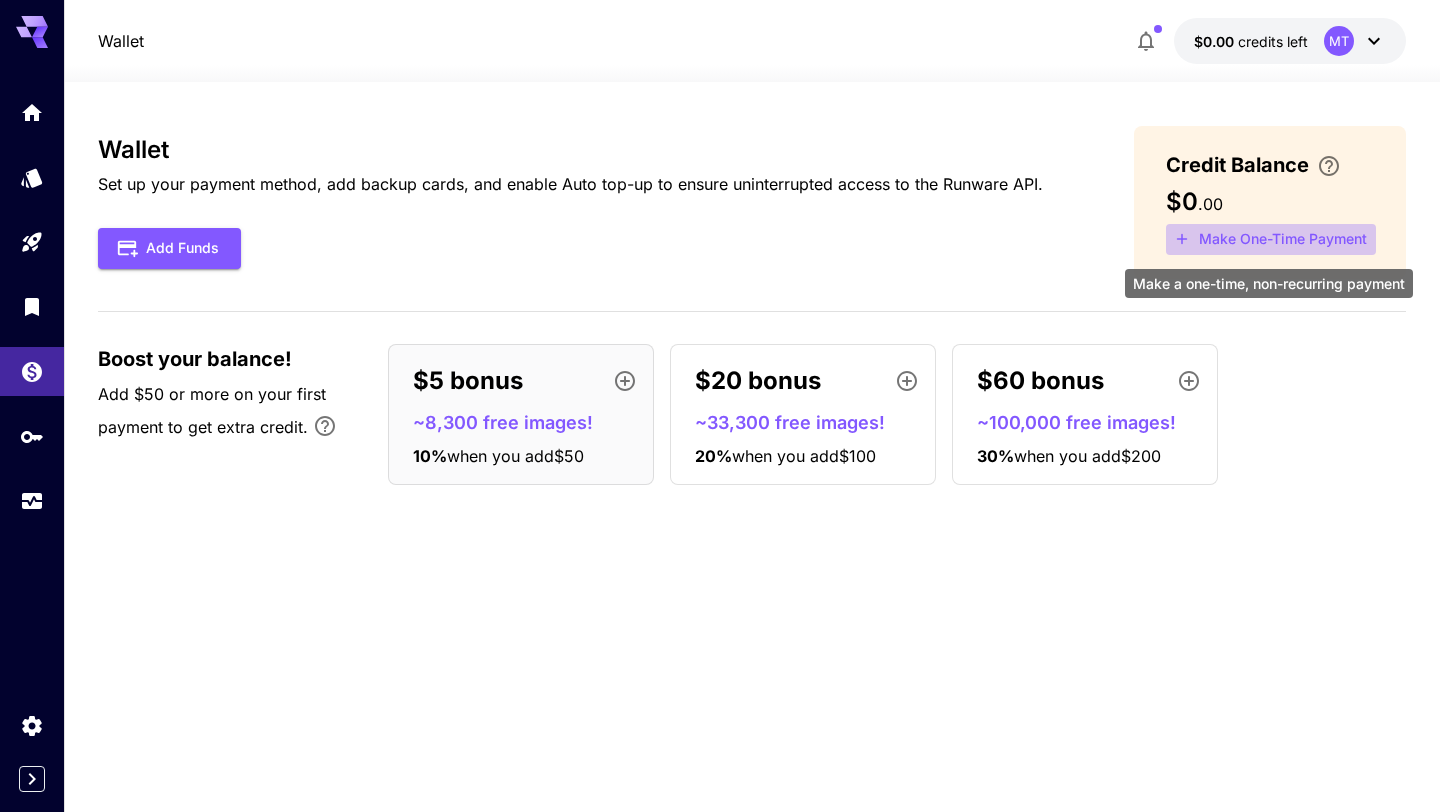 click on "Make One-Time Payment" at bounding box center [1271, 239] 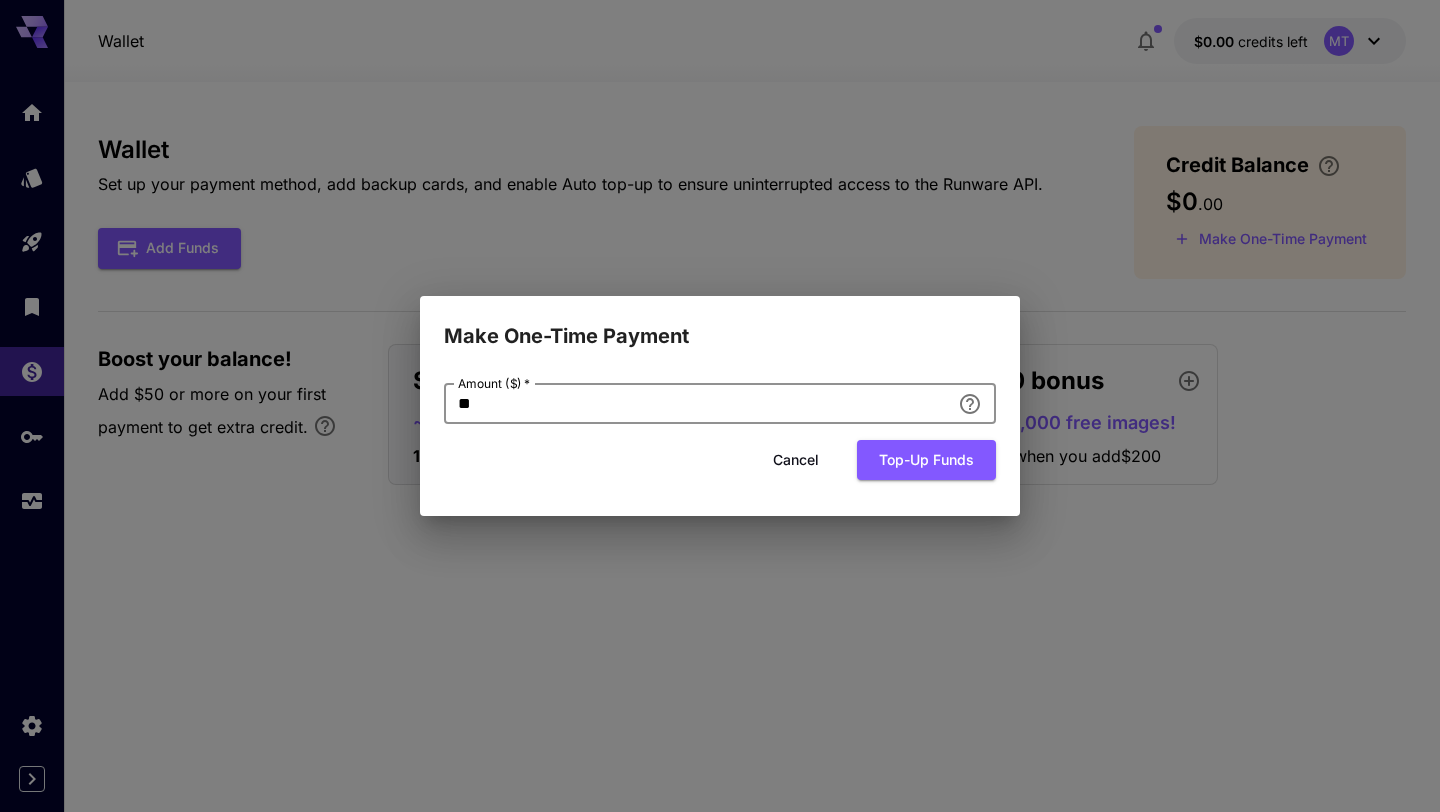 drag, startPoint x: 538, startPoint y: 409, endPoint x: 408, endPoint y: 406, distance: 130.0346 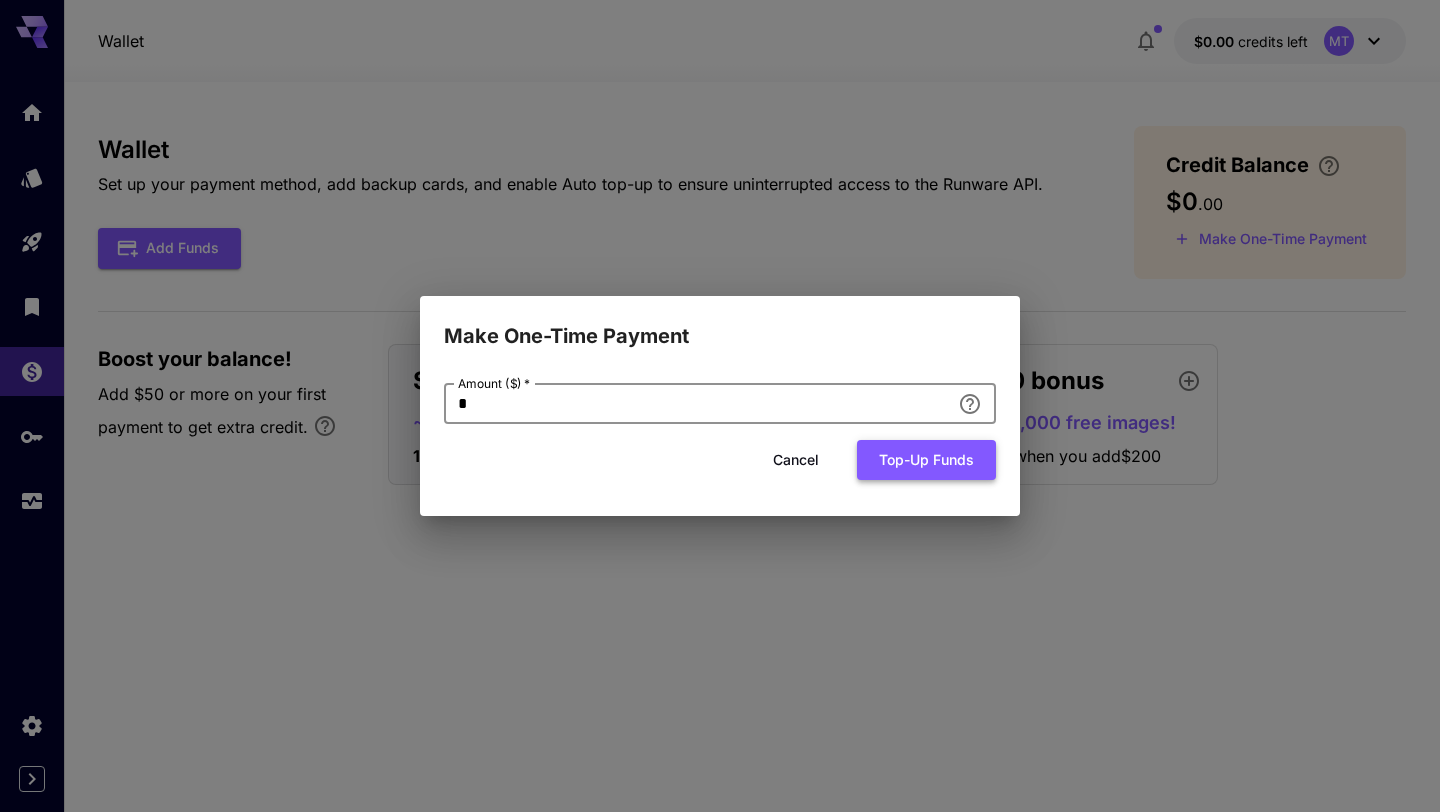 type on "*" 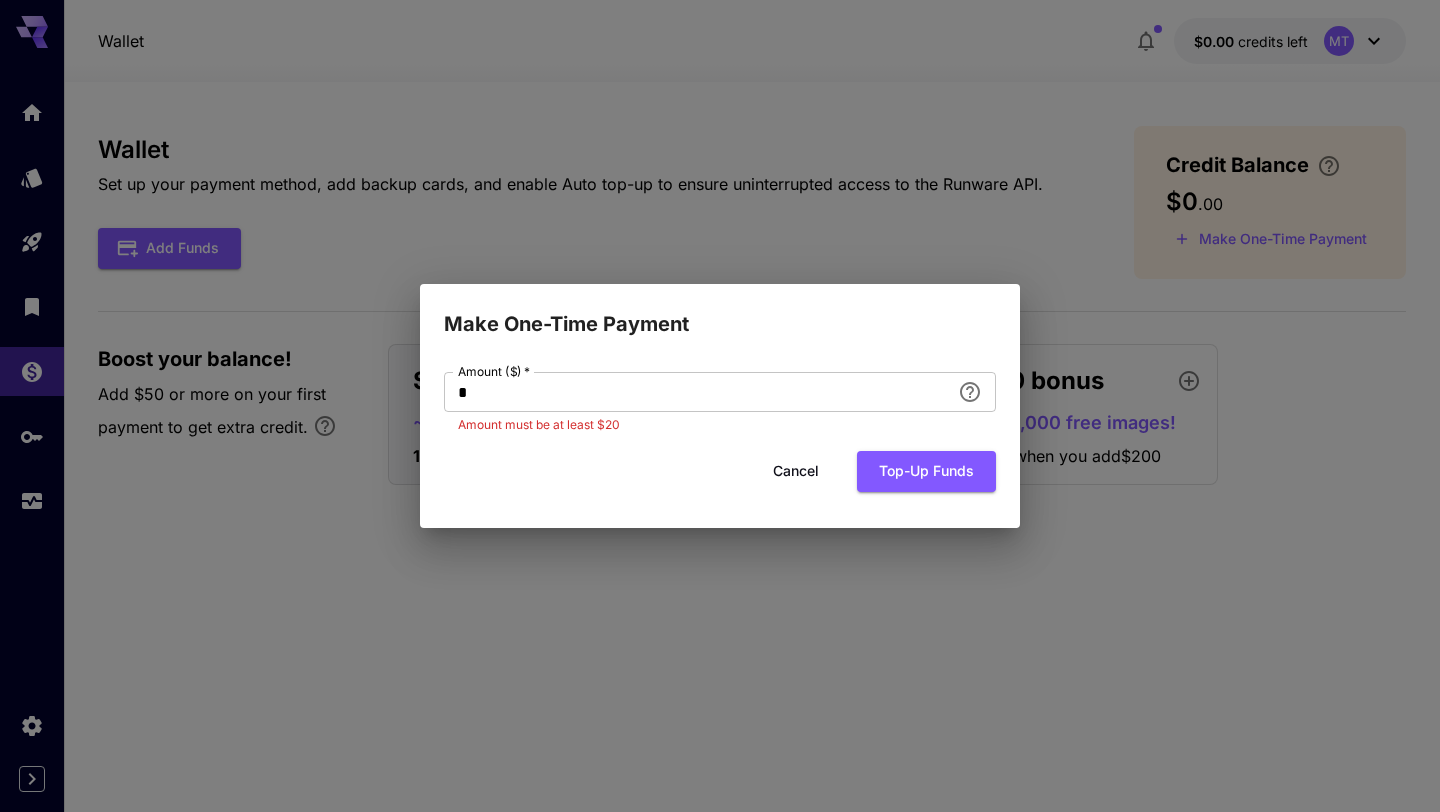 click on "Cancel Top-up funds" at bounding box center (720, 471) 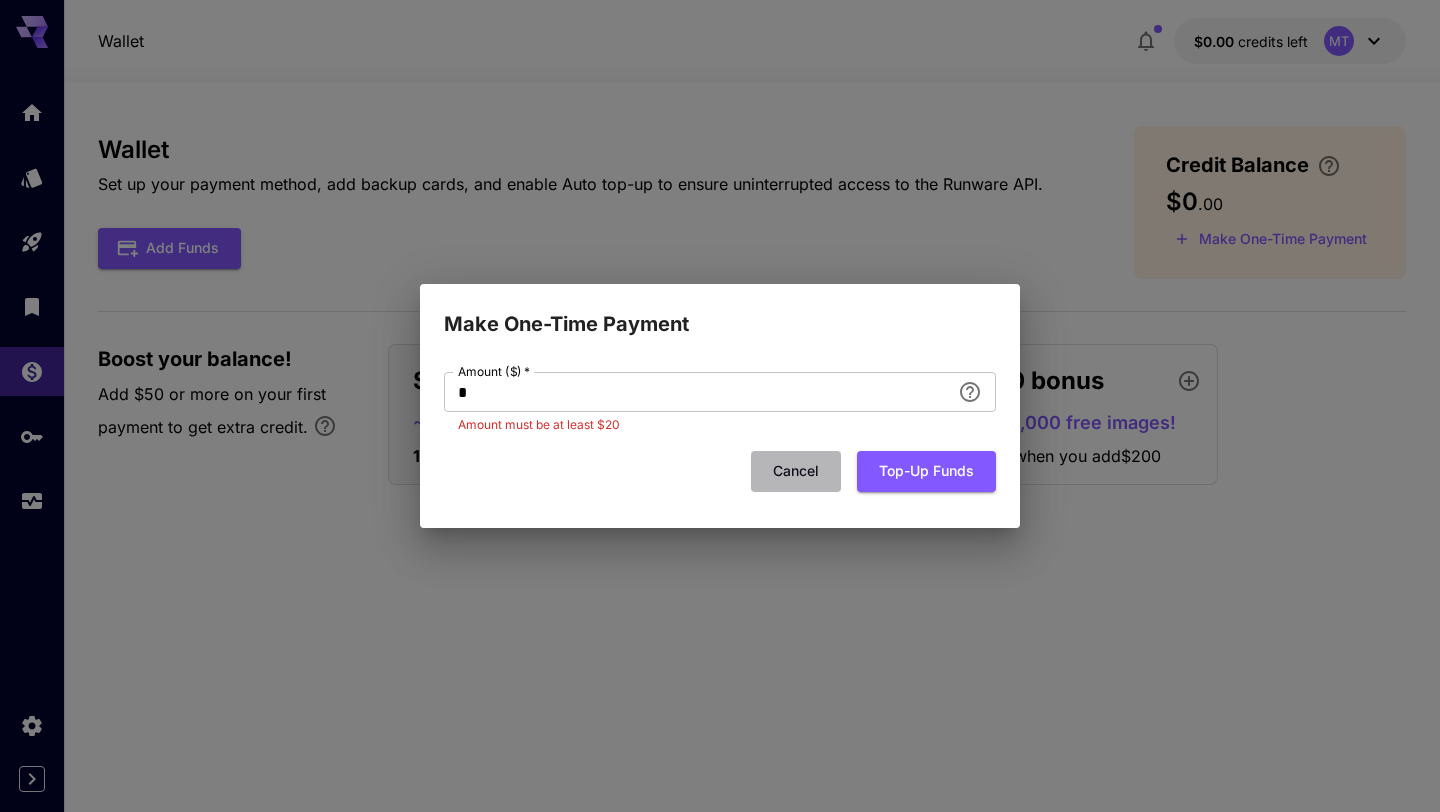 click on "Cancel" at bounding box center (796, 471) 